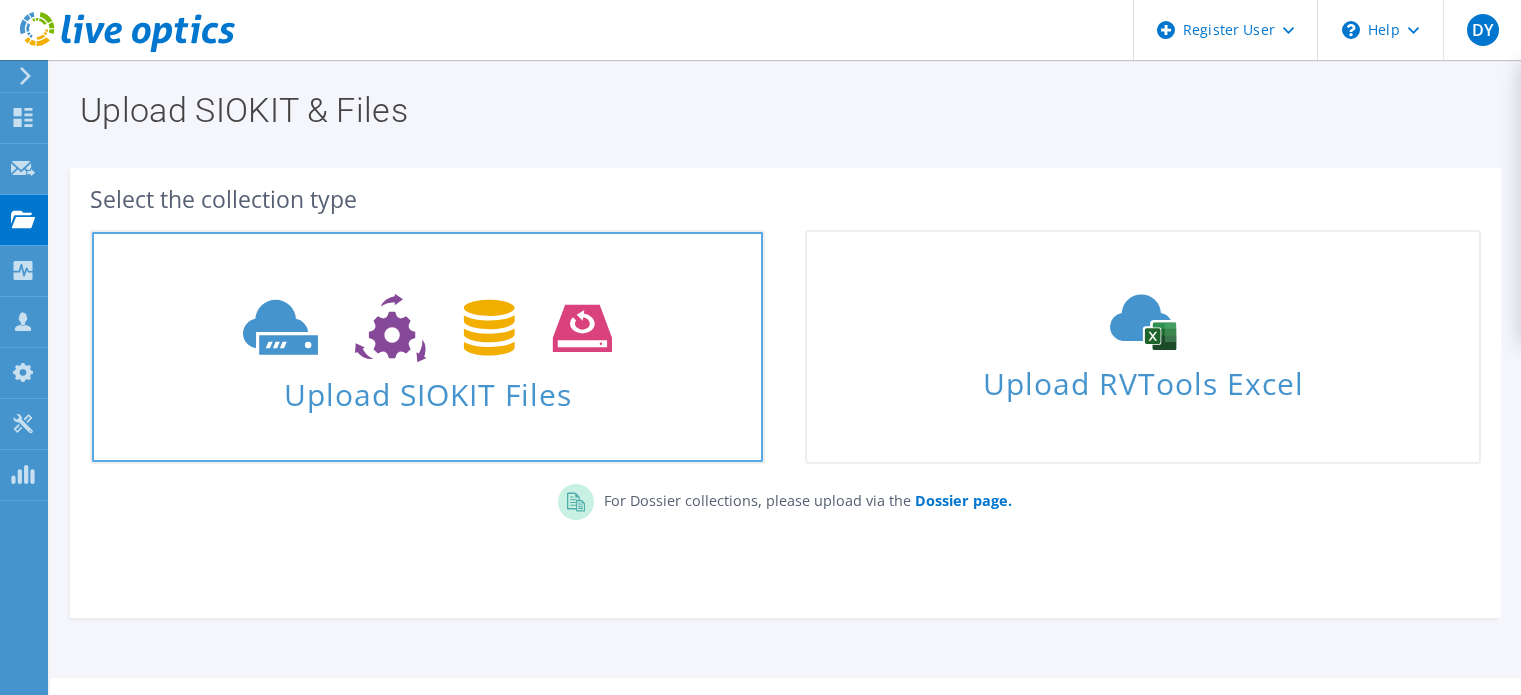 scroll, scrollTop: 0, scrollLeft: 0, axis: both 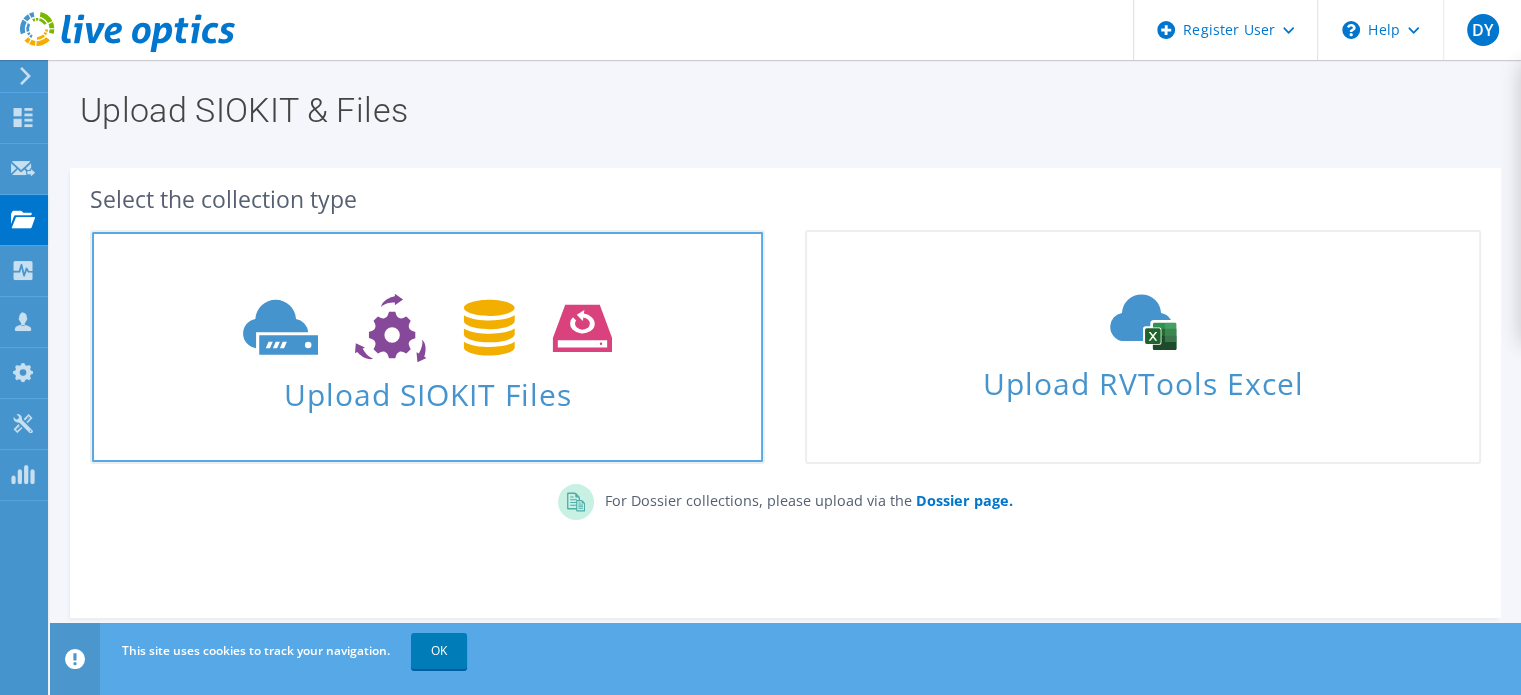 click on "Upload SIOKIT Files" at bounding box center (427, 388) 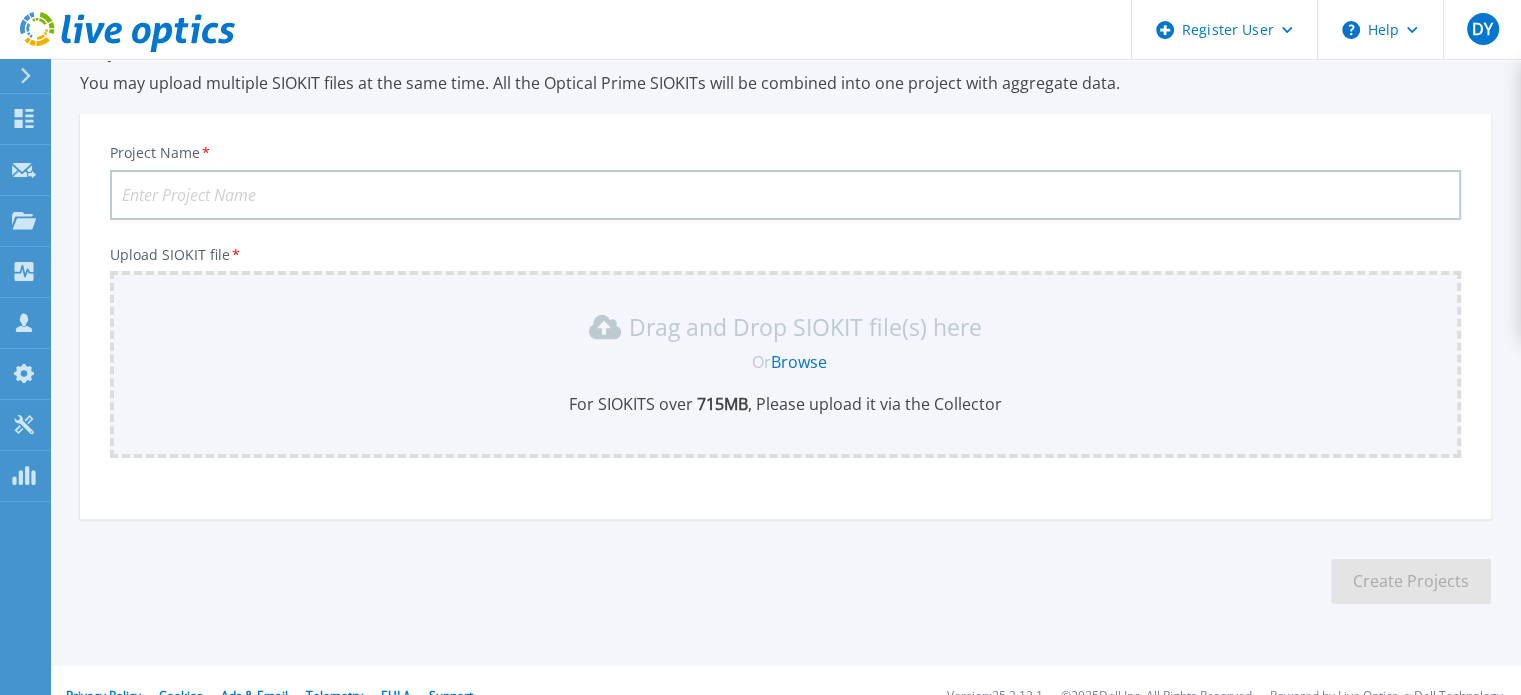 scroll, scrollTop: 100, scrollLeft: 0, axis: vertical 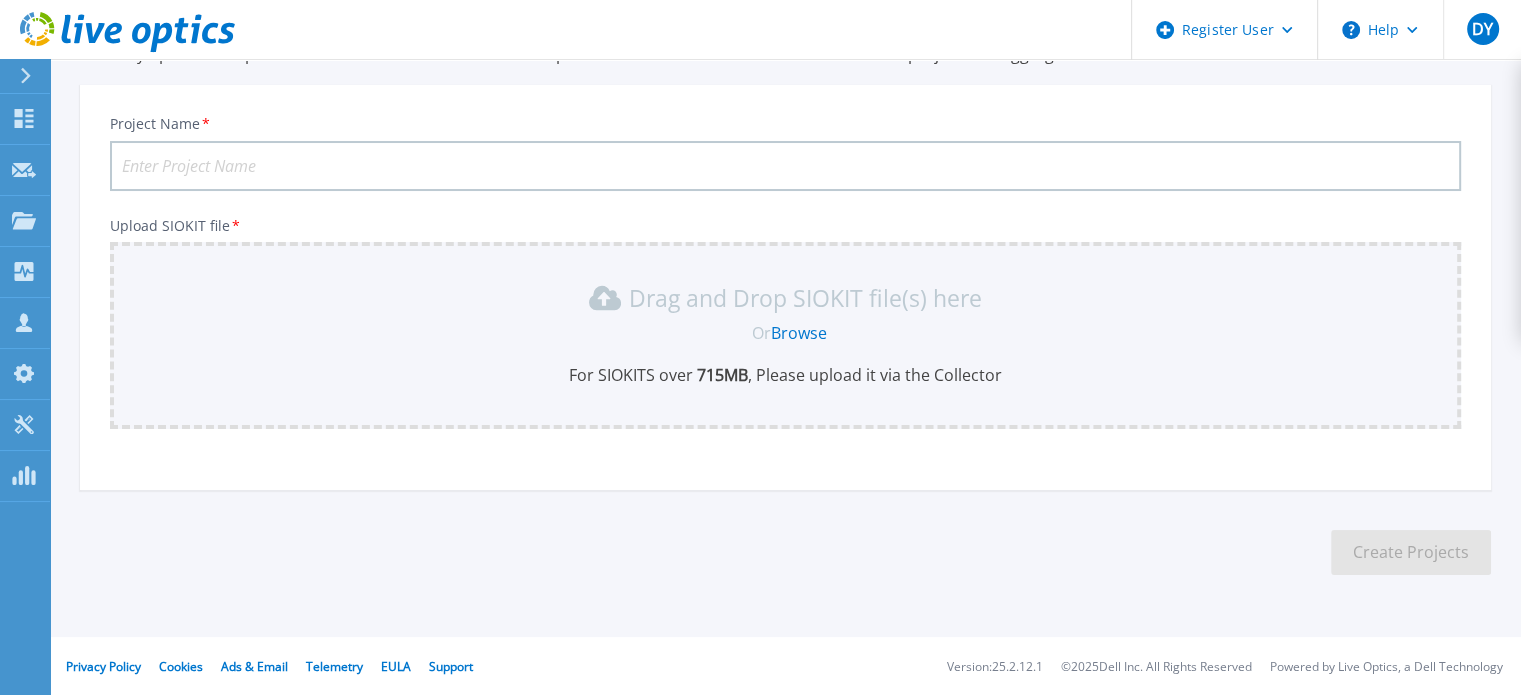 click on "Project Name *" at bounding box center (785, 166) 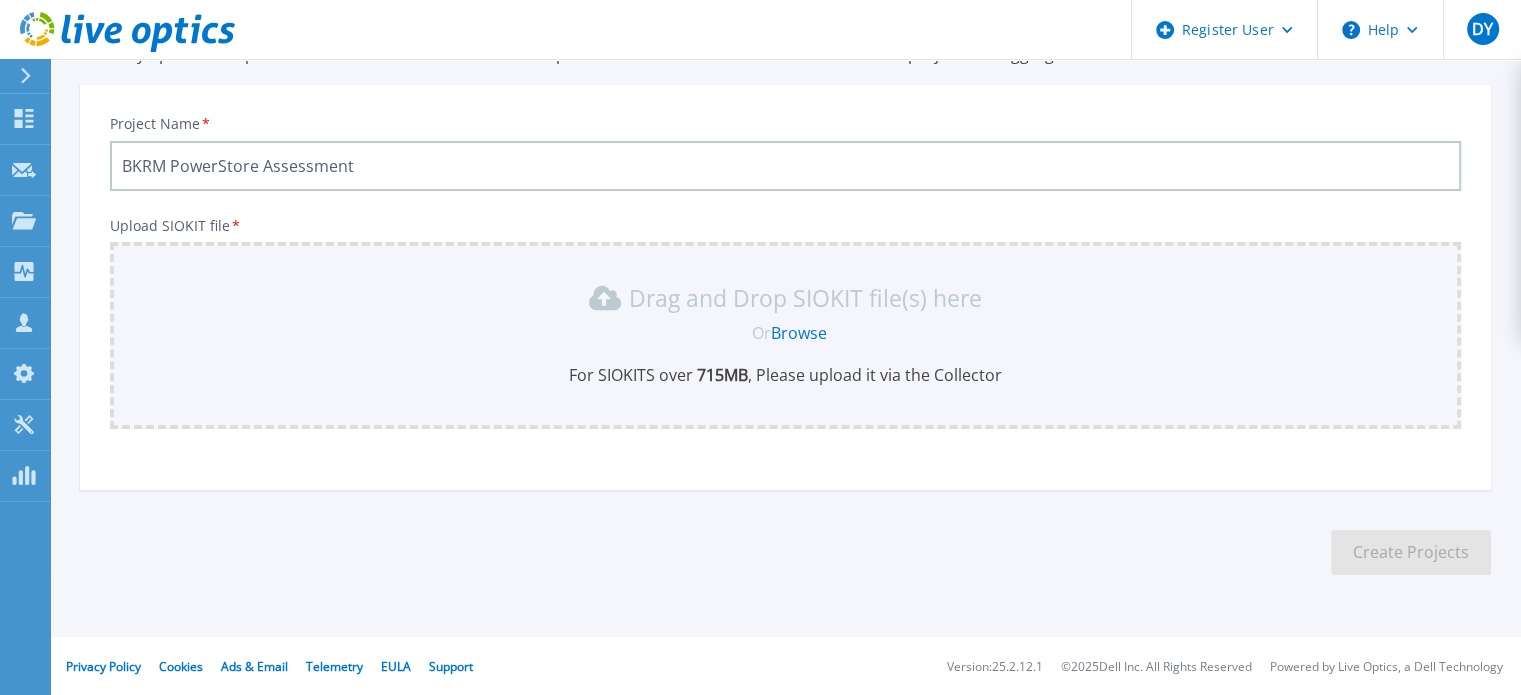 type on "BKRM PowerStore Assessment" 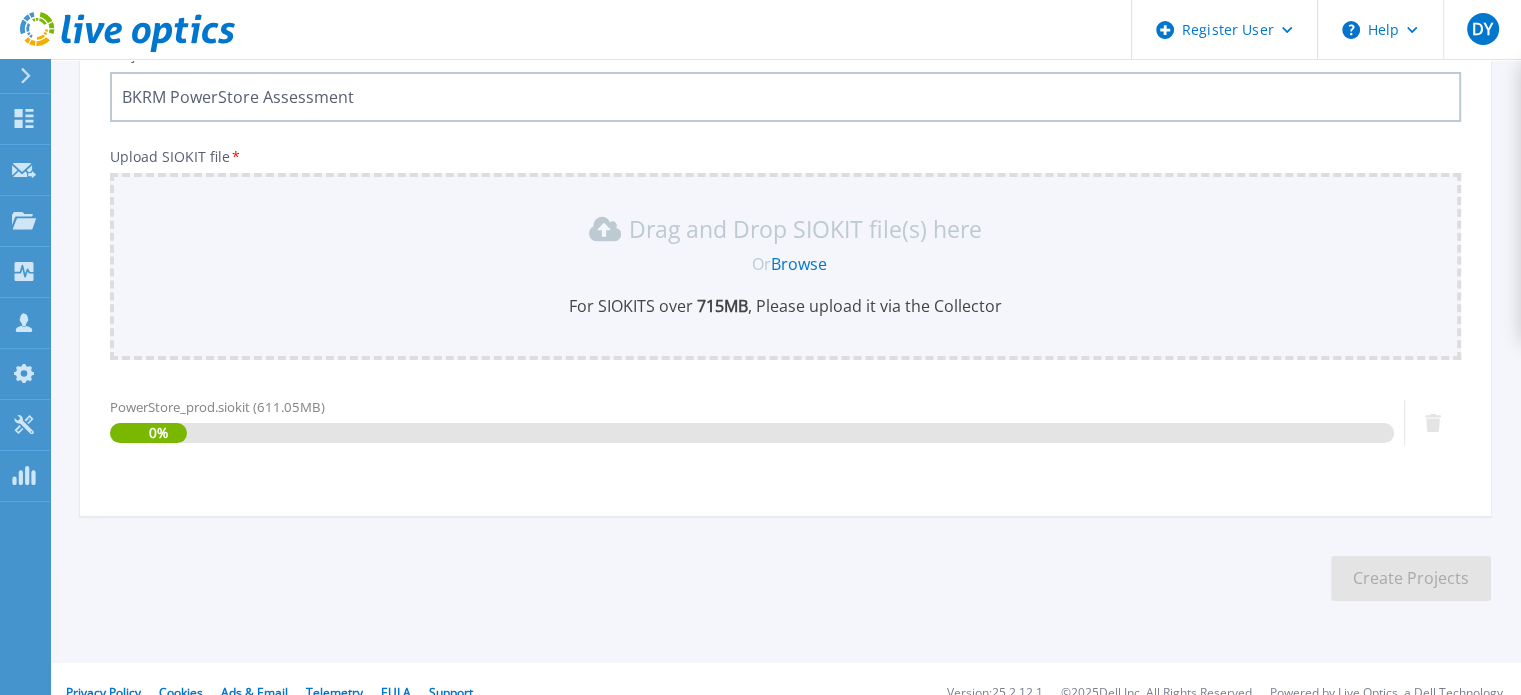 scroll, scrollTop: 195, scrollLeft: 0, axis: vertical 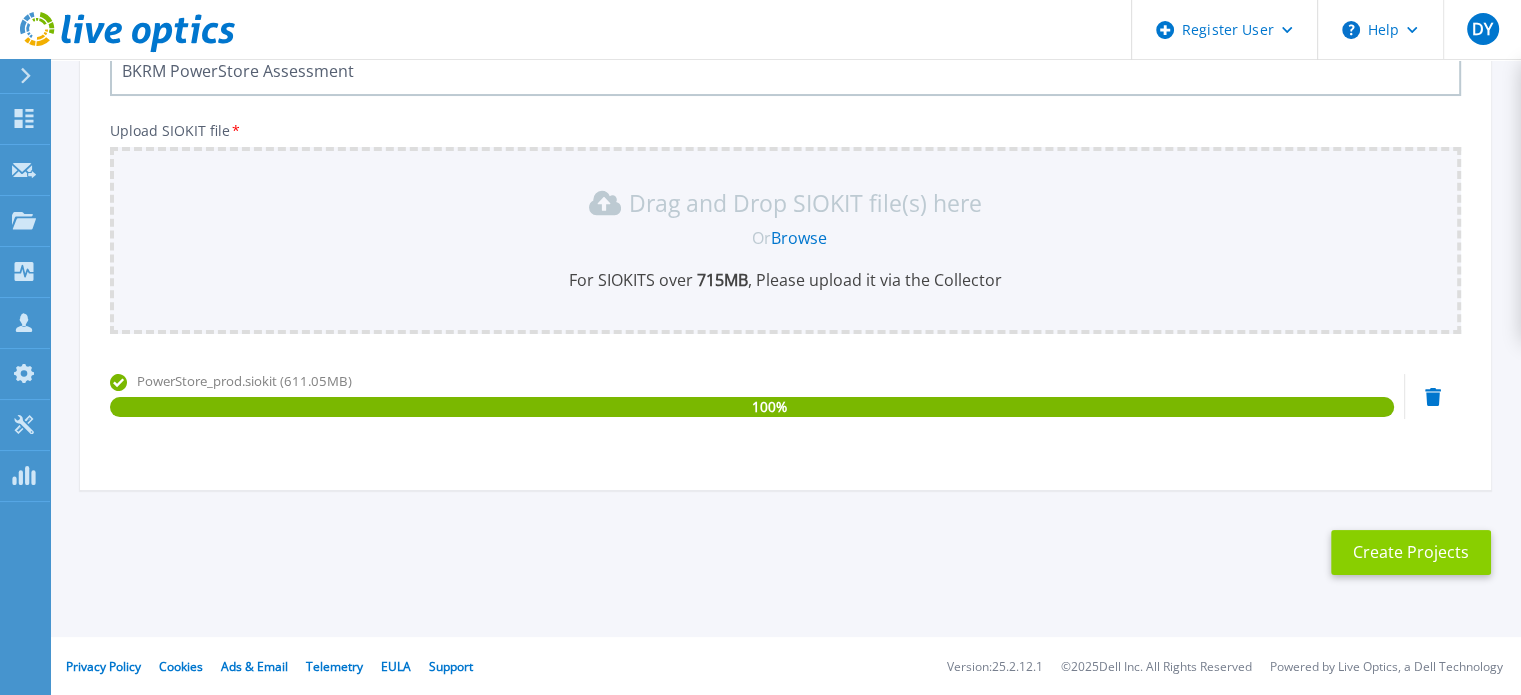 click on "Create Projects" at bounding box center [1411, 552] 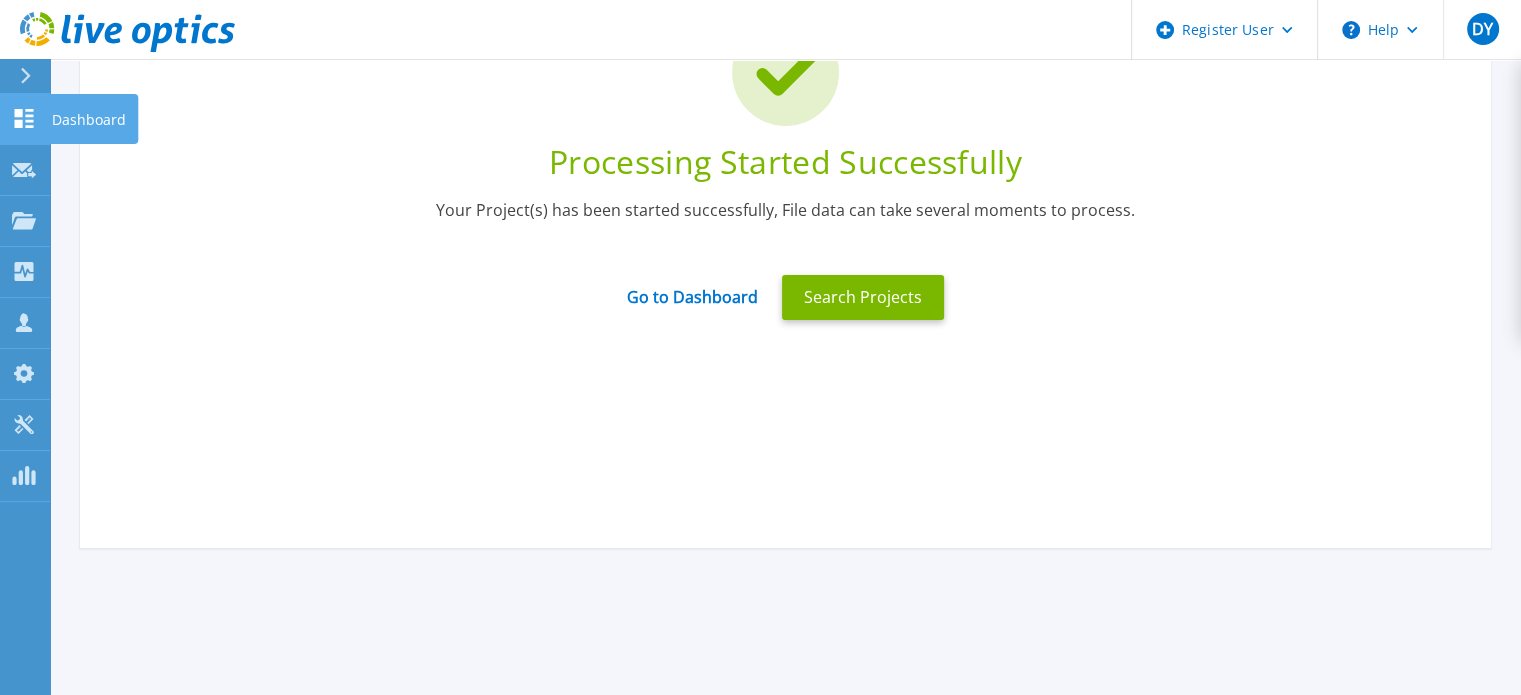 click on "Dashboard Dashboard" at bounding box center (25, 119) 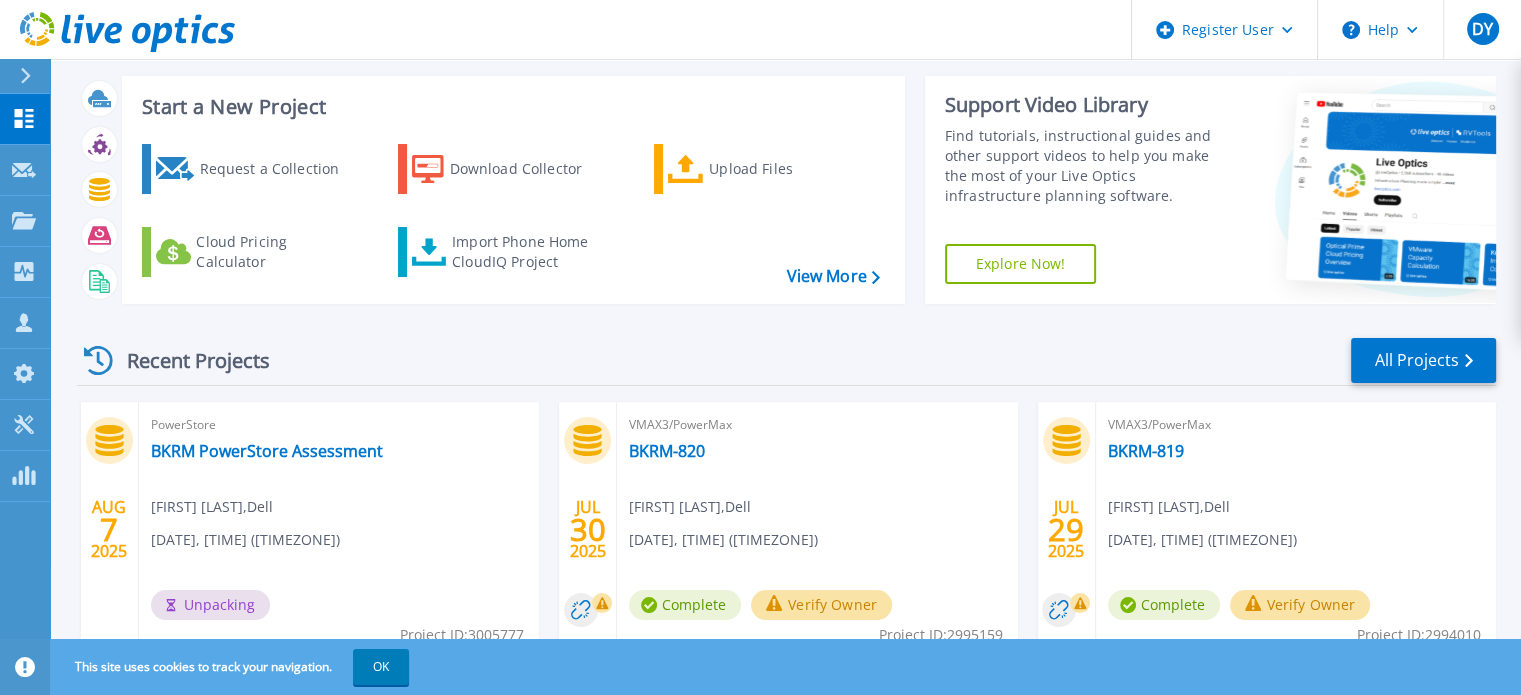 scroll, scrollTop: 0, scrollLeft: 0, axis: both 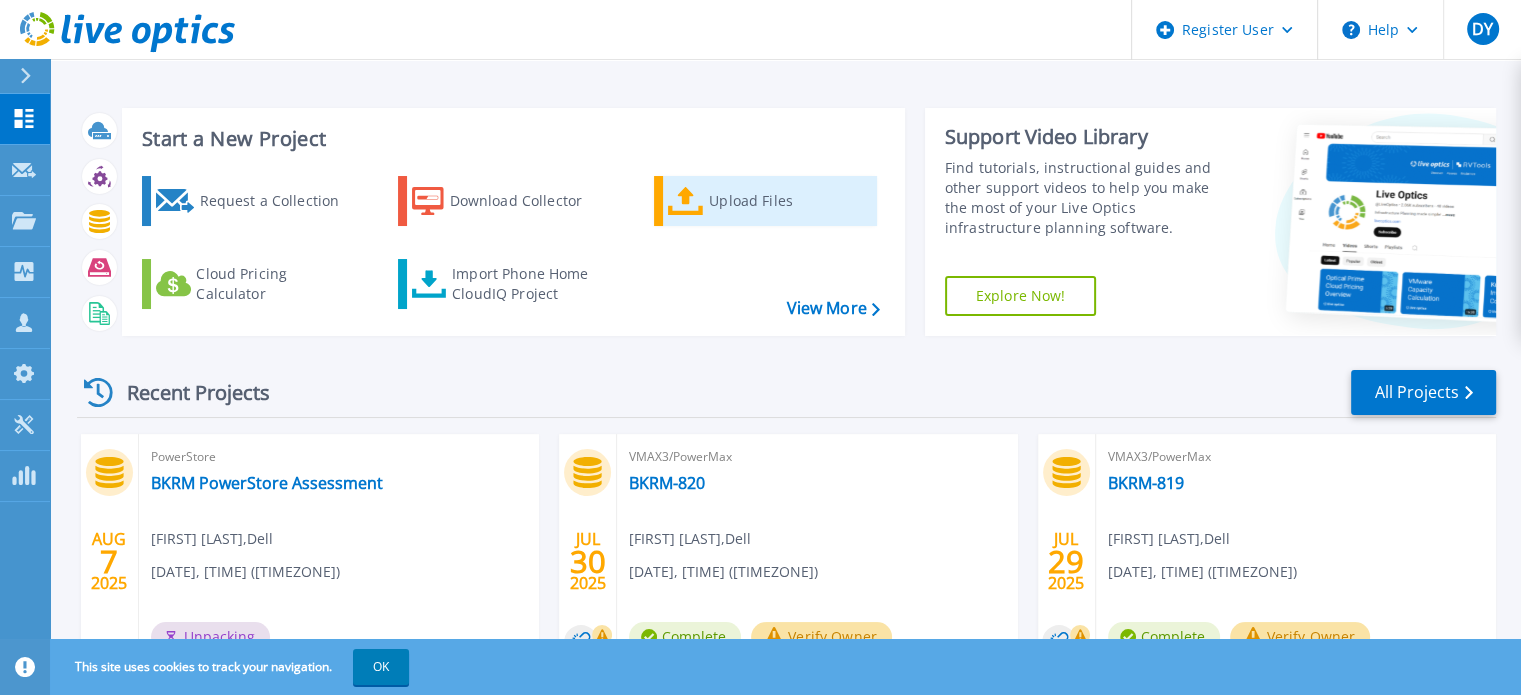 click on "Upload Files" at bounding box center (789, 201) 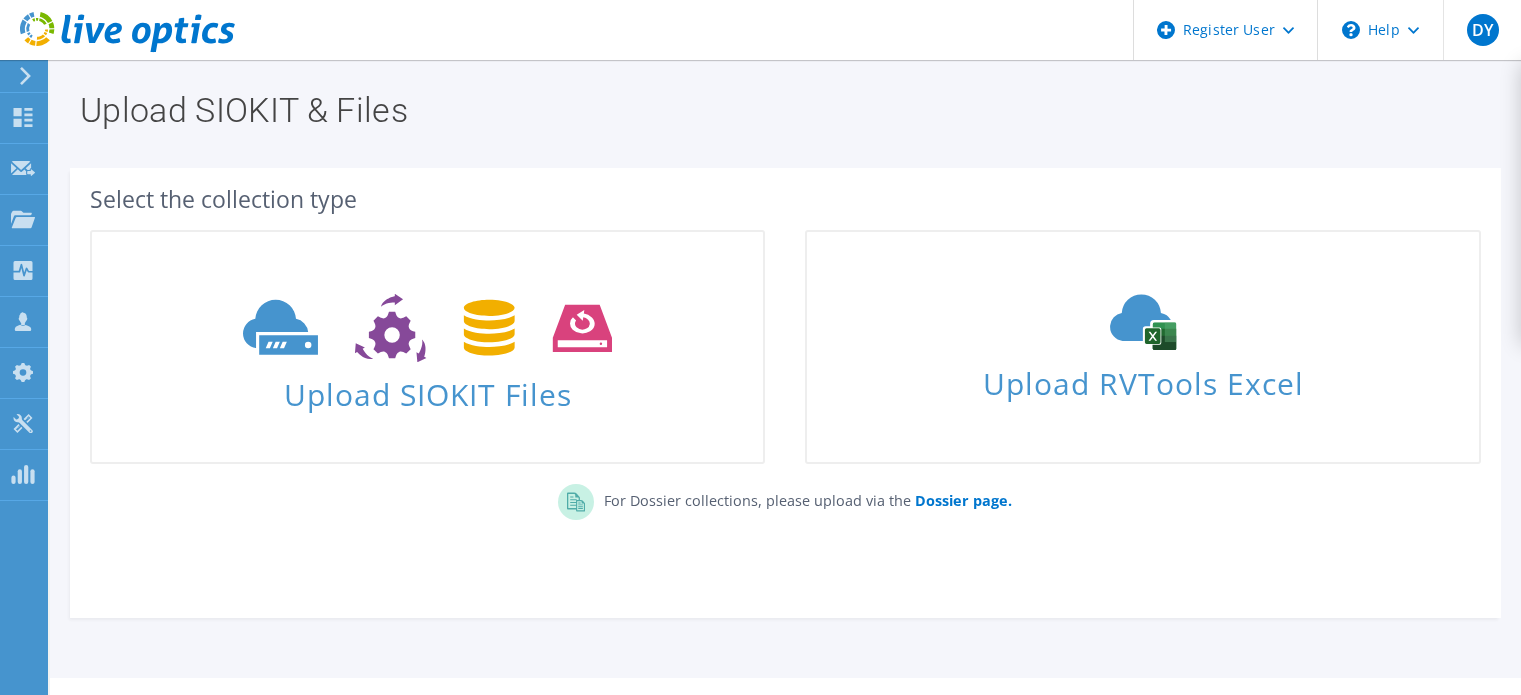 scroll, scrollTop: 0, scrollLeft: 0, axis: both 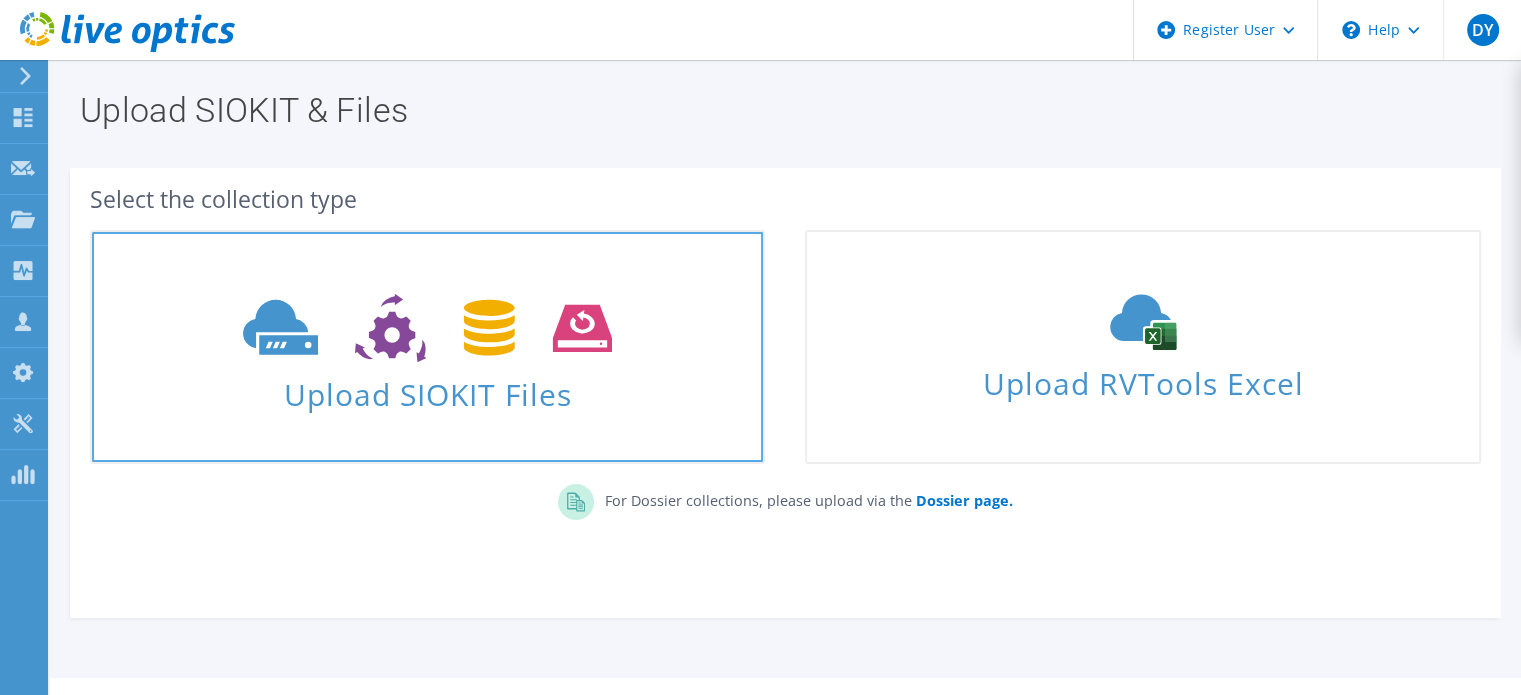 click 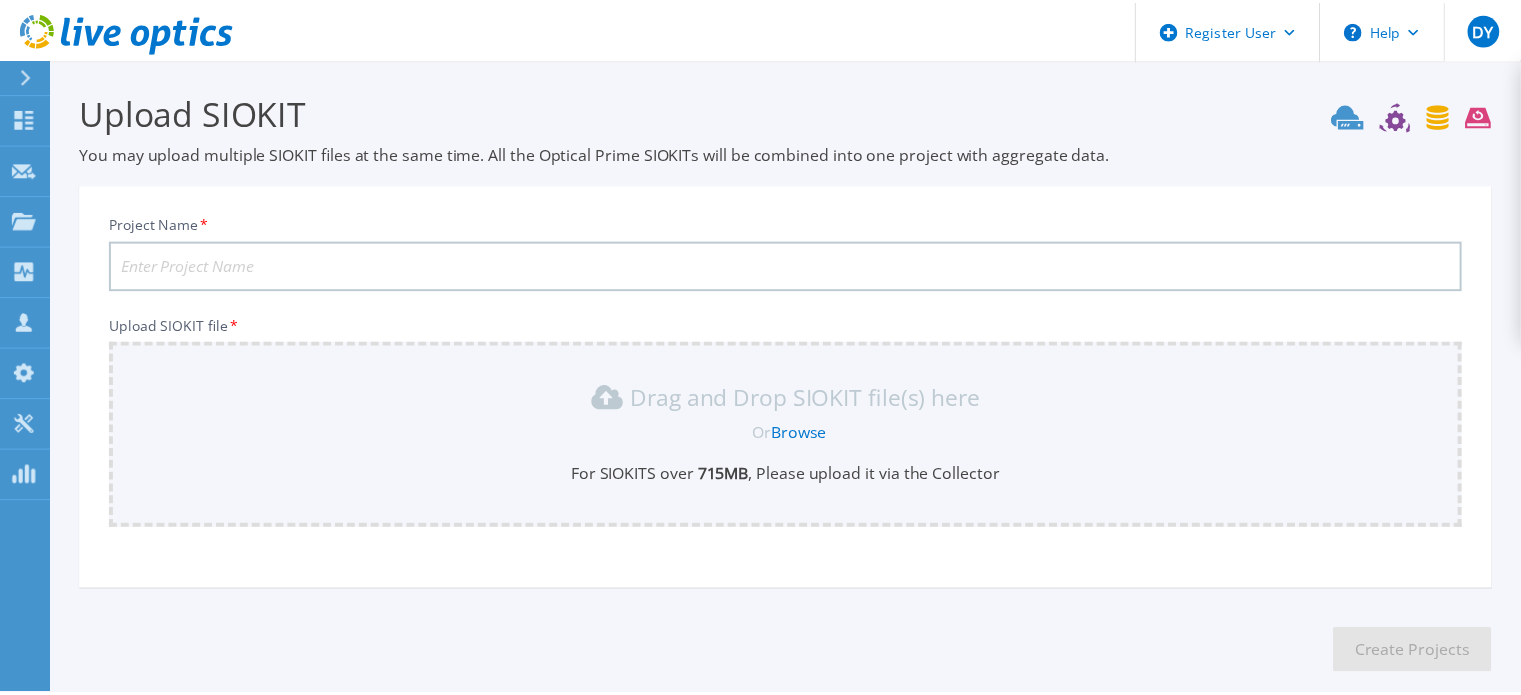 scroll, scrollTop: 100, scrollLeft: 0, axis: vertical 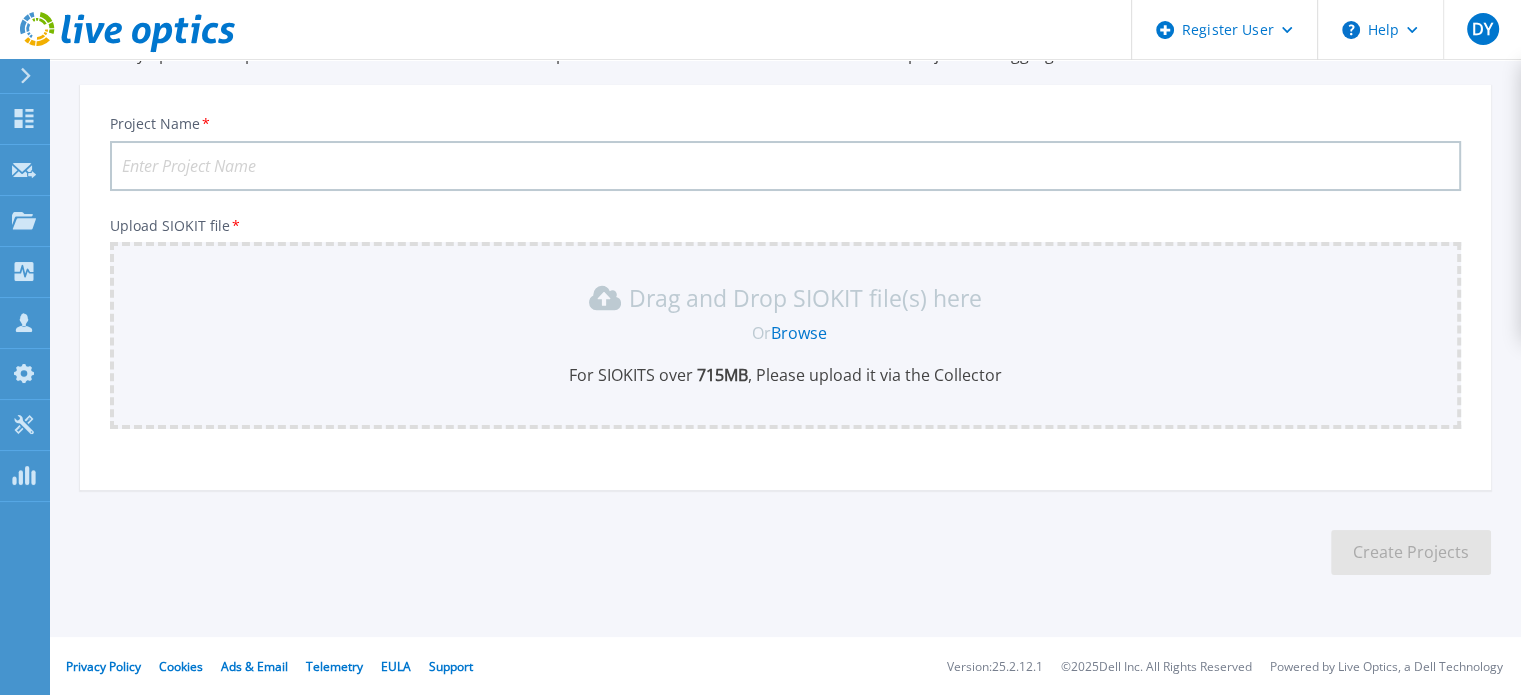 click on "Project Name *" at bounding box center [785, 166] 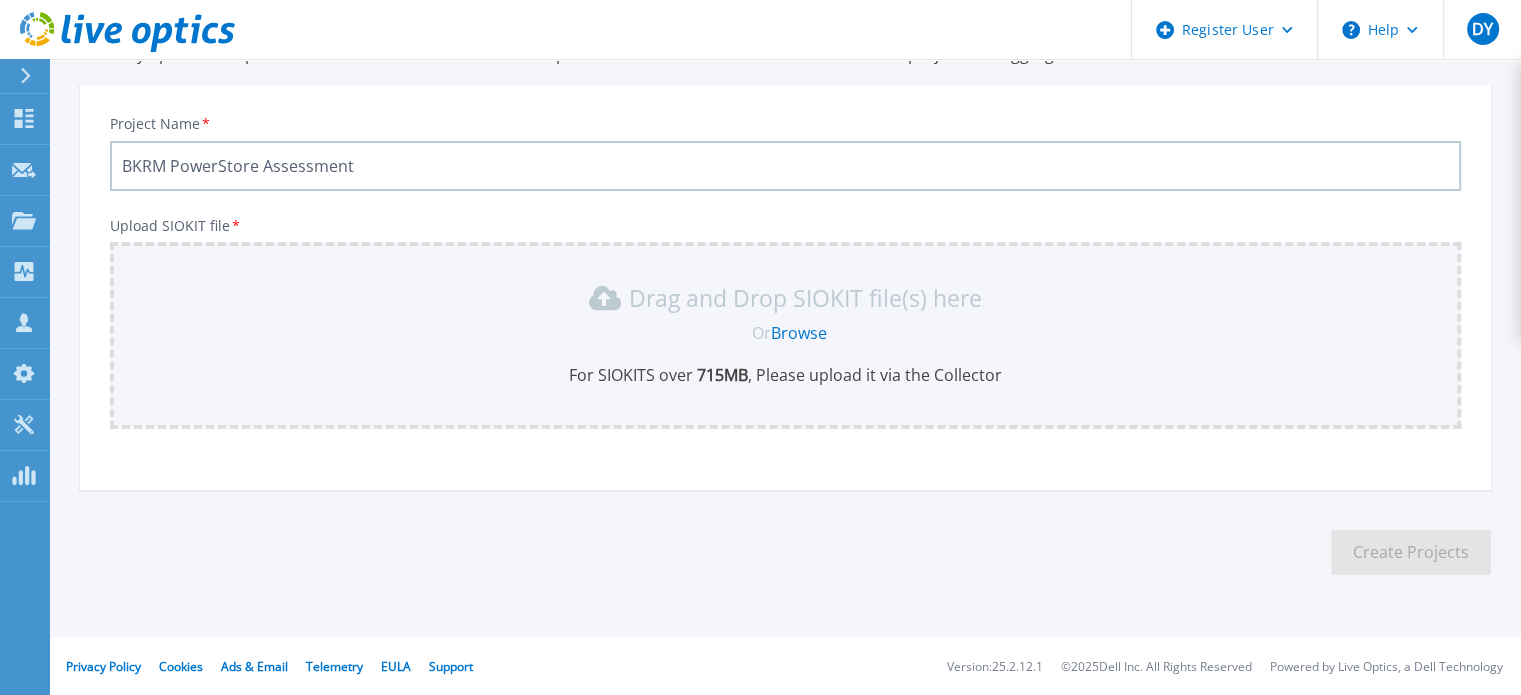 click on "BKRM PowerStore Assessment" at bounding box center [785, 166] 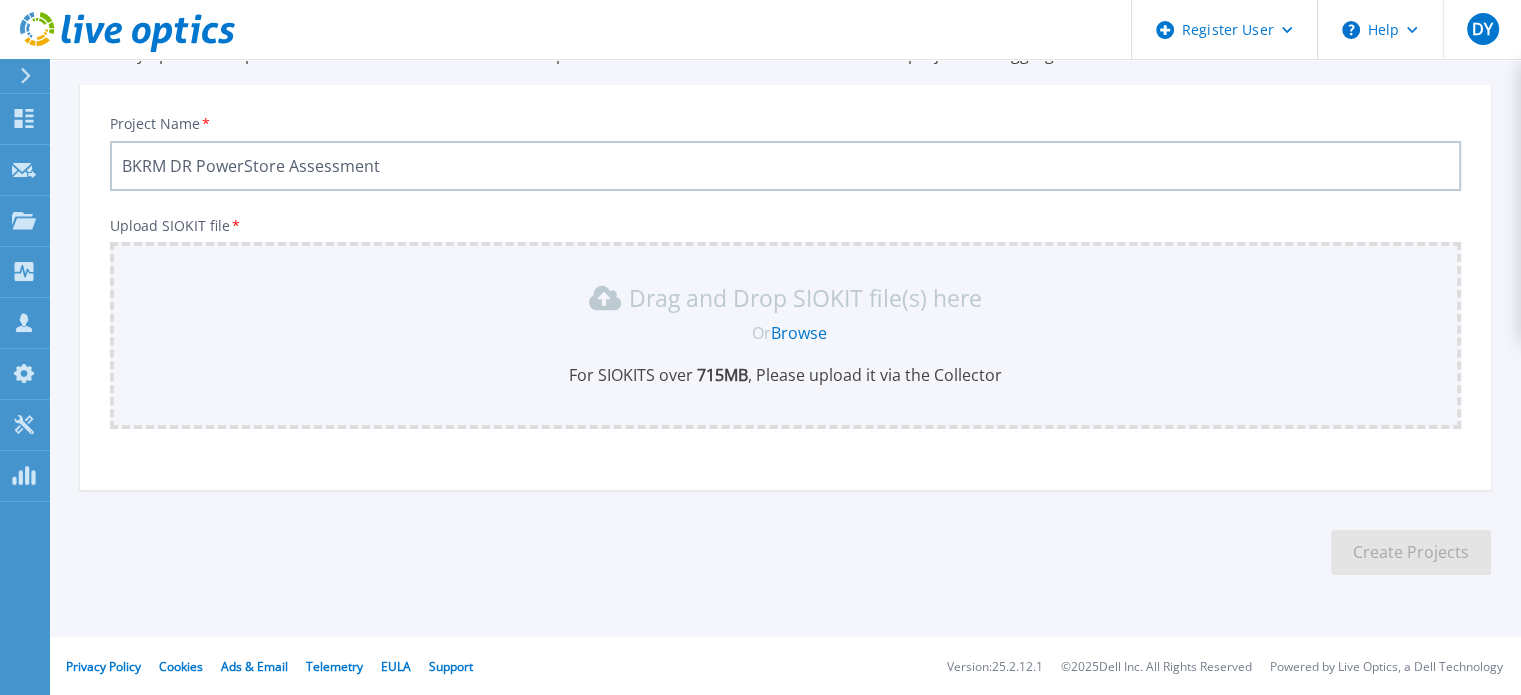 type on "BKRM DR PowerStore Assessment" 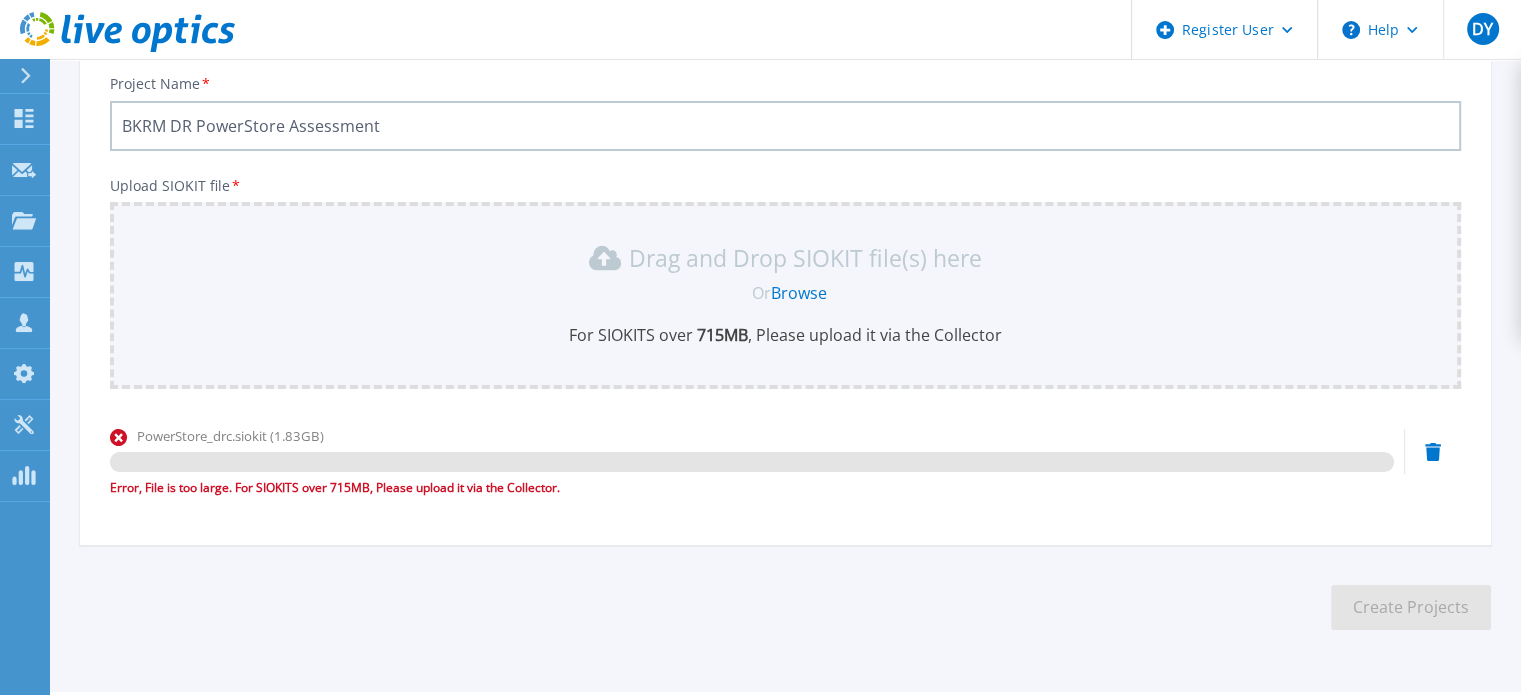 scroll, scrollTop: 195, scrollLeft: 0, axis: vertical 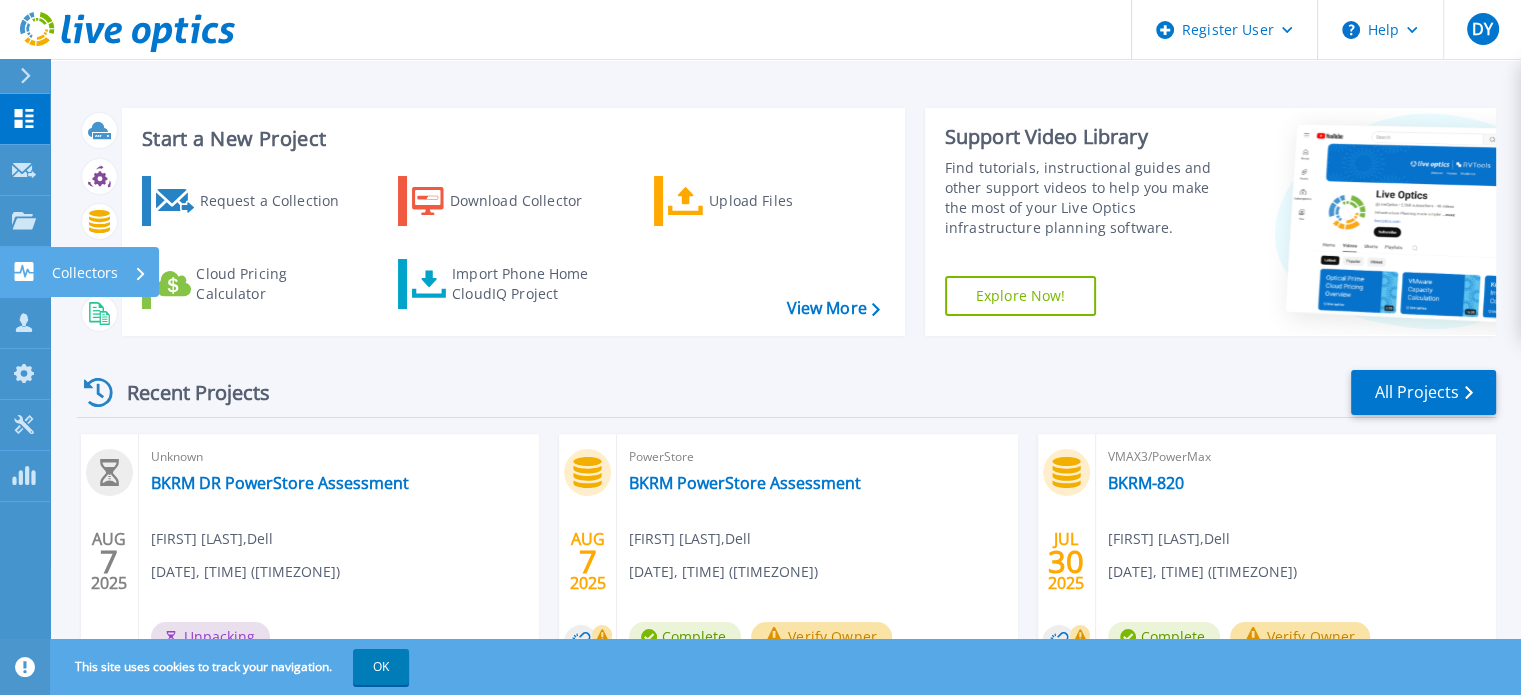 click 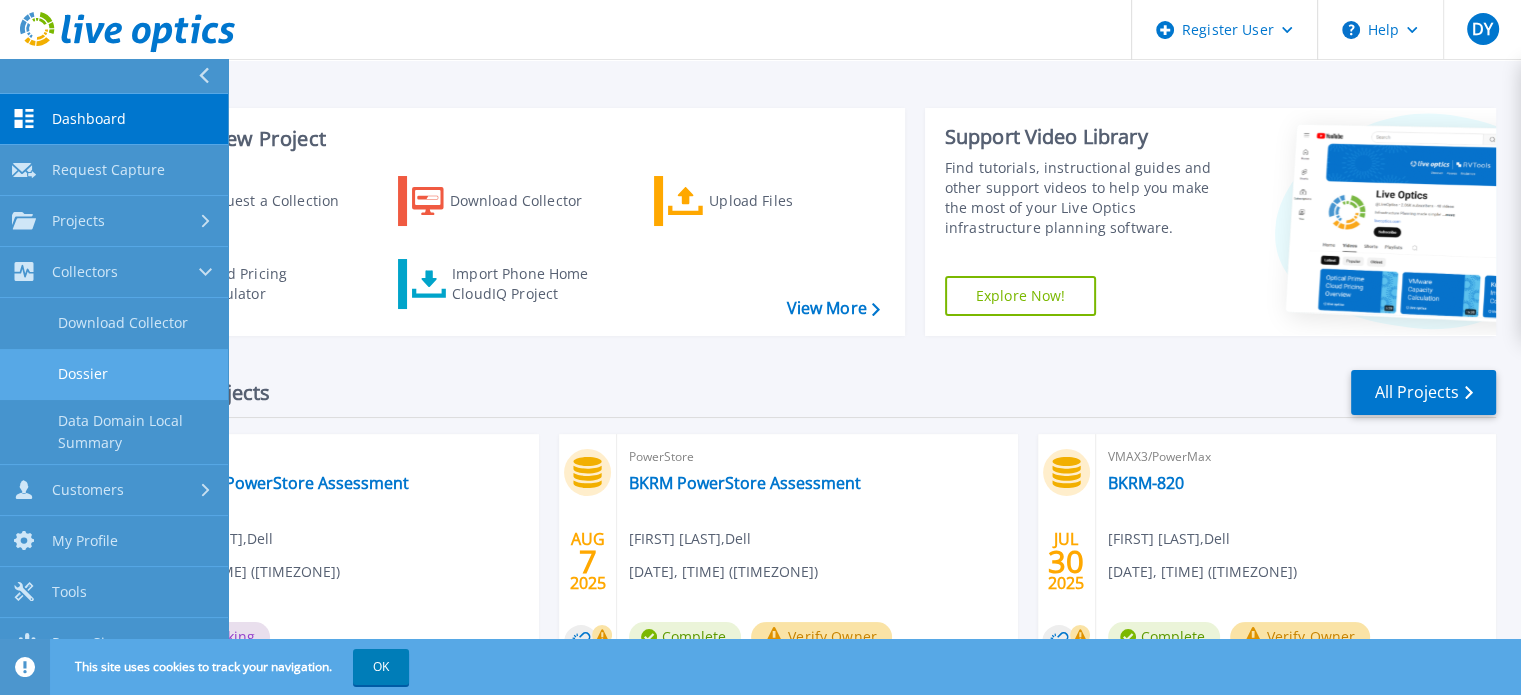 click on "Dossier" at bounding box center [114, 374] 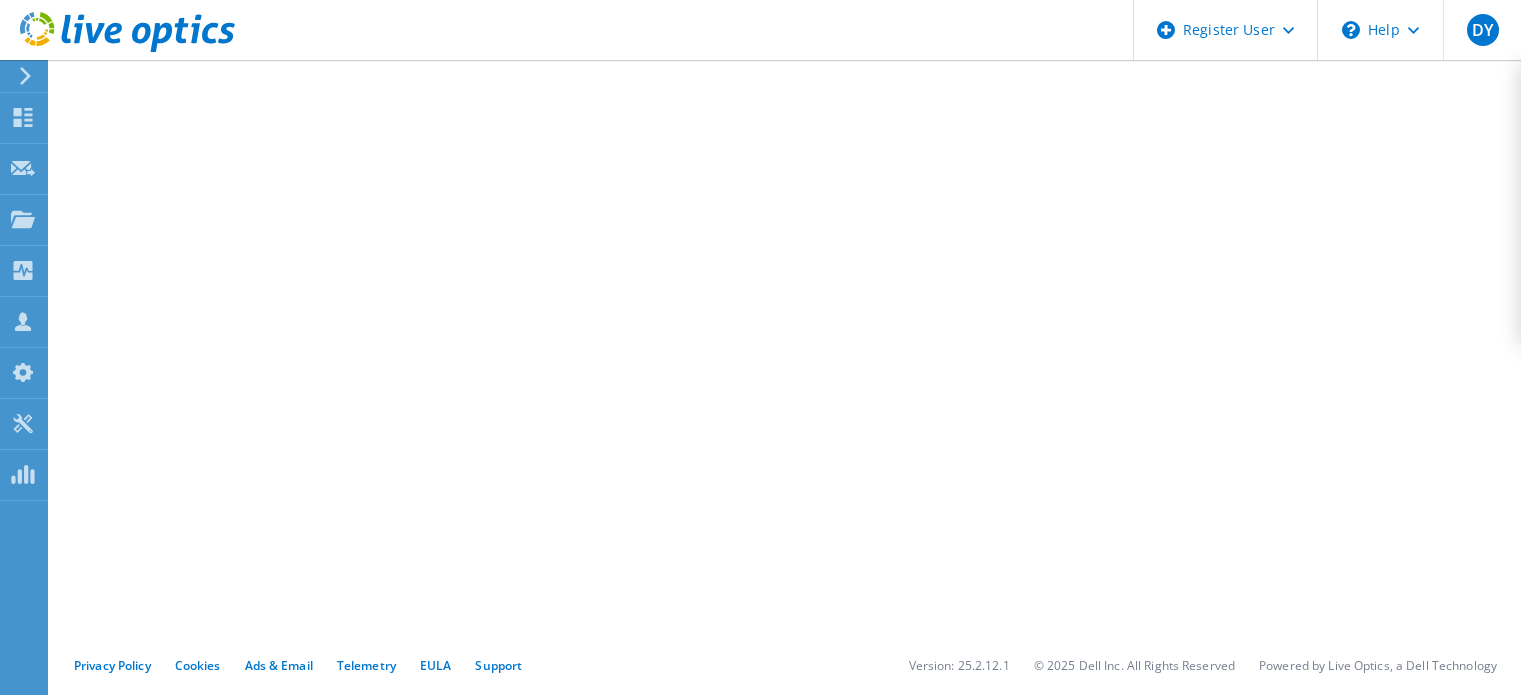 scroll, scrollTop: 0, scrollLeft: 0, axis: both 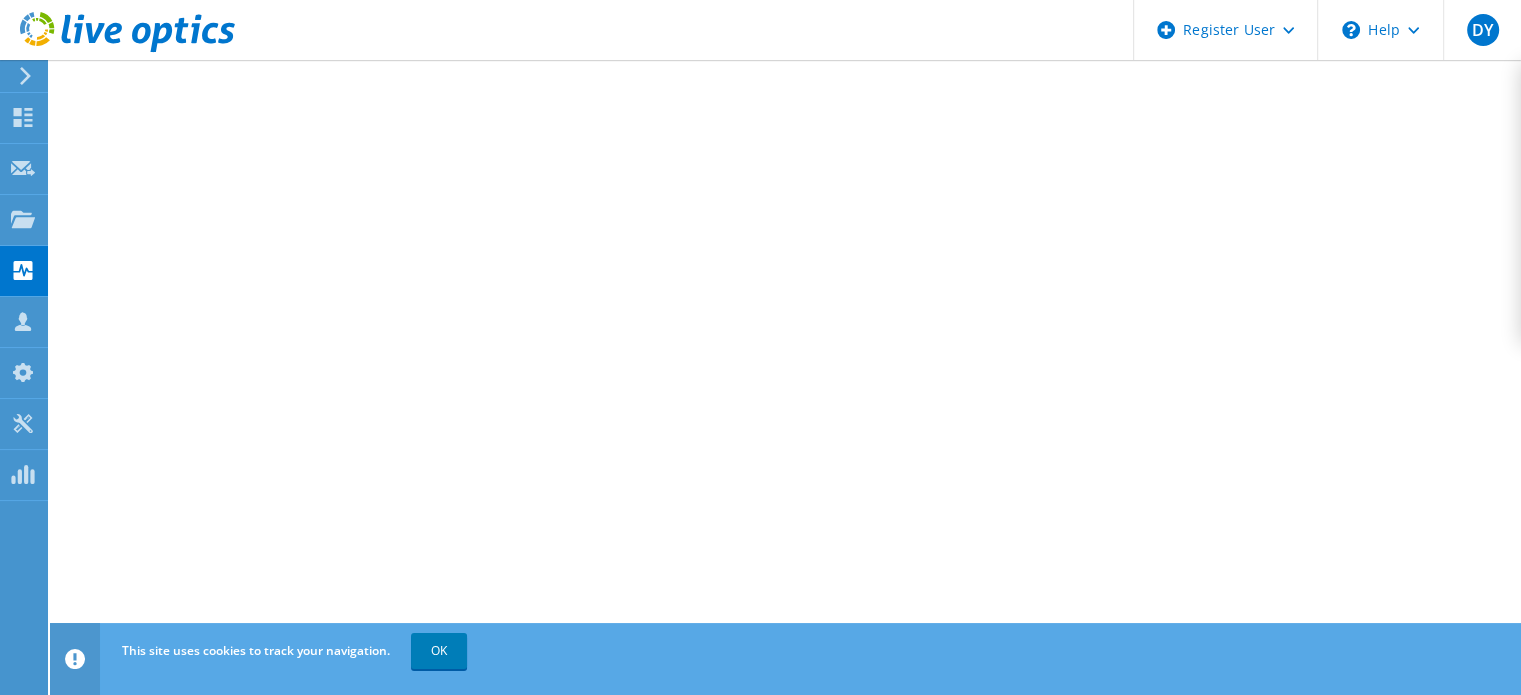 drag, startPoint x: 436, startPoint y: 656, endPoint x: 433, endPoint y: 628, distance: 28.160255 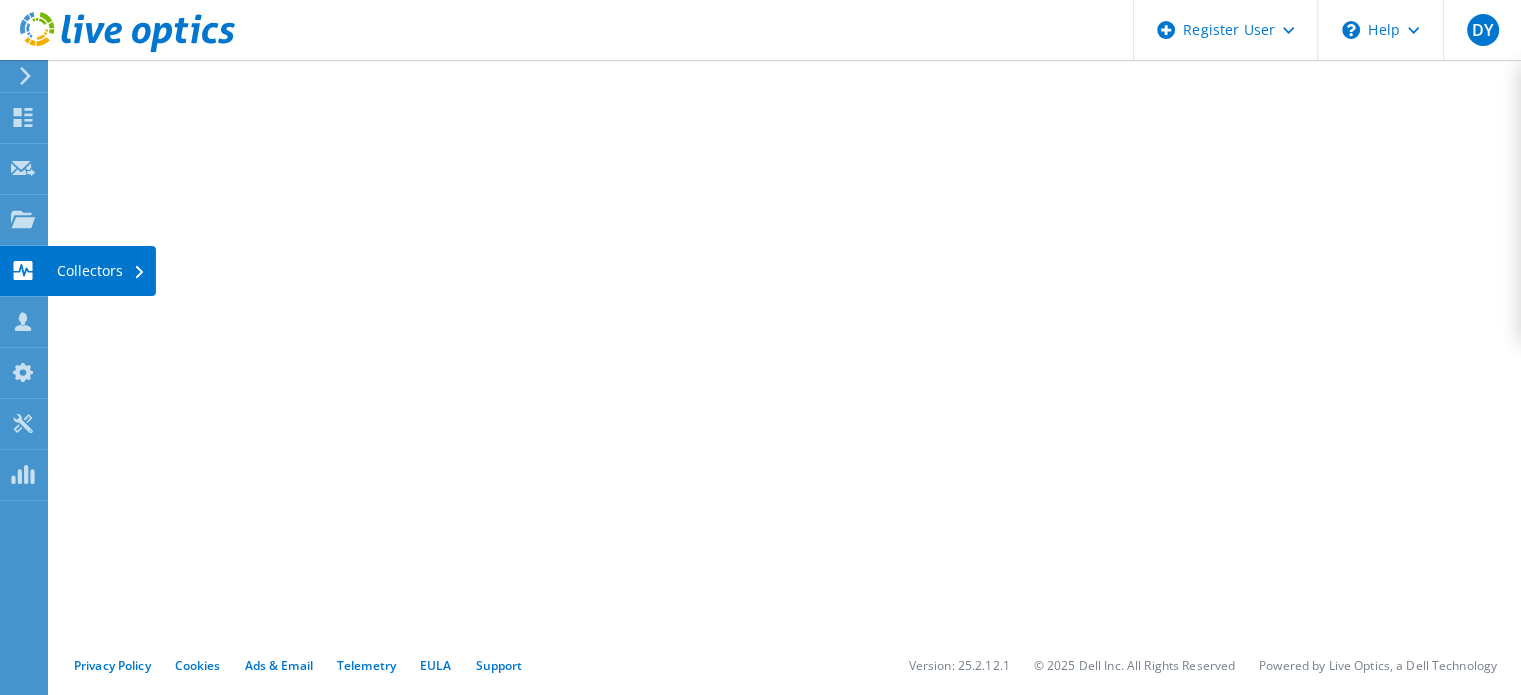 click 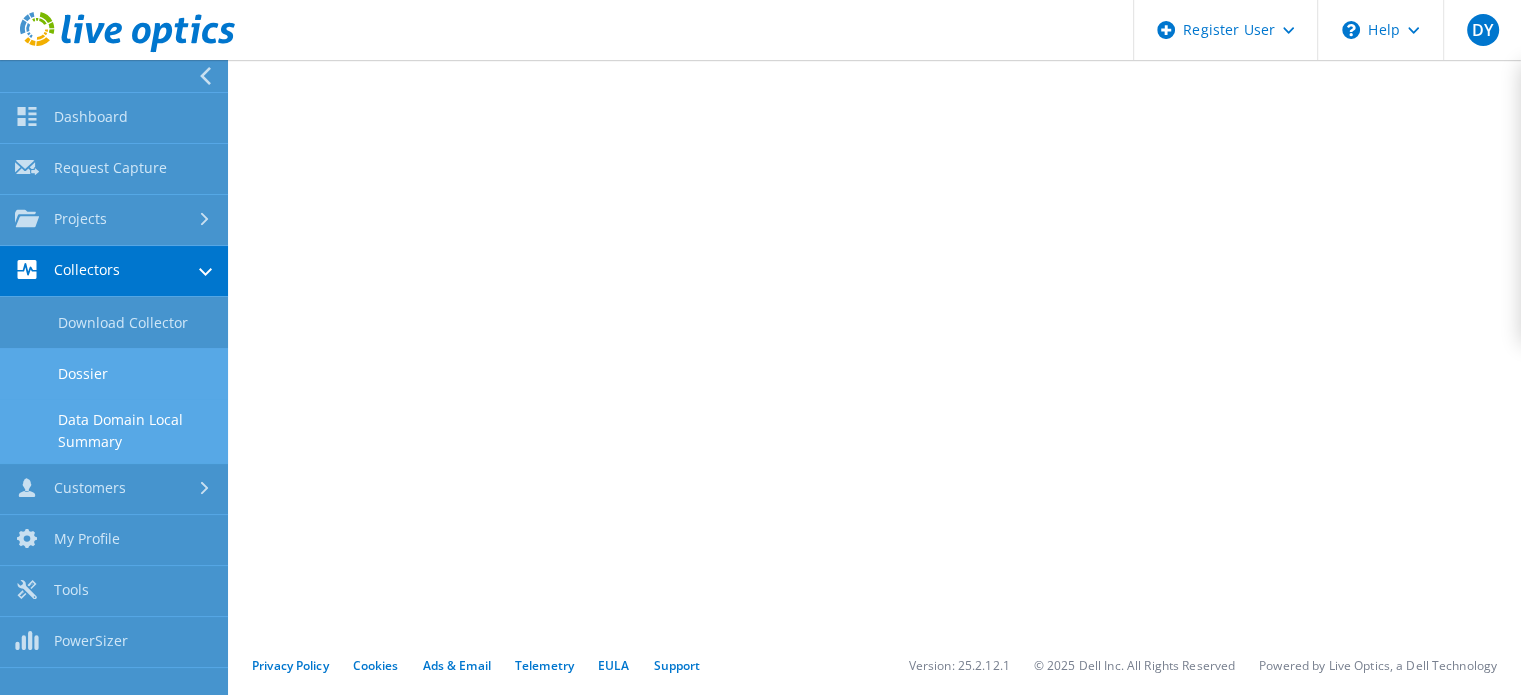 click on "Data Domain Local Summary" at bounding box center (114, 431) 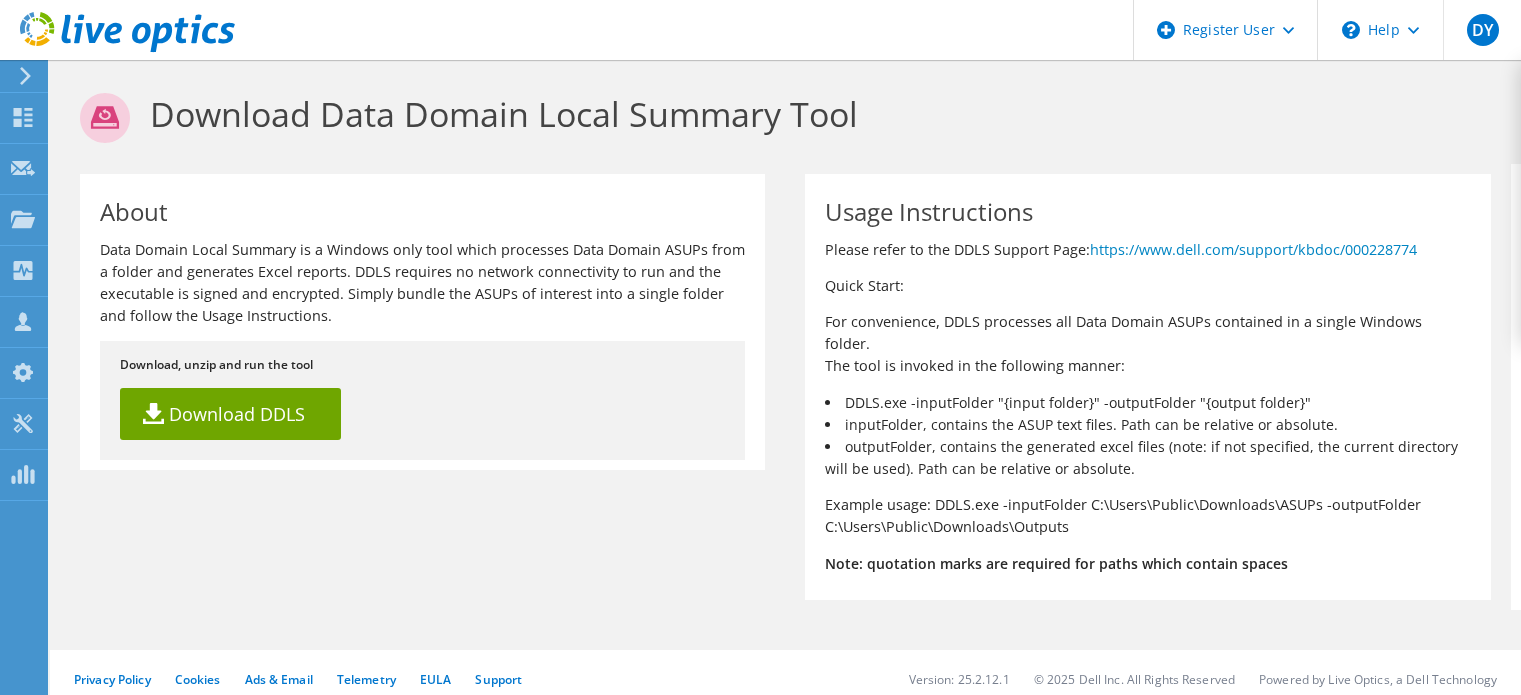 scroll, scrollTop: 0, scrollLeft: 0, axis: both 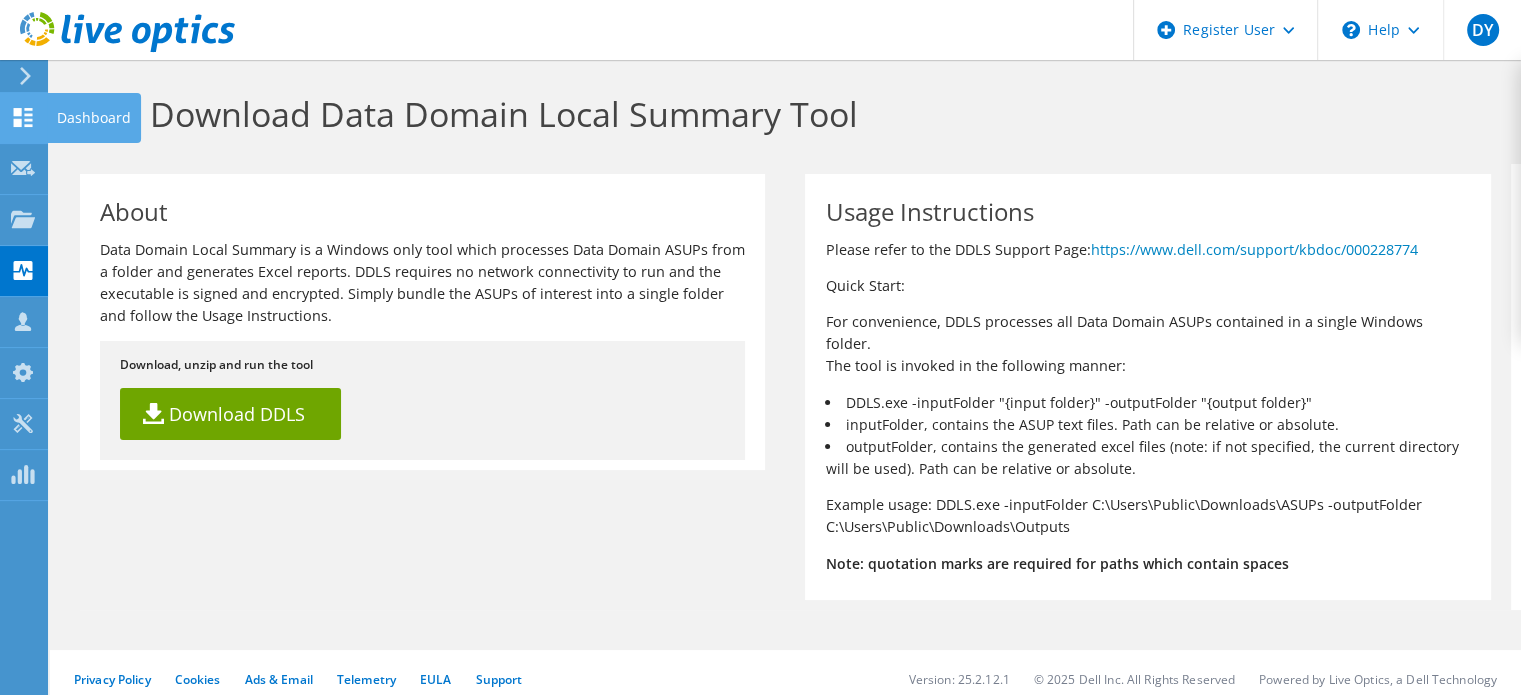 click 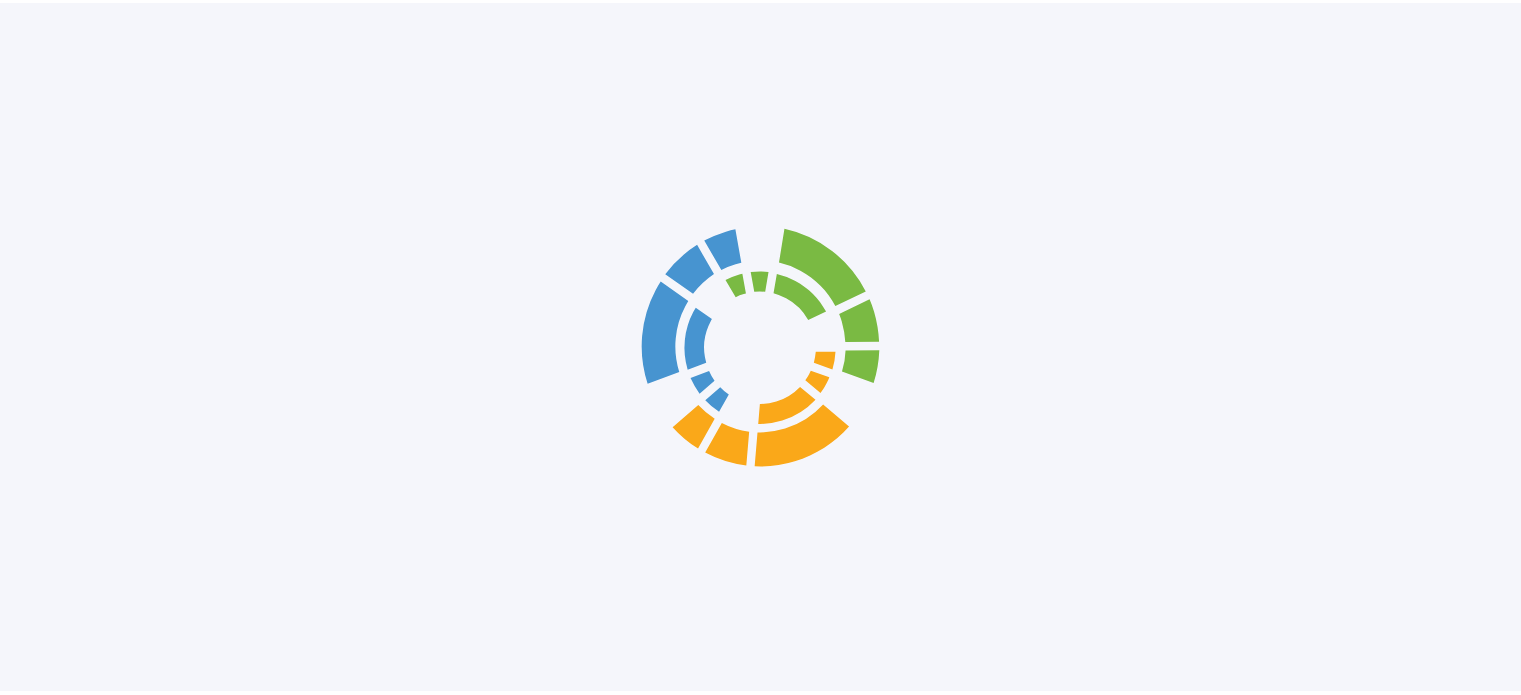scroll, scrollTop: 0, scrollLeft: 0, axis: both 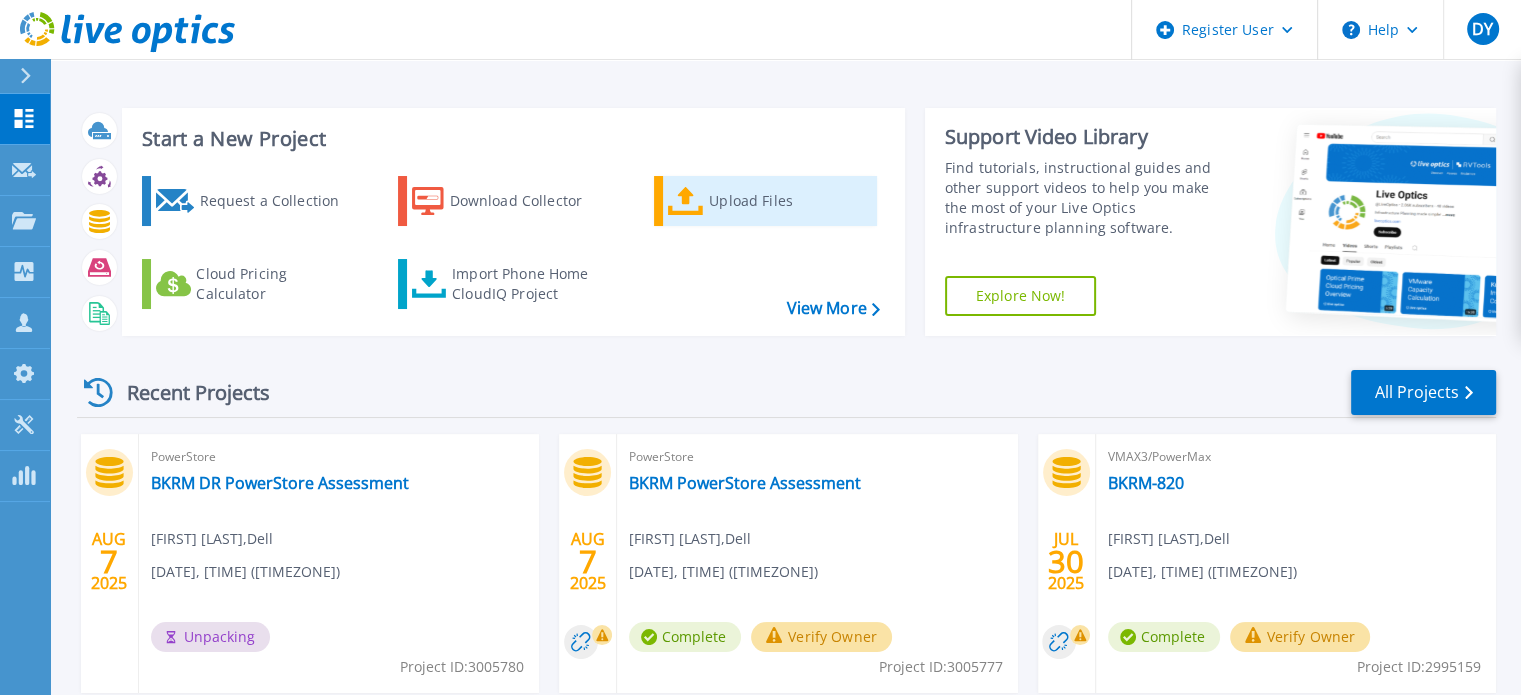 click on "Upload Files" at bounding box center (789, 201) 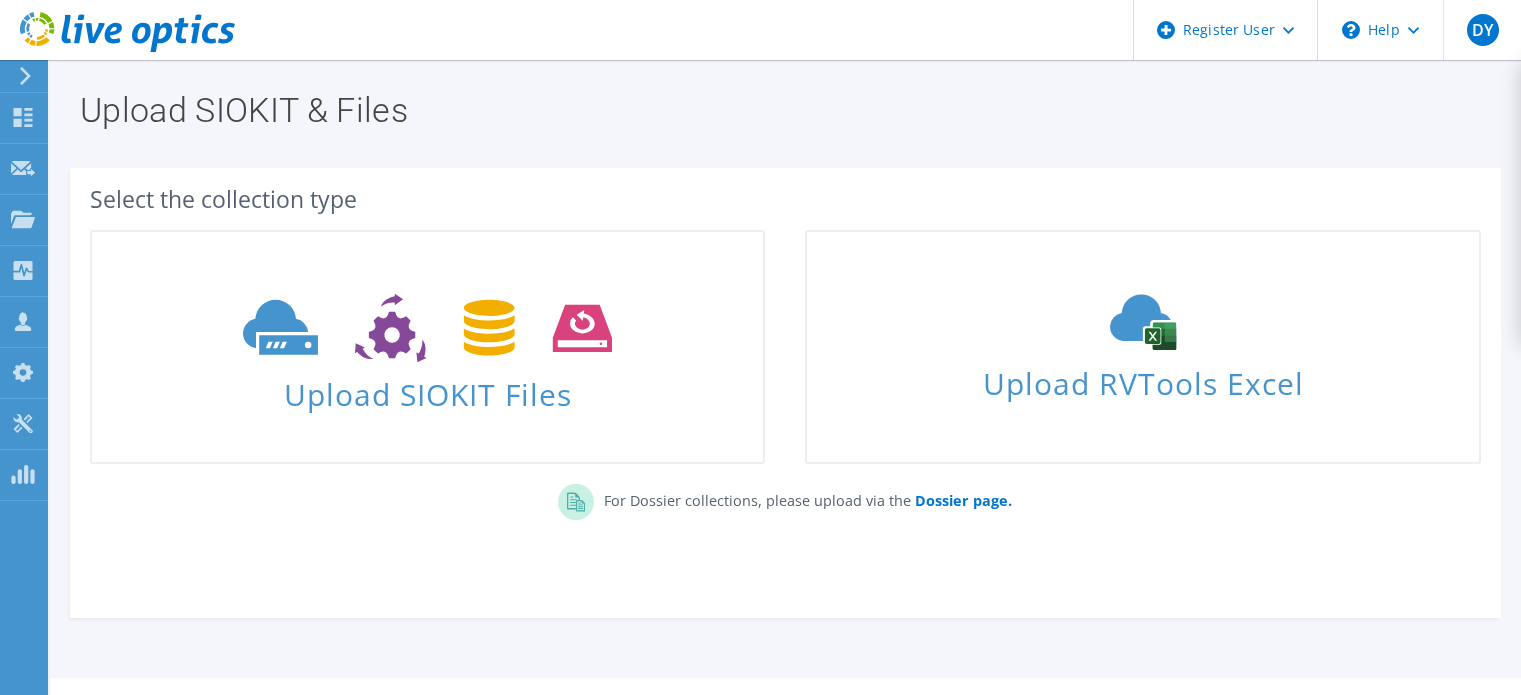 scroll, scrollTop: 0, scrollLeft: 0, axis: both 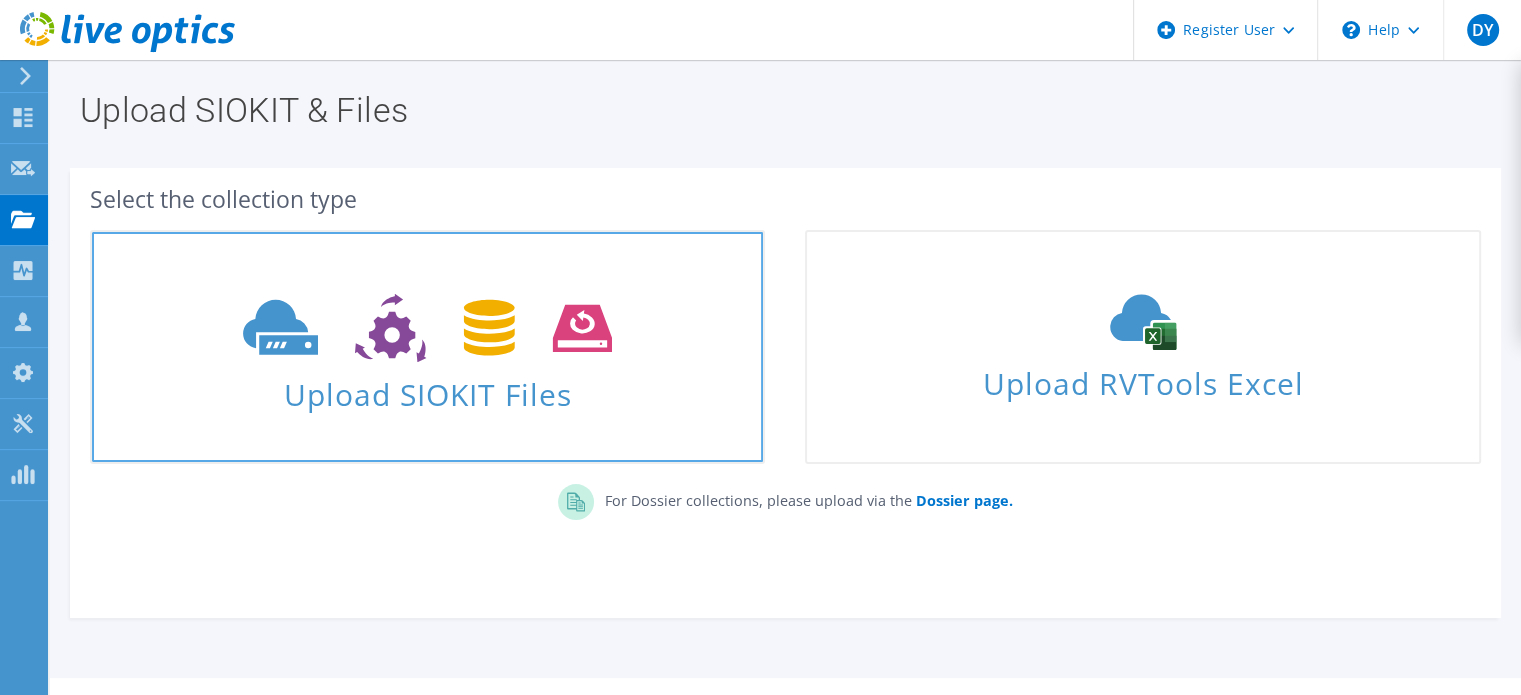 click on "Upload SIOKIT Files" at bounding box center [427, 388] 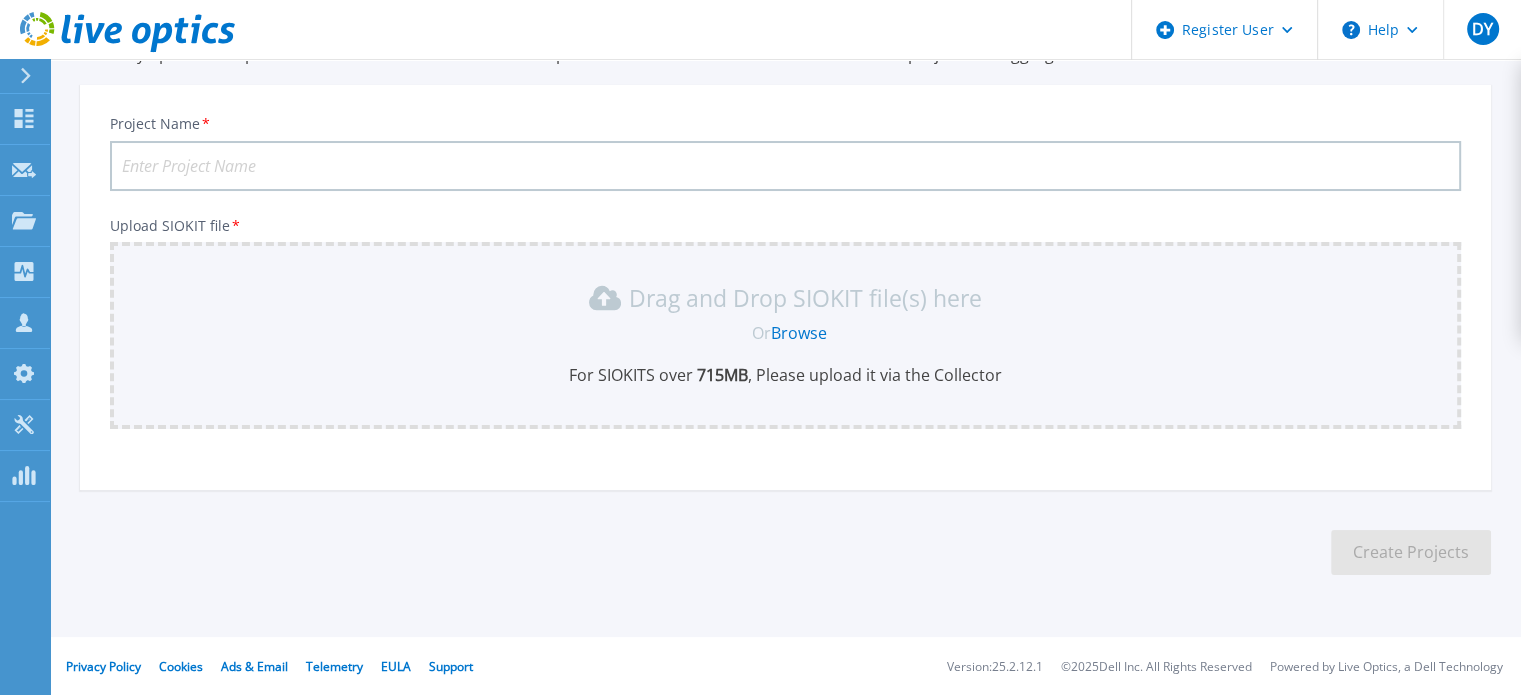 scroll, scrollTop: 0, scrollLeft: 0, axis: both 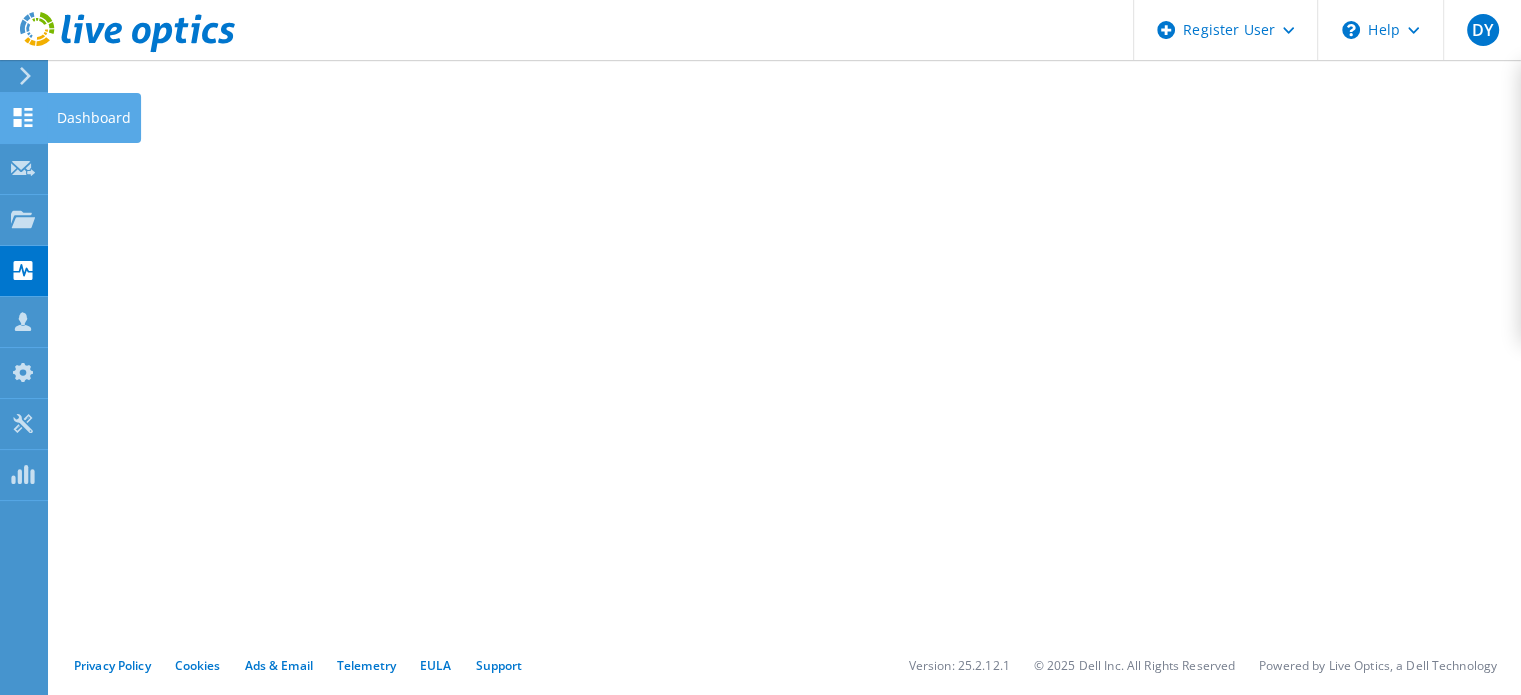 click 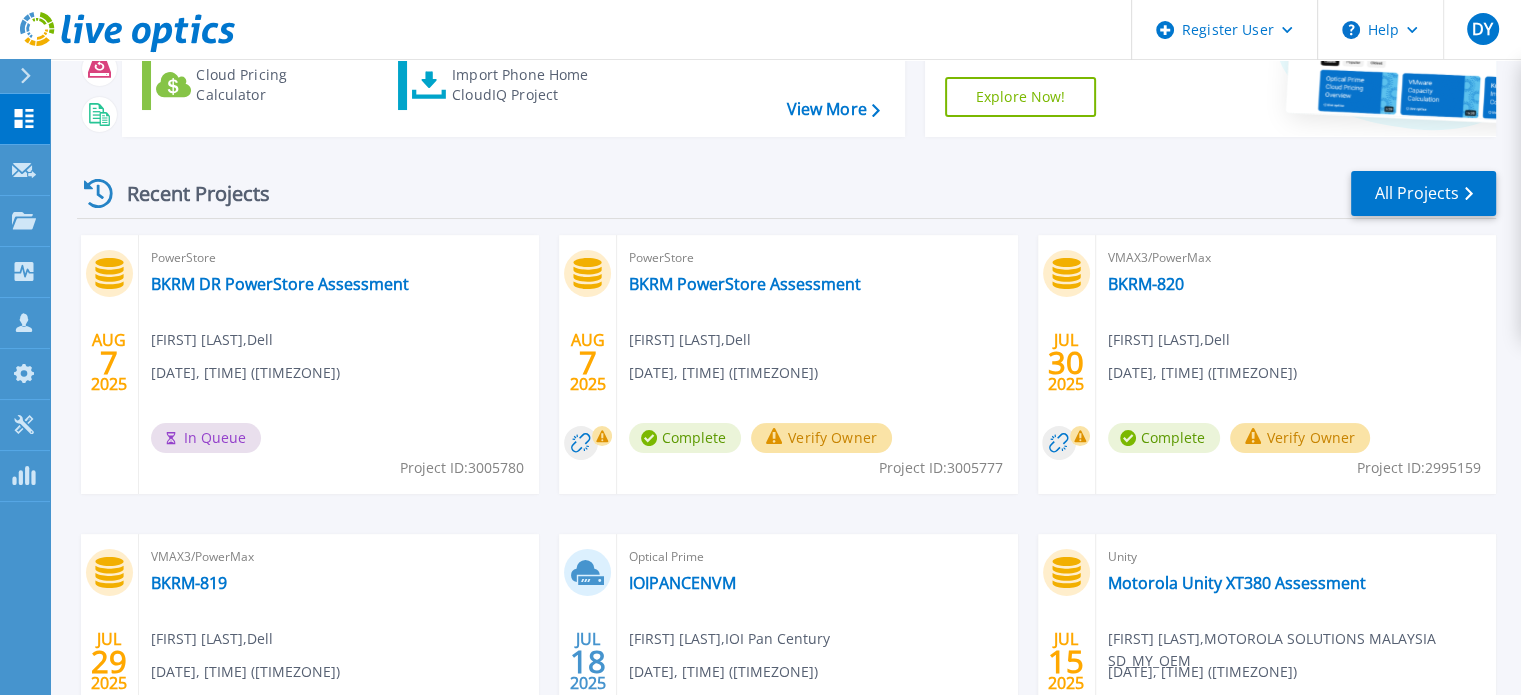 scroll, scrollTop: 200, scrollLeft: 0, axis: vertical 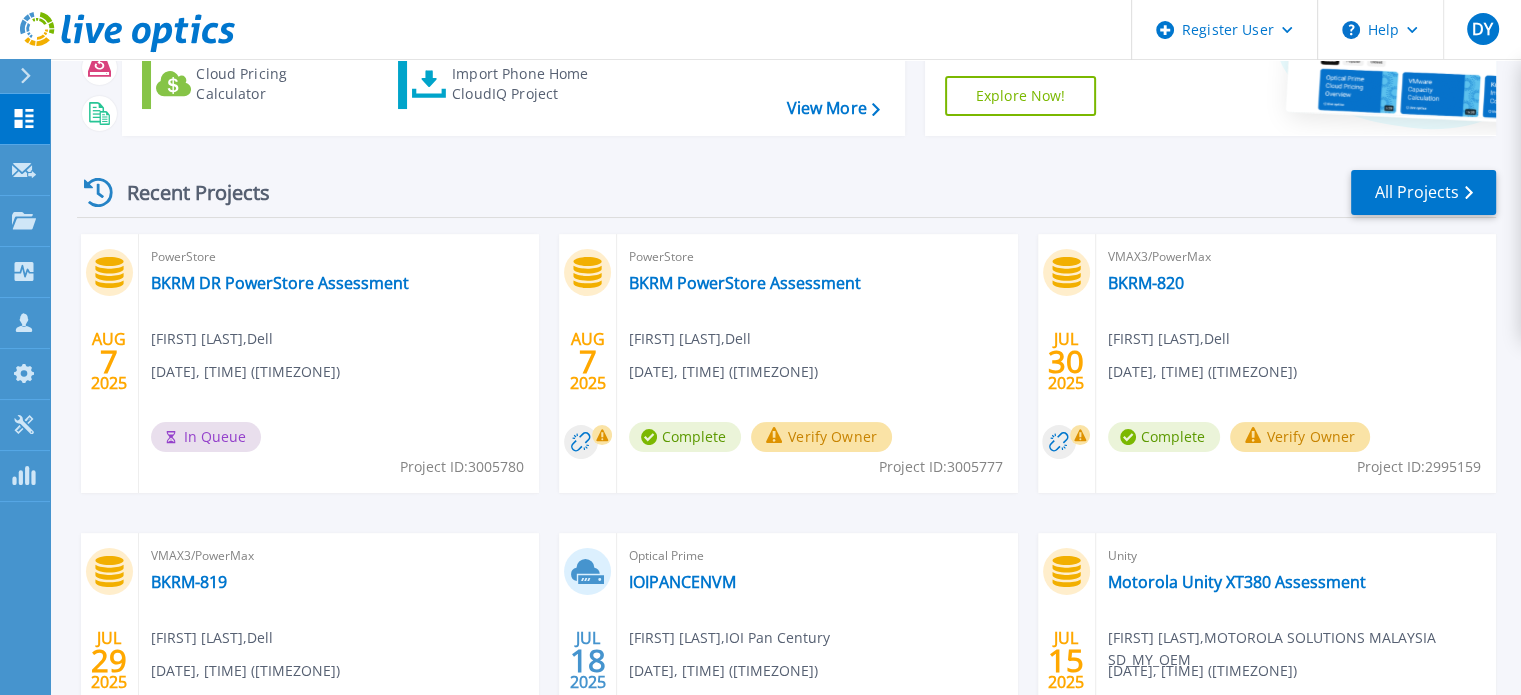 click on "Verify Owner" at bounding box center (821, 437) 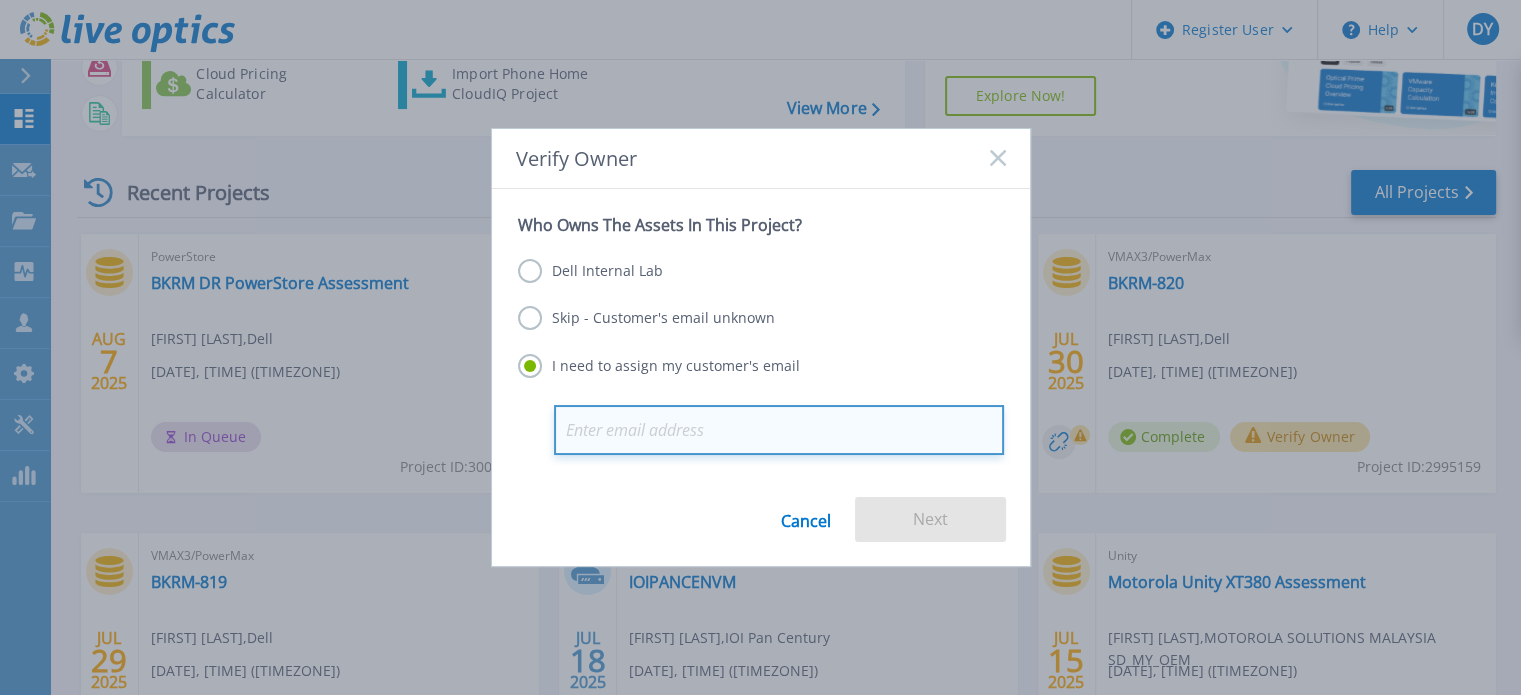 paste on "[EMAIL]" 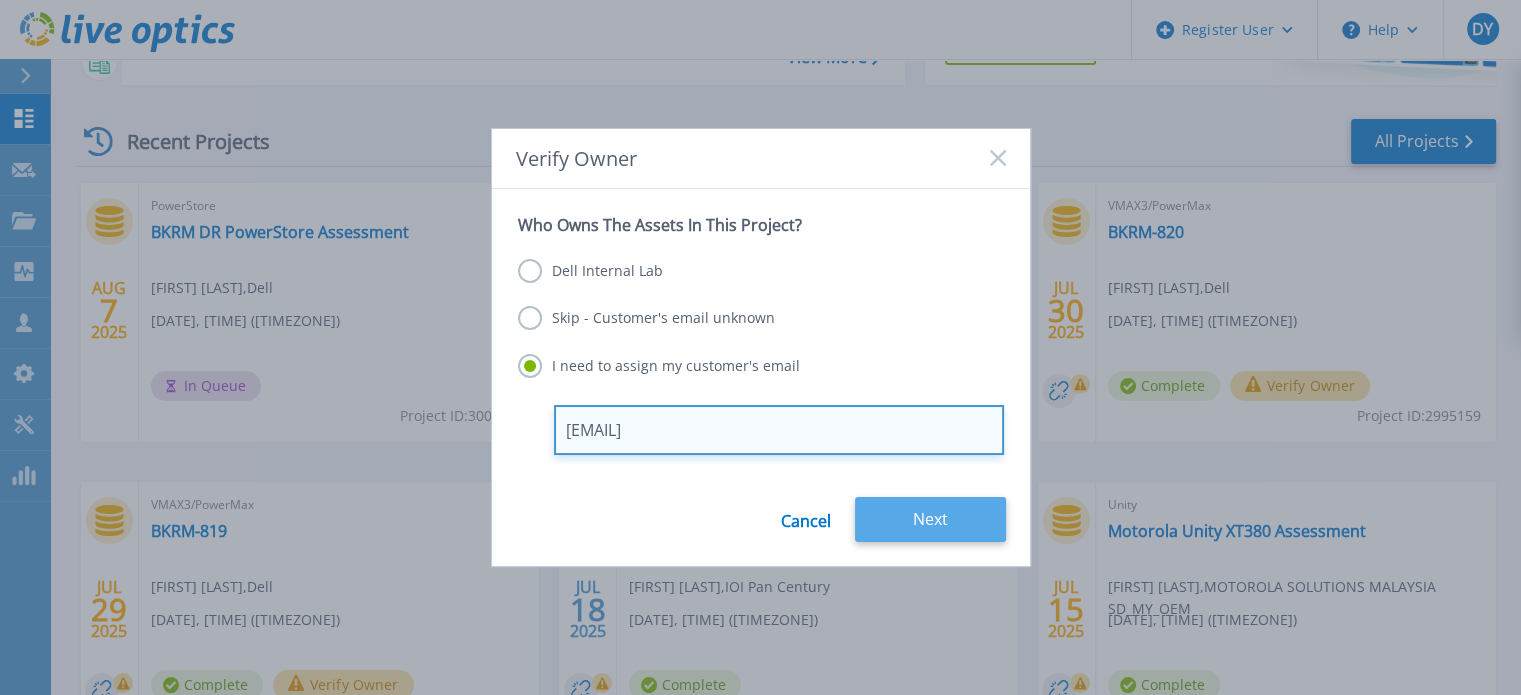 scroll, scrollTop: 300, scrollLeft: 0, axis: vertical 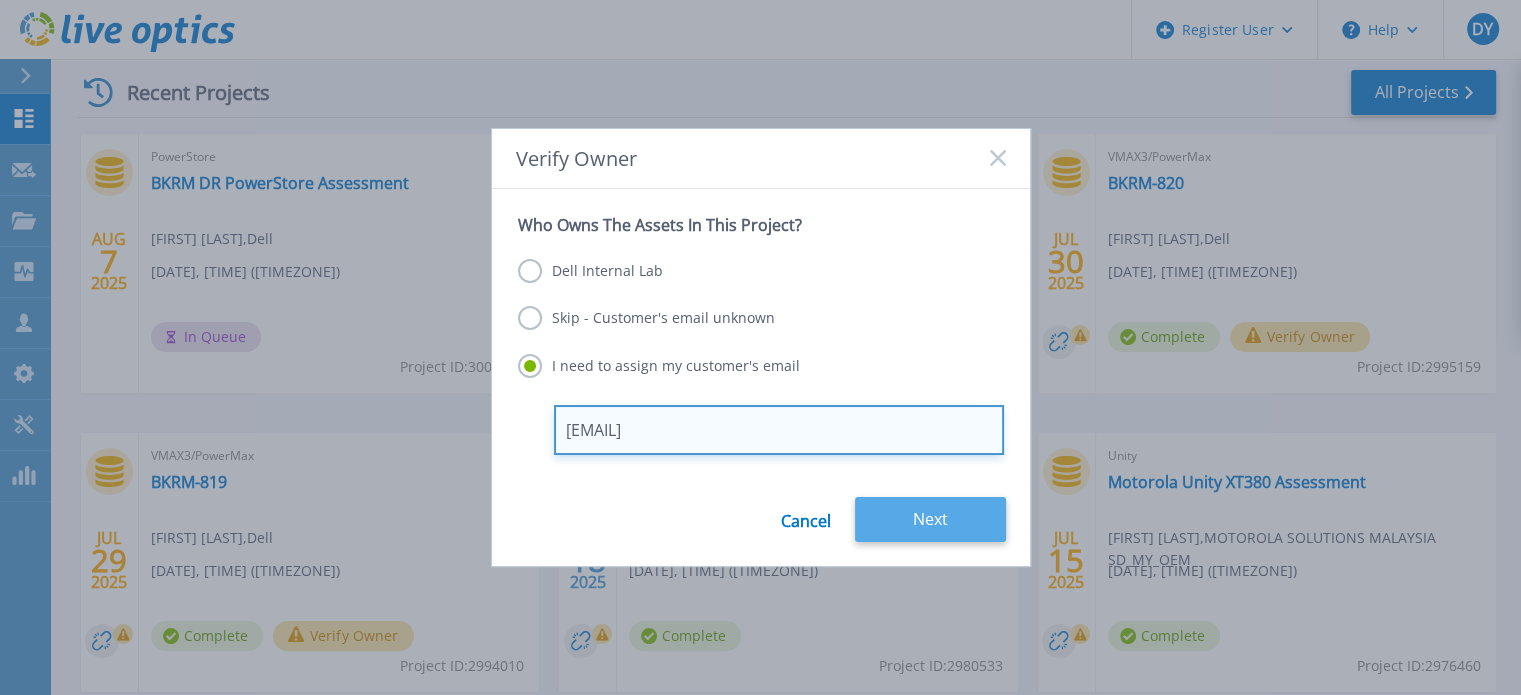 type on "mohamada.fais@bankrakyat.com.my" 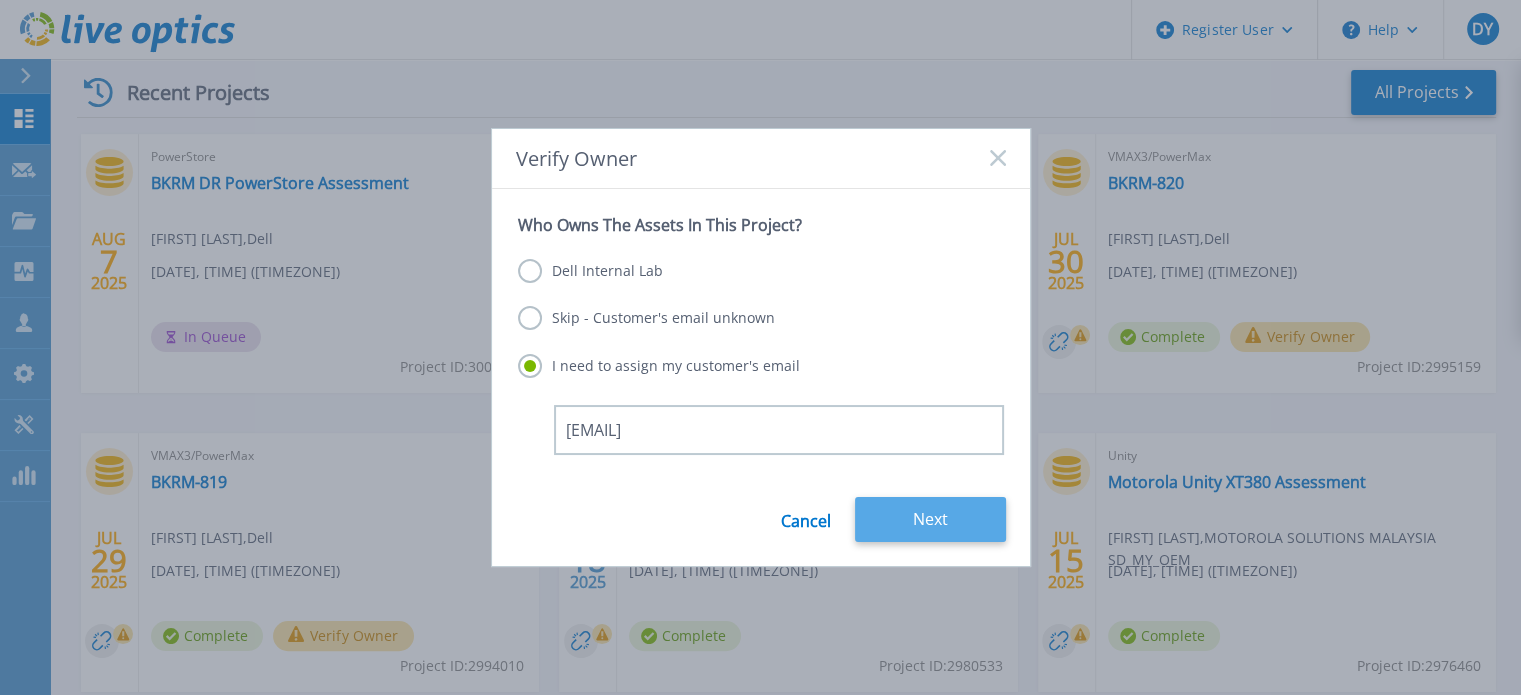 click on "Next" at bounding box center (930, 519) 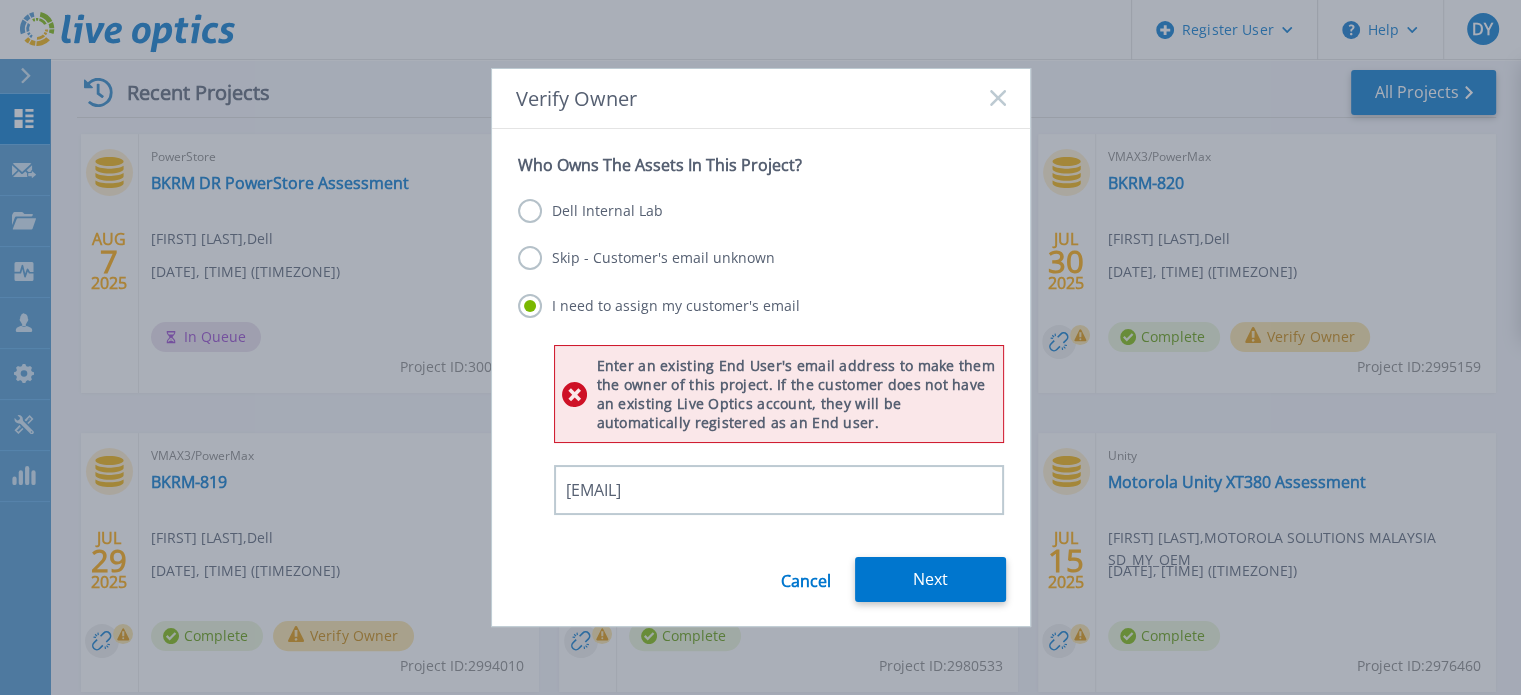 click on "Skip - Customer's email unknown" at bounding box center [646, 258] 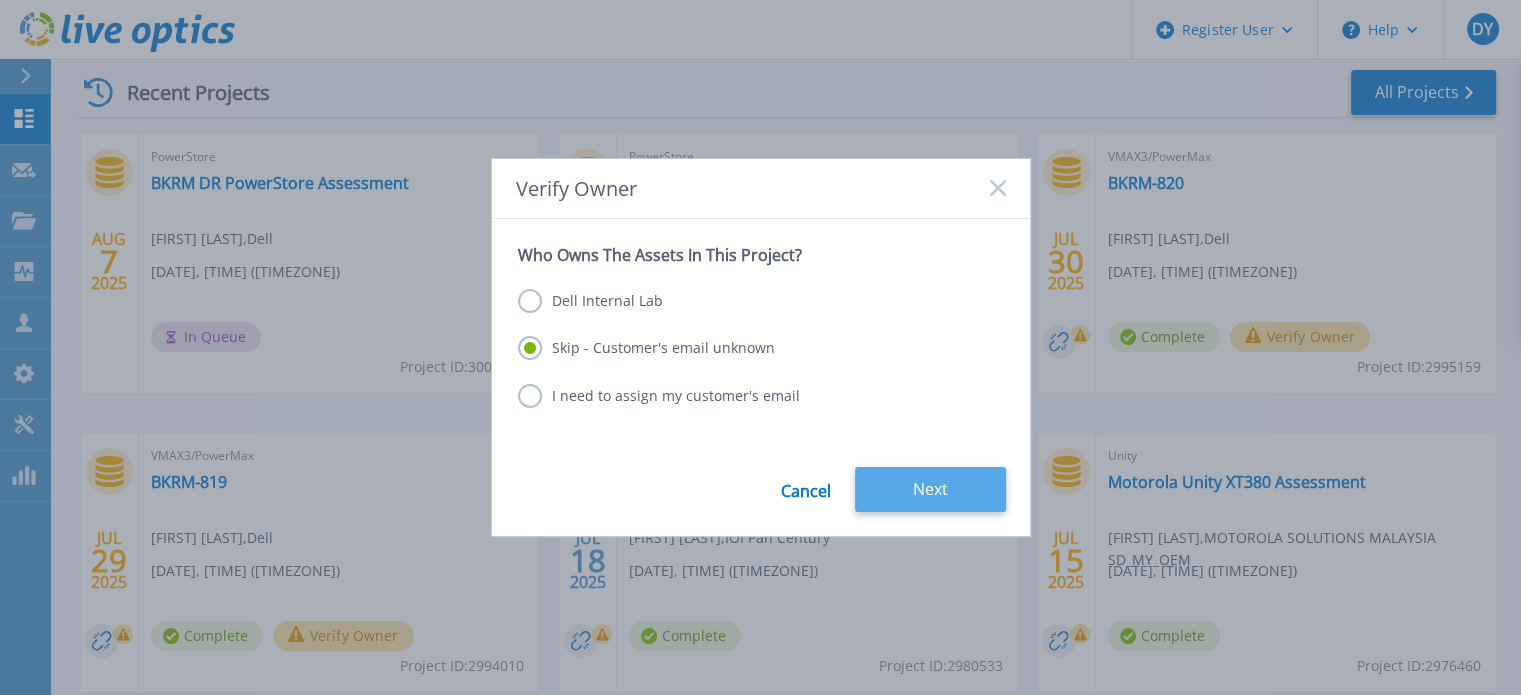 click on "Next" at bounding box center [930, 489] 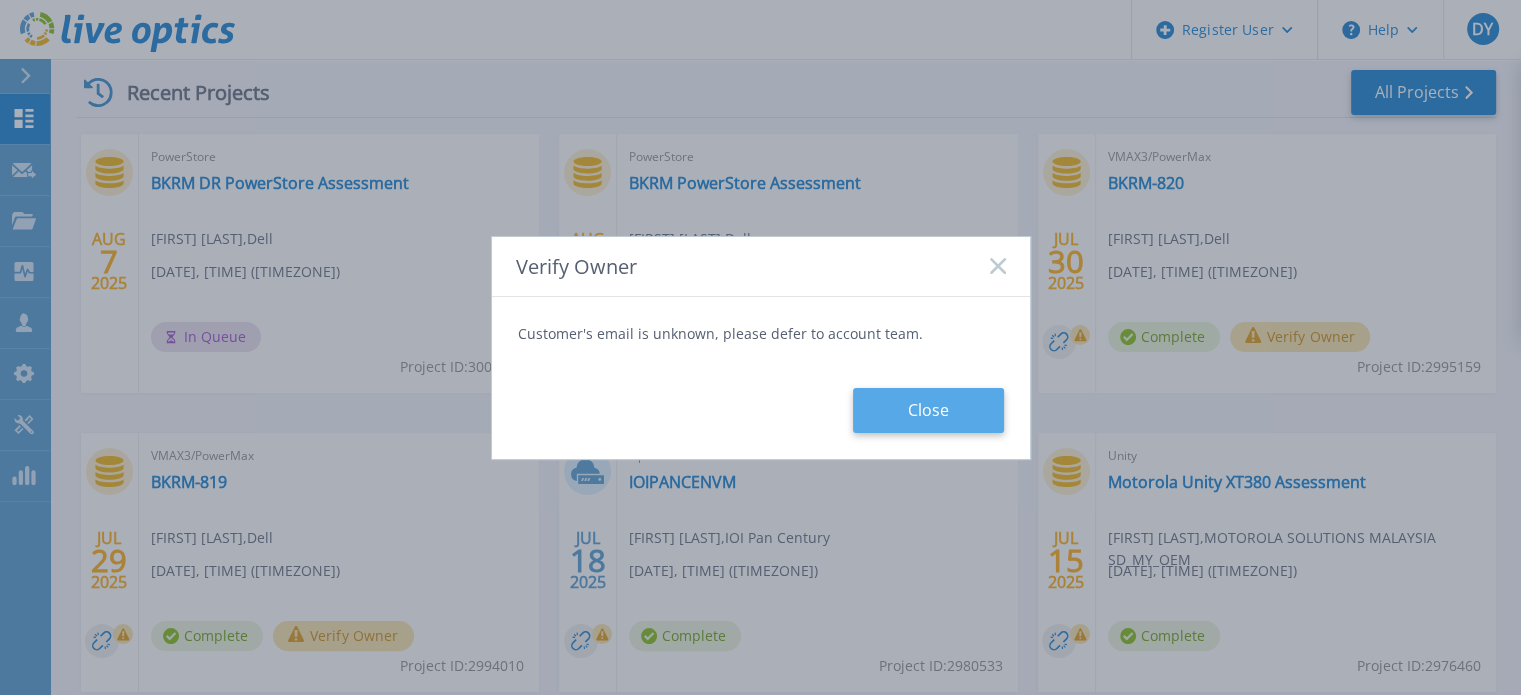 click on "Close" at bounding box center (928, 410) 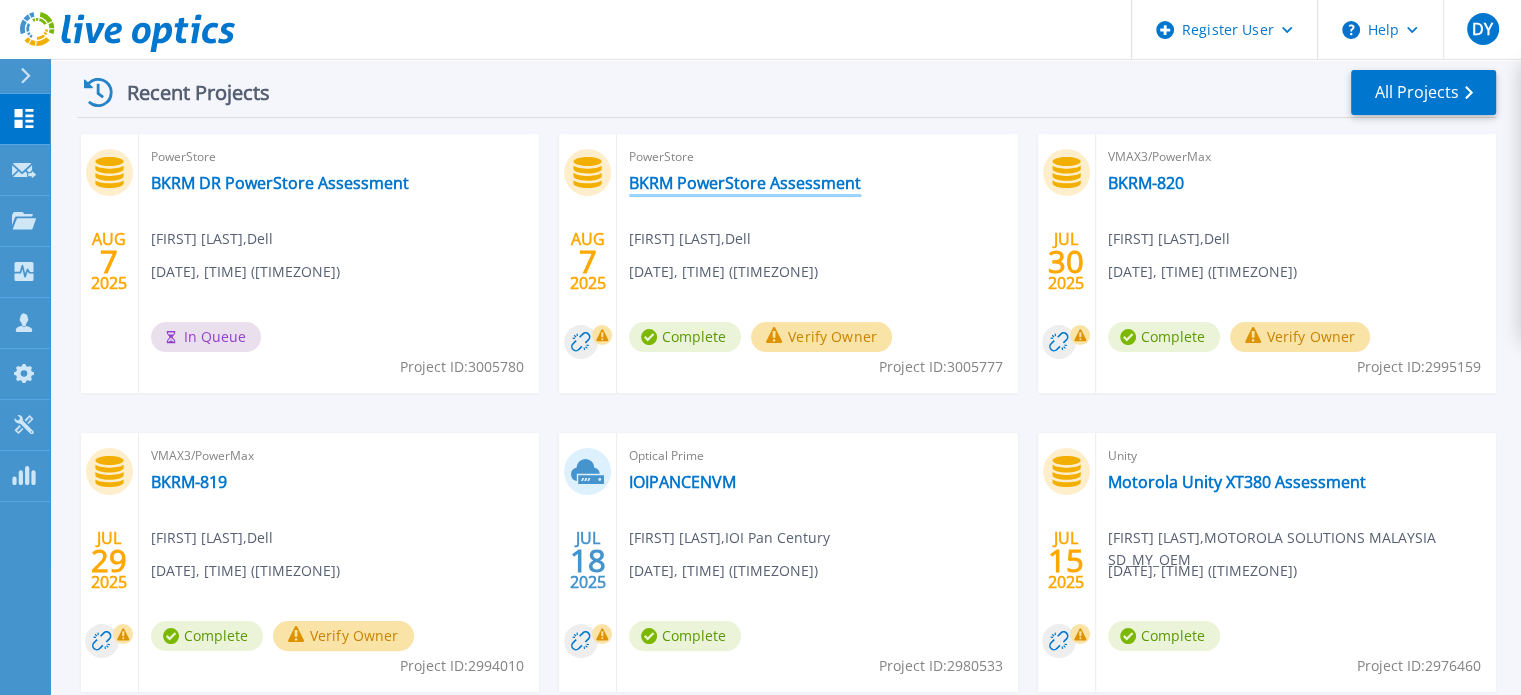 click on "BKRM PowerStore Assessment" at bounding box center (745, 183) 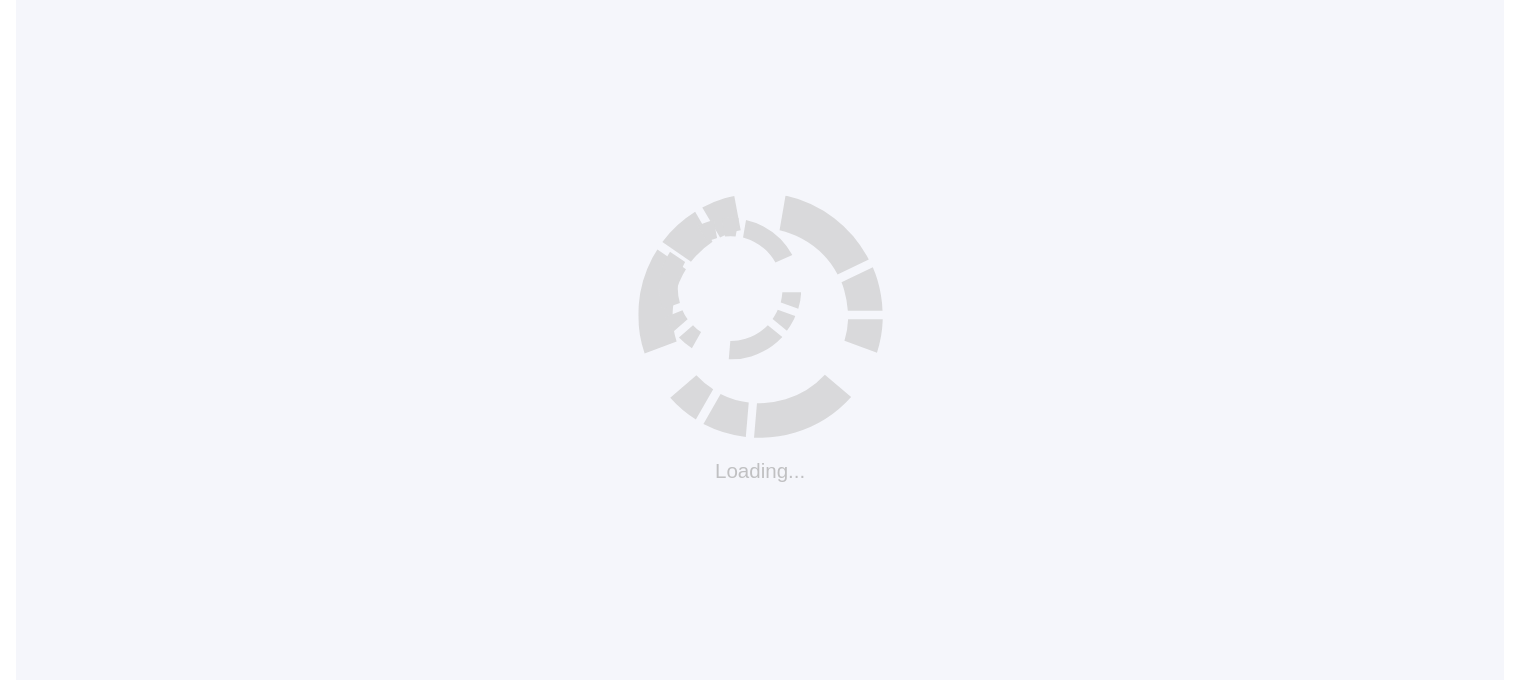 scroll, scrollTop: 0, scrollLeft: 0, axis: both 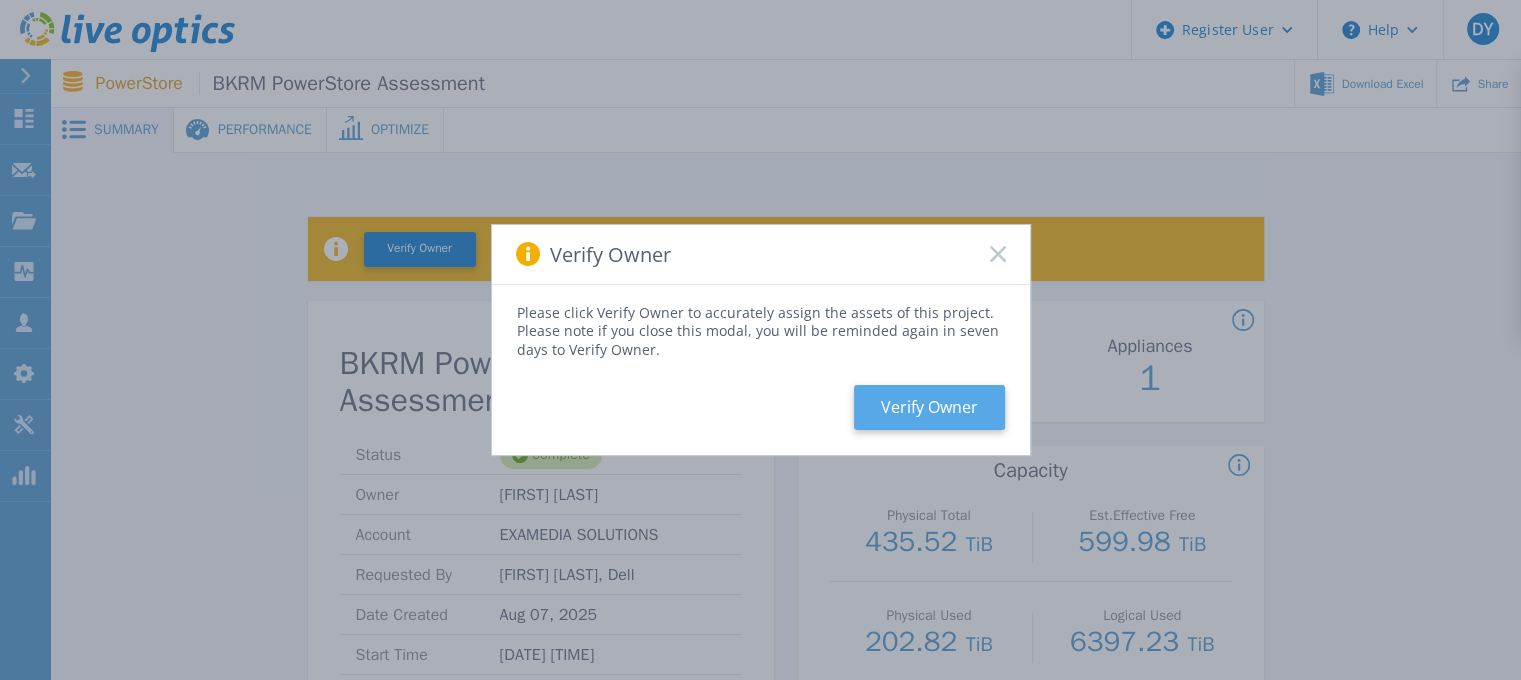 click on "Verify Owner" at bounding box center (929, 407) 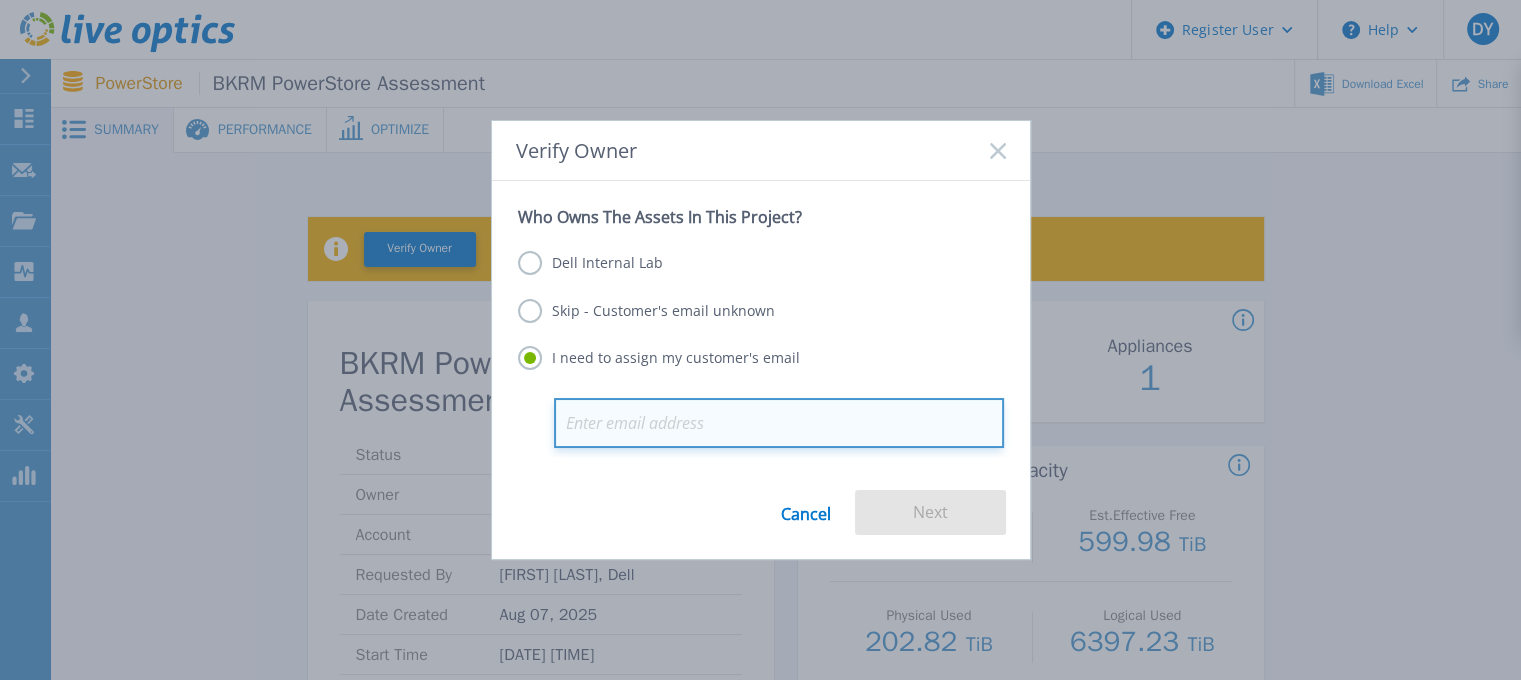 paste on "amzaini@bankrakyat.com.my" 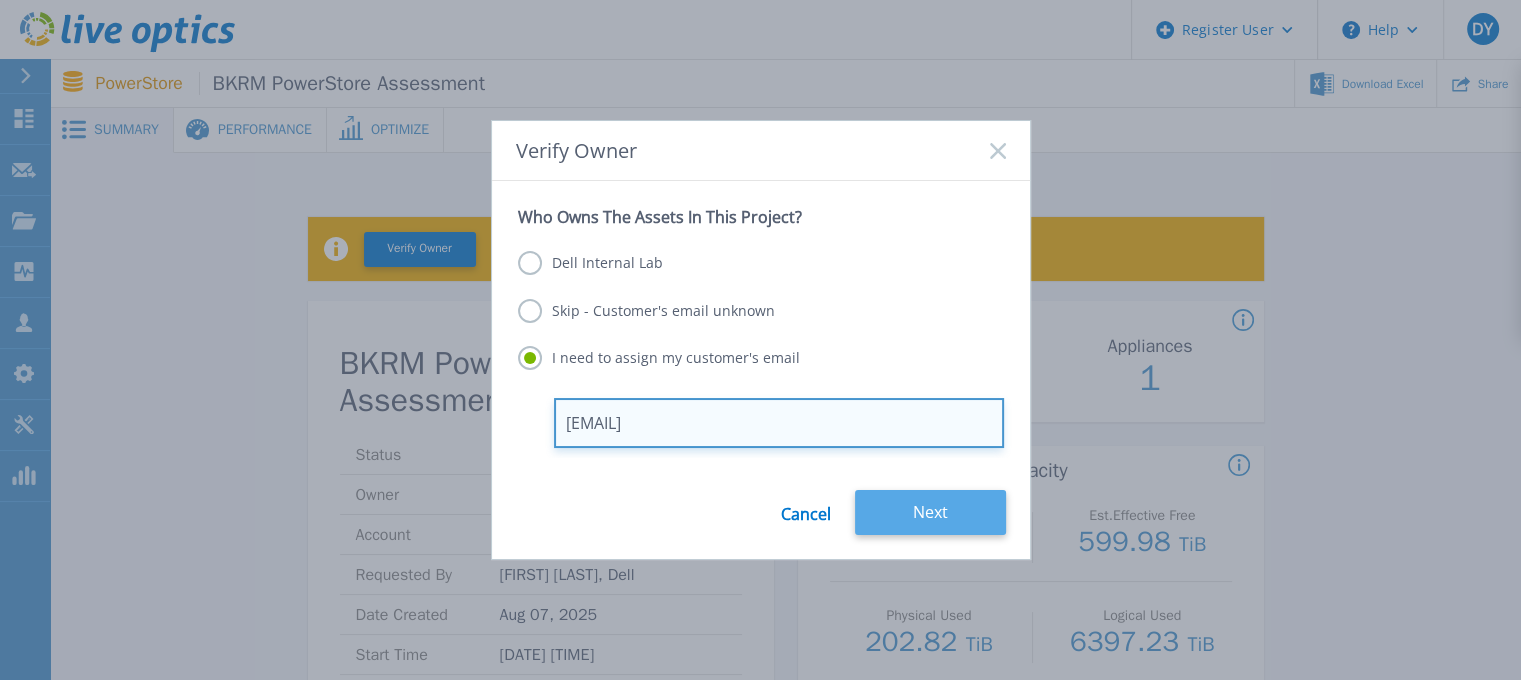 type on "amzaini@bankrakyat.com.my" 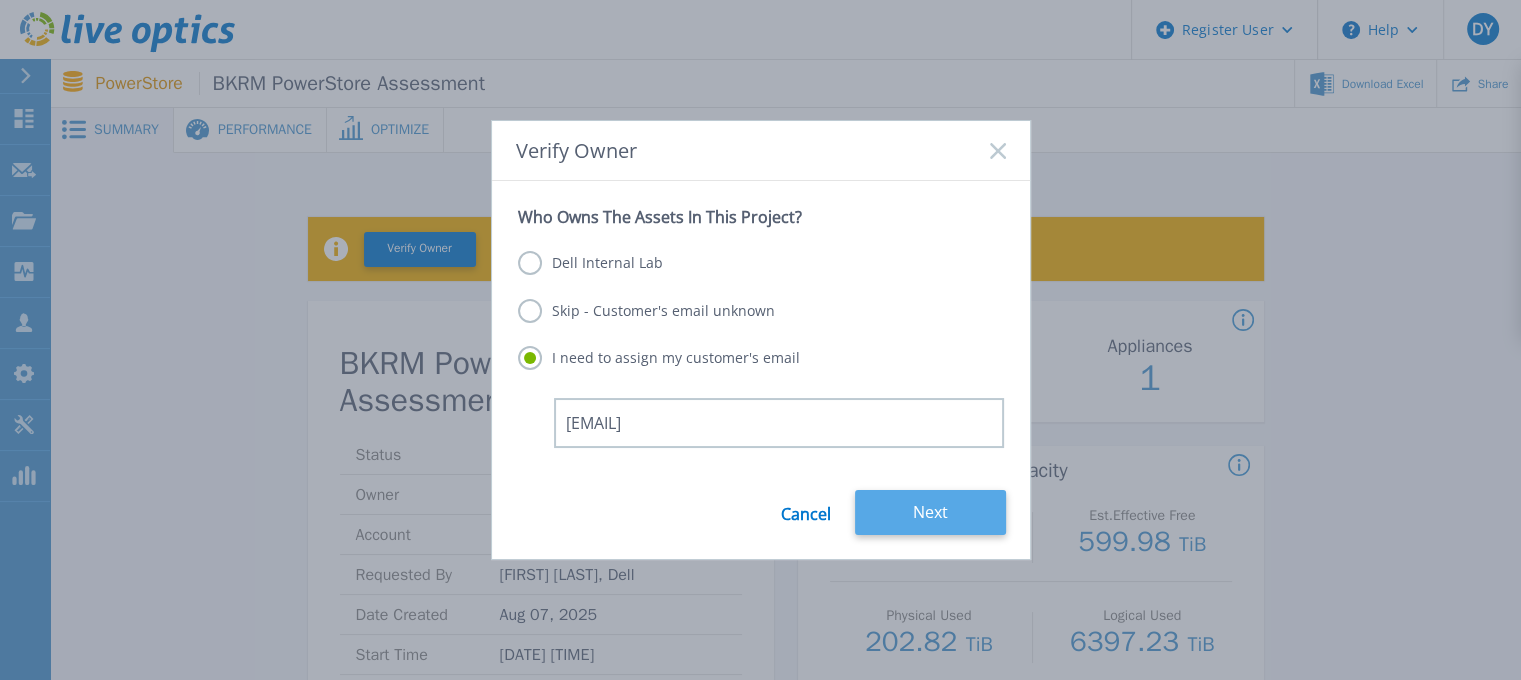 click on "Next" at bounding box center (930, 512) 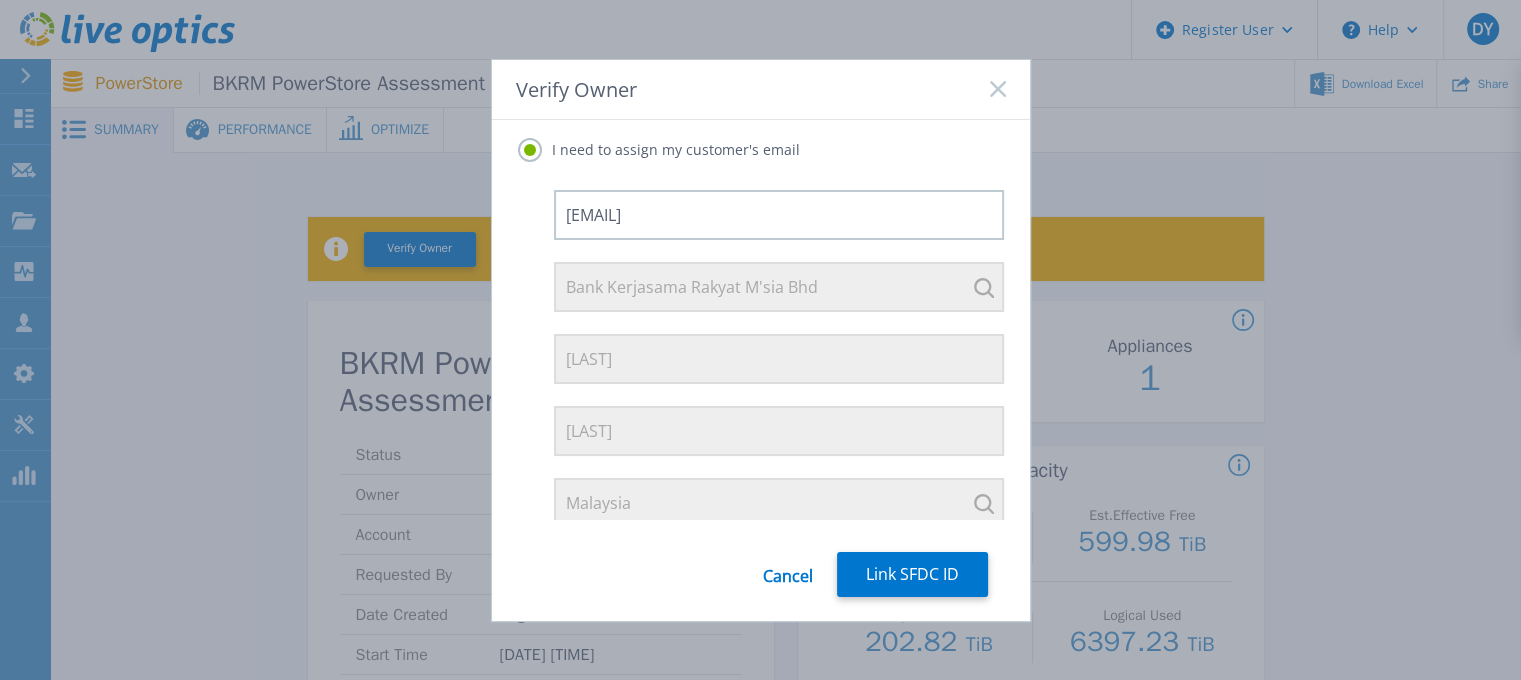 scroll, scrollTop: 148, scrollLeft: 0, axis: vertical 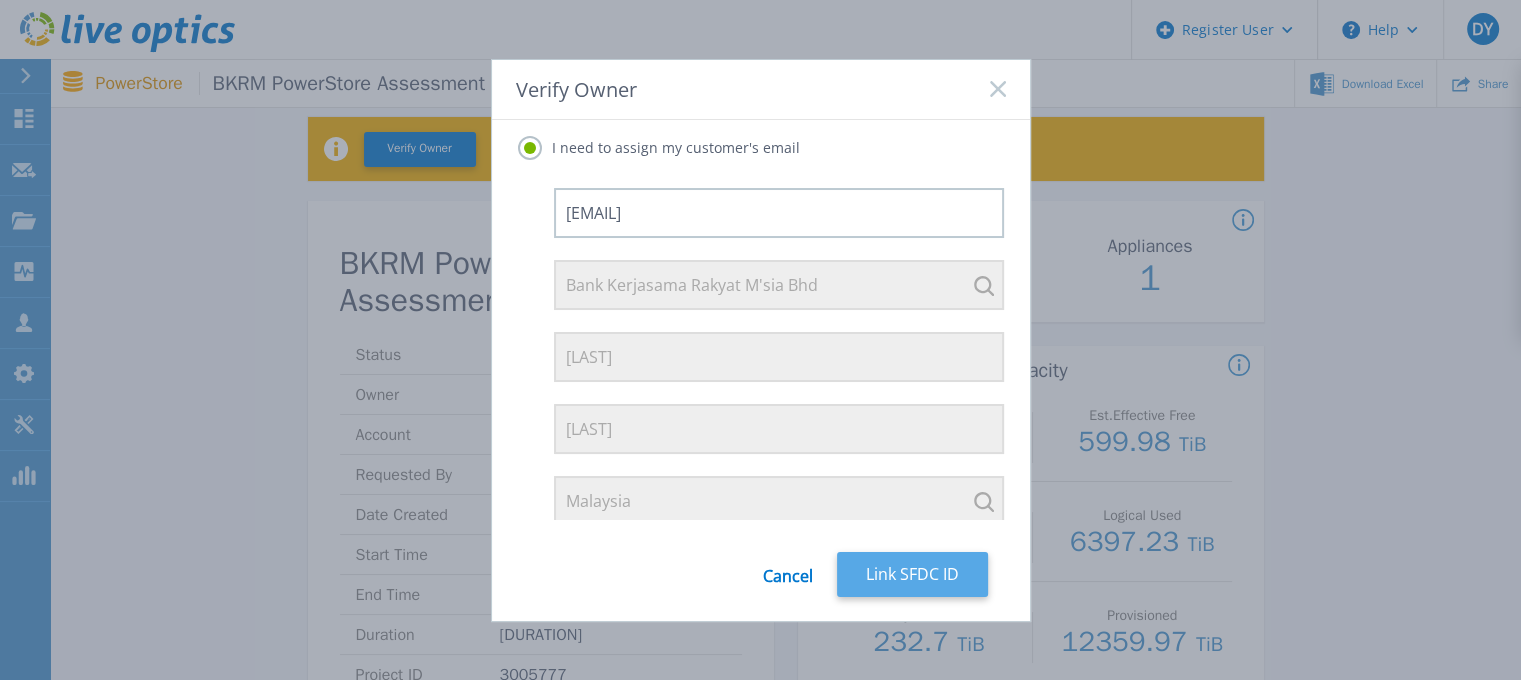 click on "Link SFDC ID" at bounding box center [912, 574] 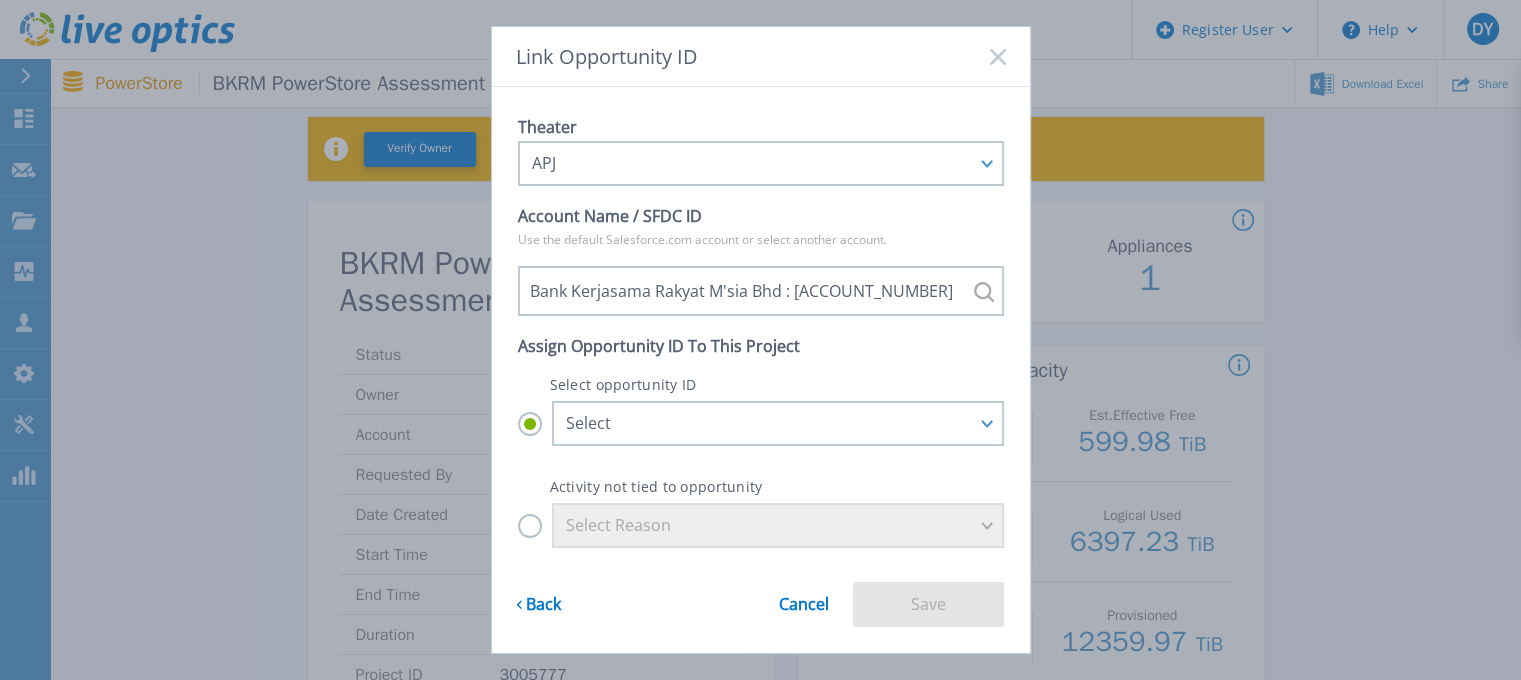 click on "Select Reason" at bounding box center [761, 525] 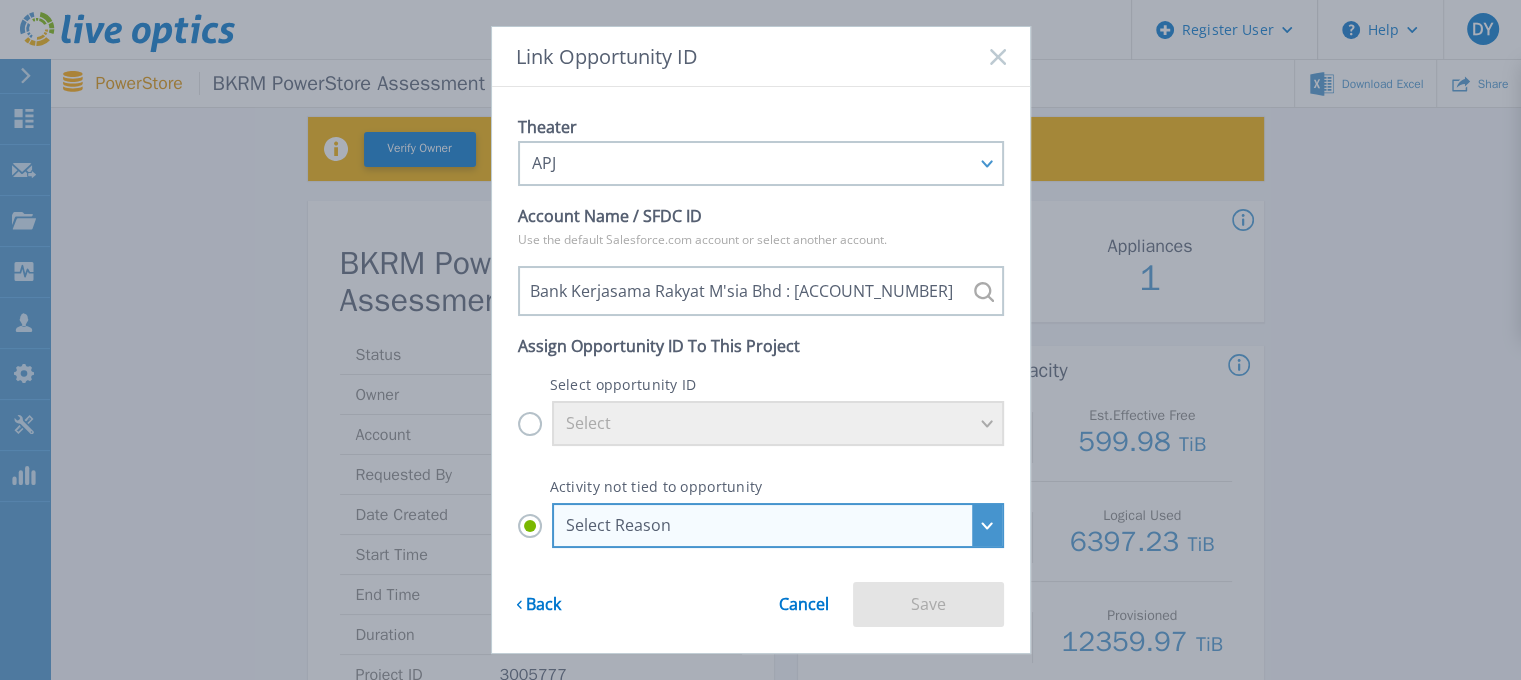 click on "Select Reason" at bounding box center (778, 525) 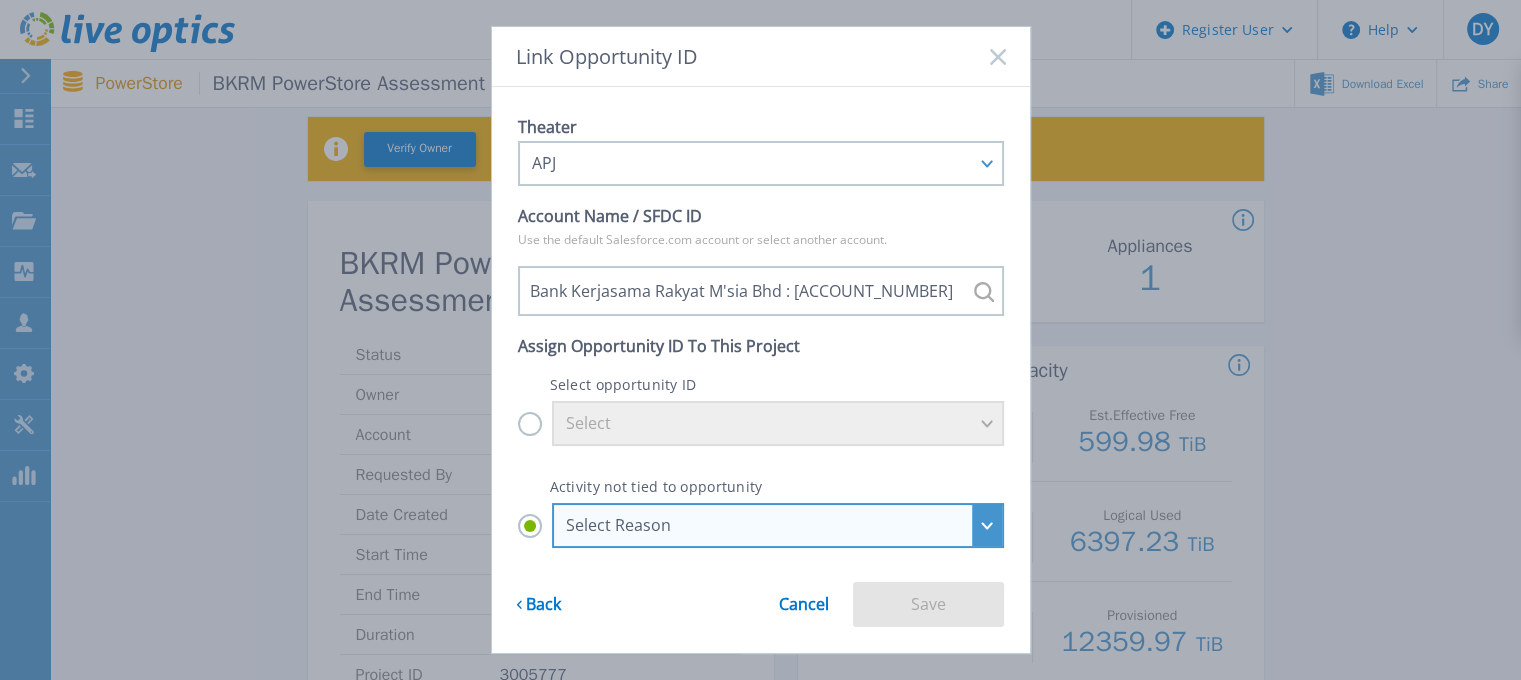 click on "Select Reason Select Reason Discovery Troubleshooting Other" at bounding box center (0, 0) 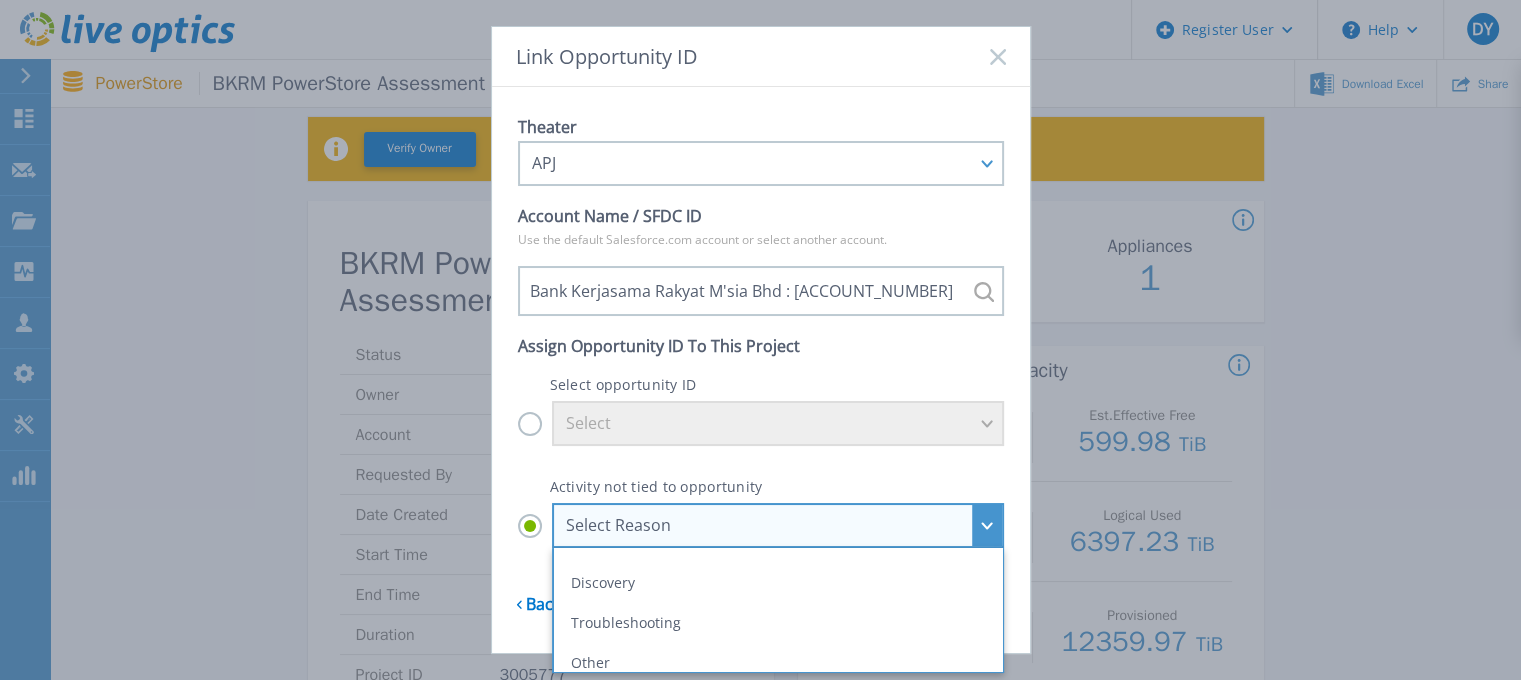 scroll, scrollTop: 46, scrollLeft: 0, axis: vertical 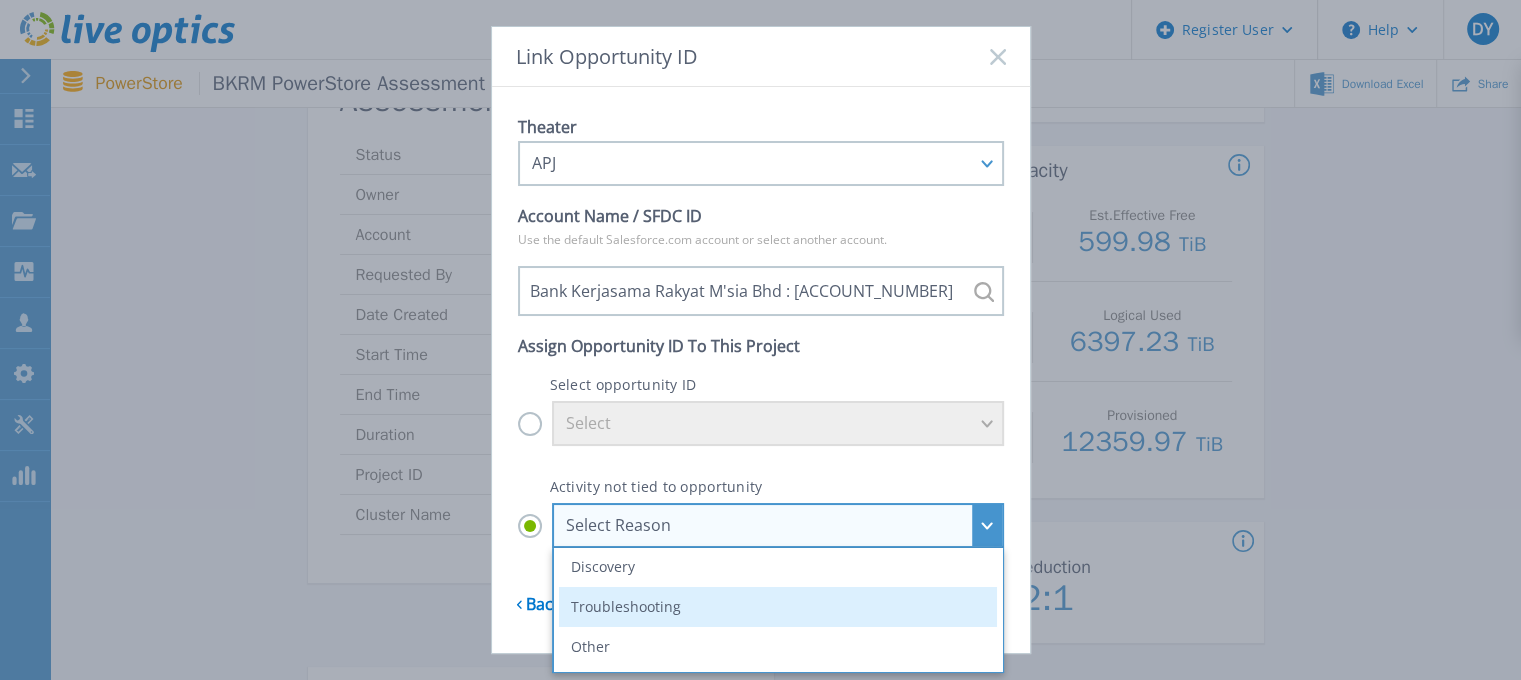 click on "Troubleshooting" at bounding box center (778, 607) 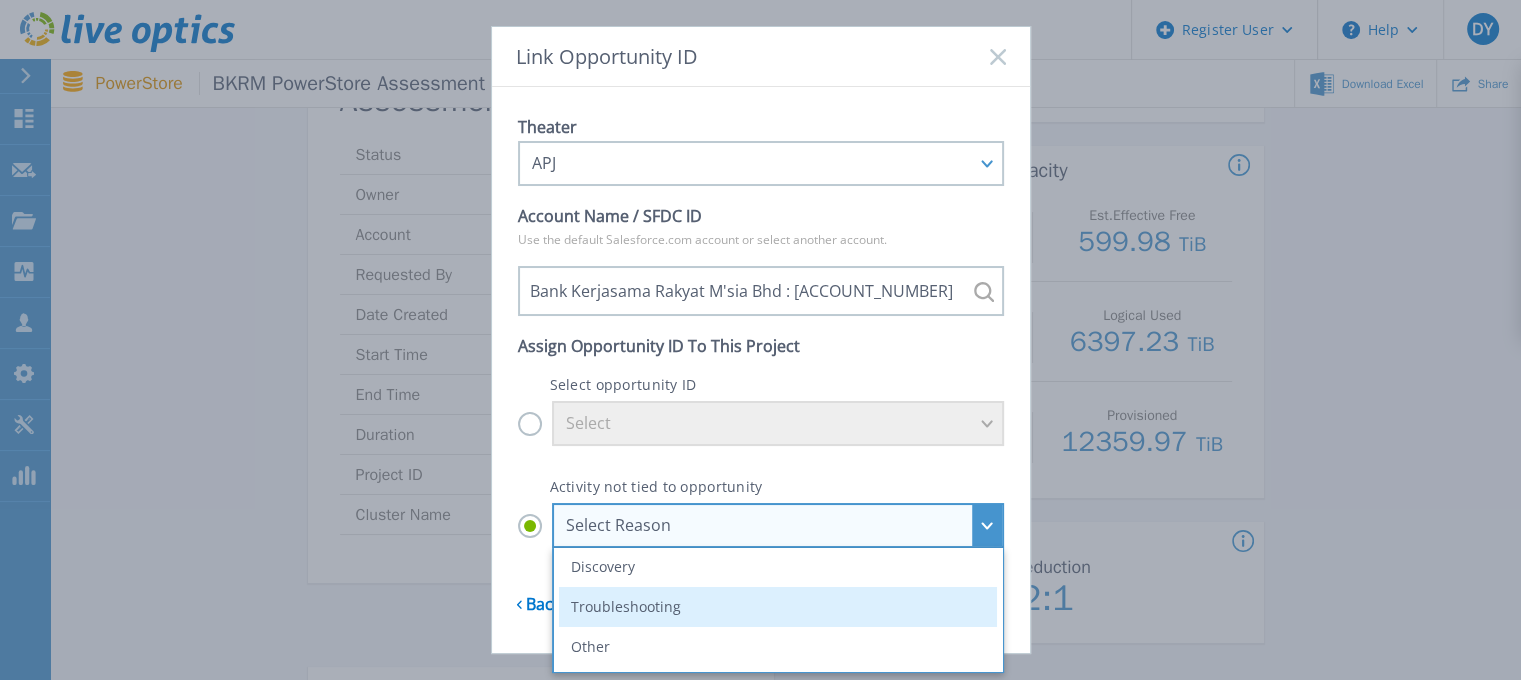 click on "Select Reason Select Reason Discovery Troubleshooting Other" at bounding box center (0, 0) 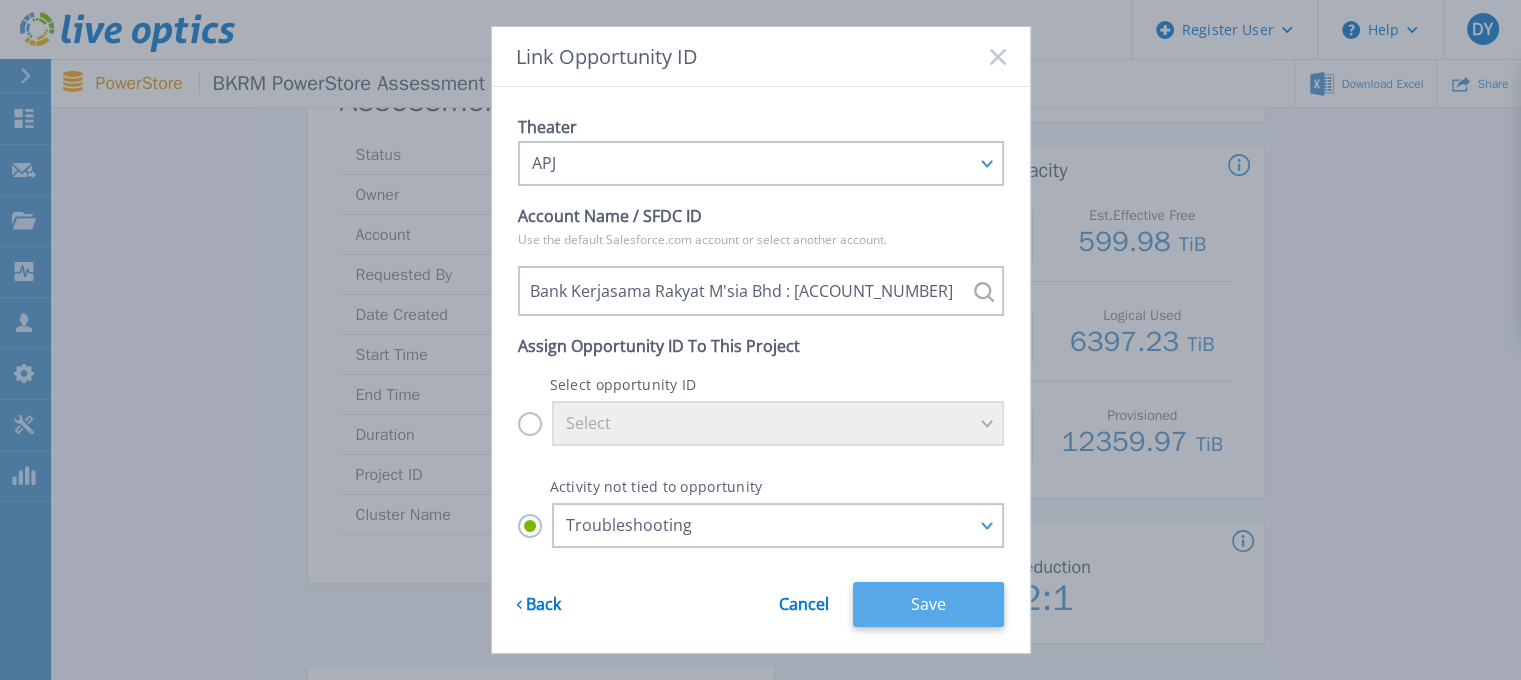 click on "Save" at bounding box center (928, 604) 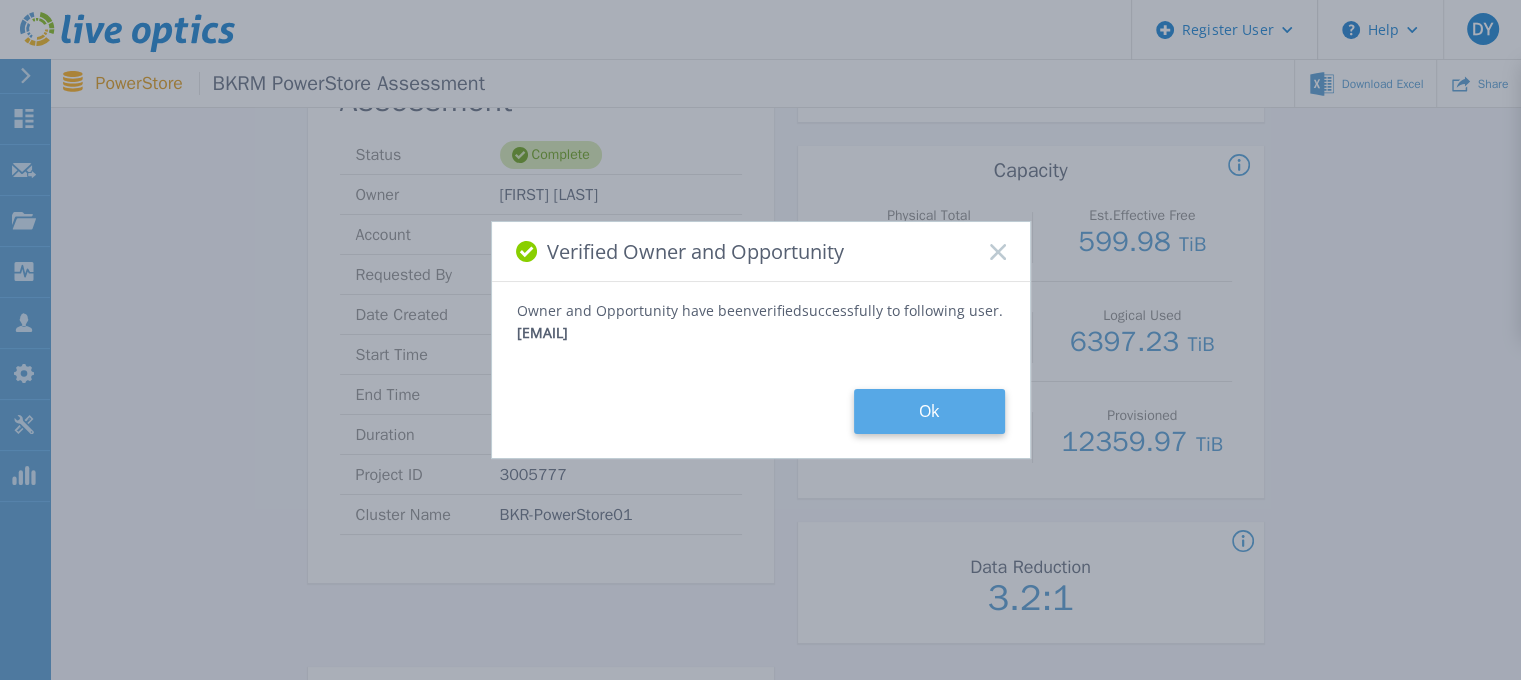 click on "Ok" at bounding box center [929, 411] 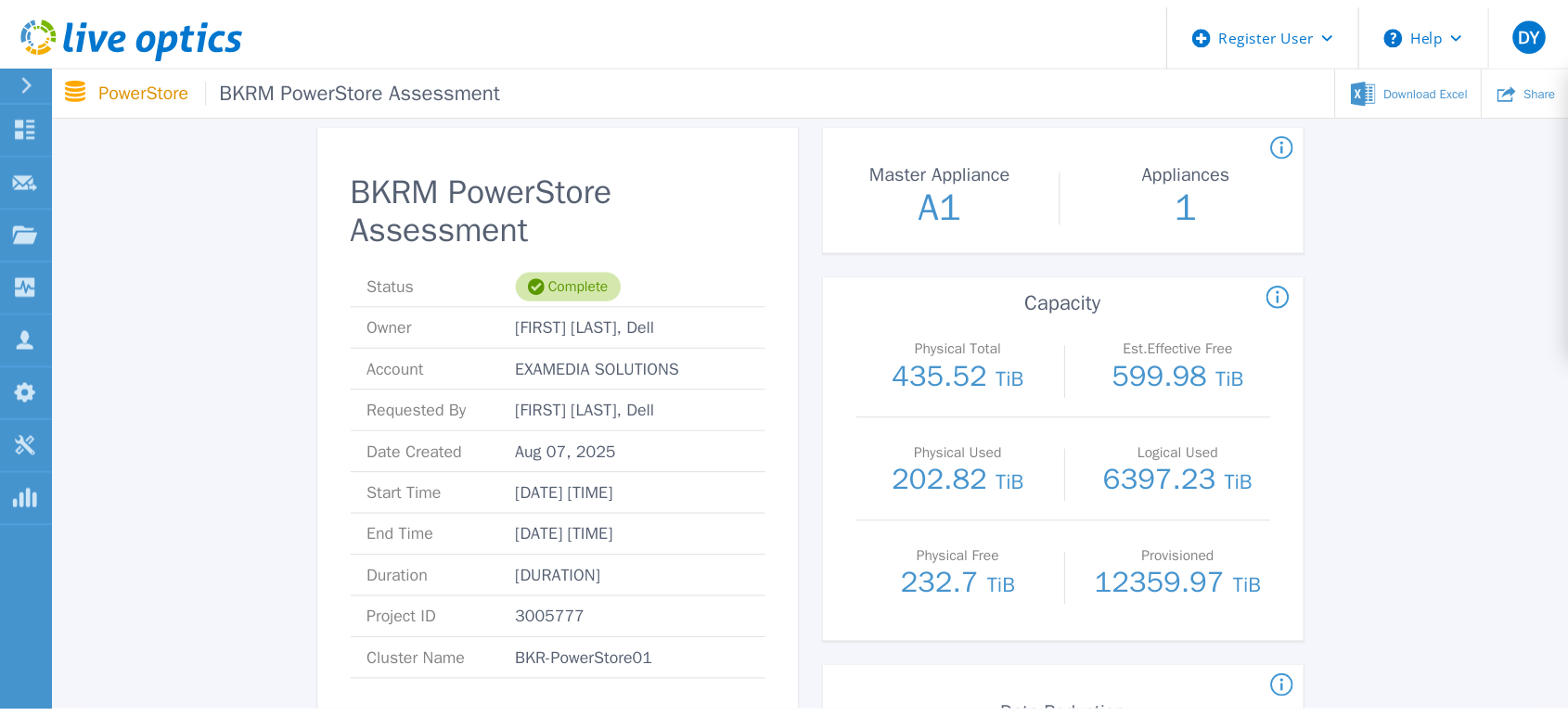 scroll, scrollTop: 0, scrollLeft: 0, axis: both 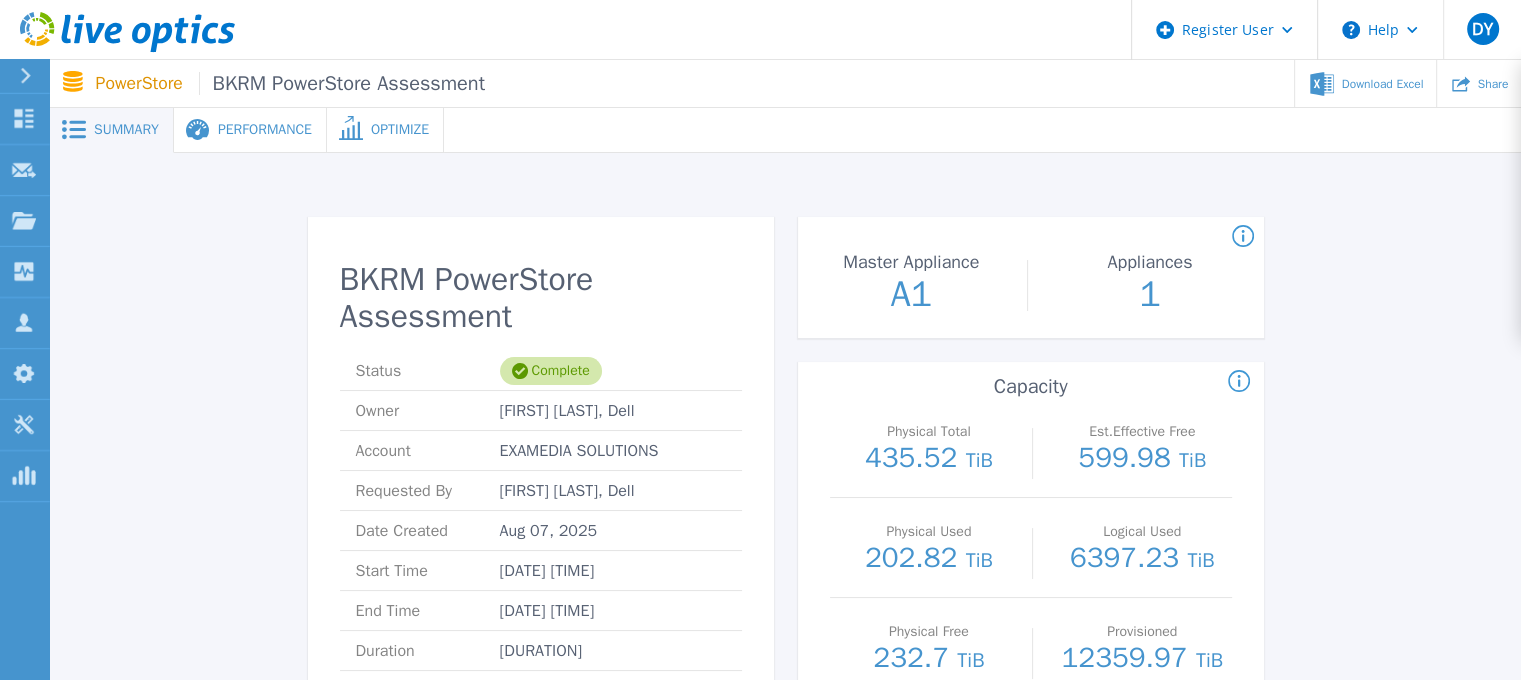 click on "Performance" at bounding box center [265, 130] 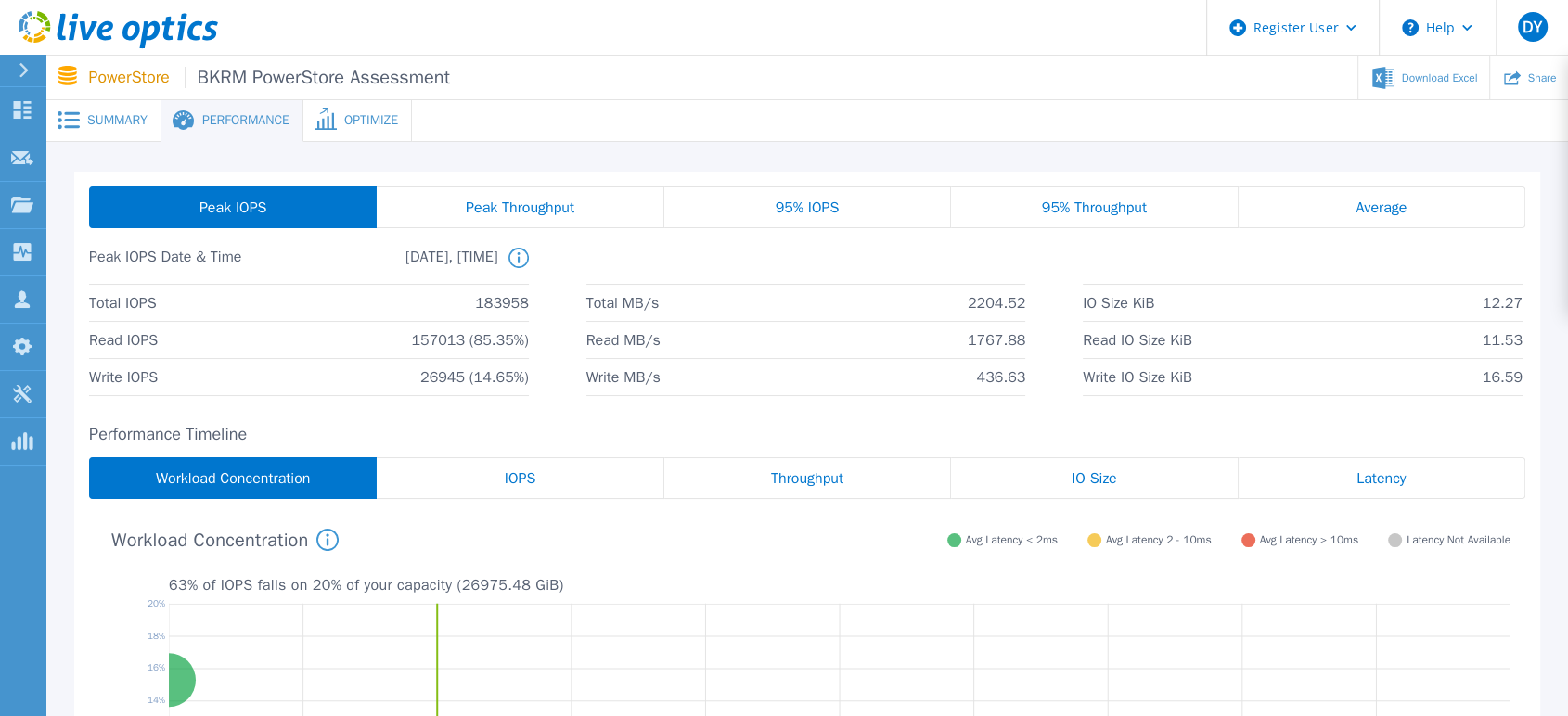 drag, startPoint x: 1299, startPoint y: 18, endPoint x: 1001, endPoint y: 136, distance: 320.51209 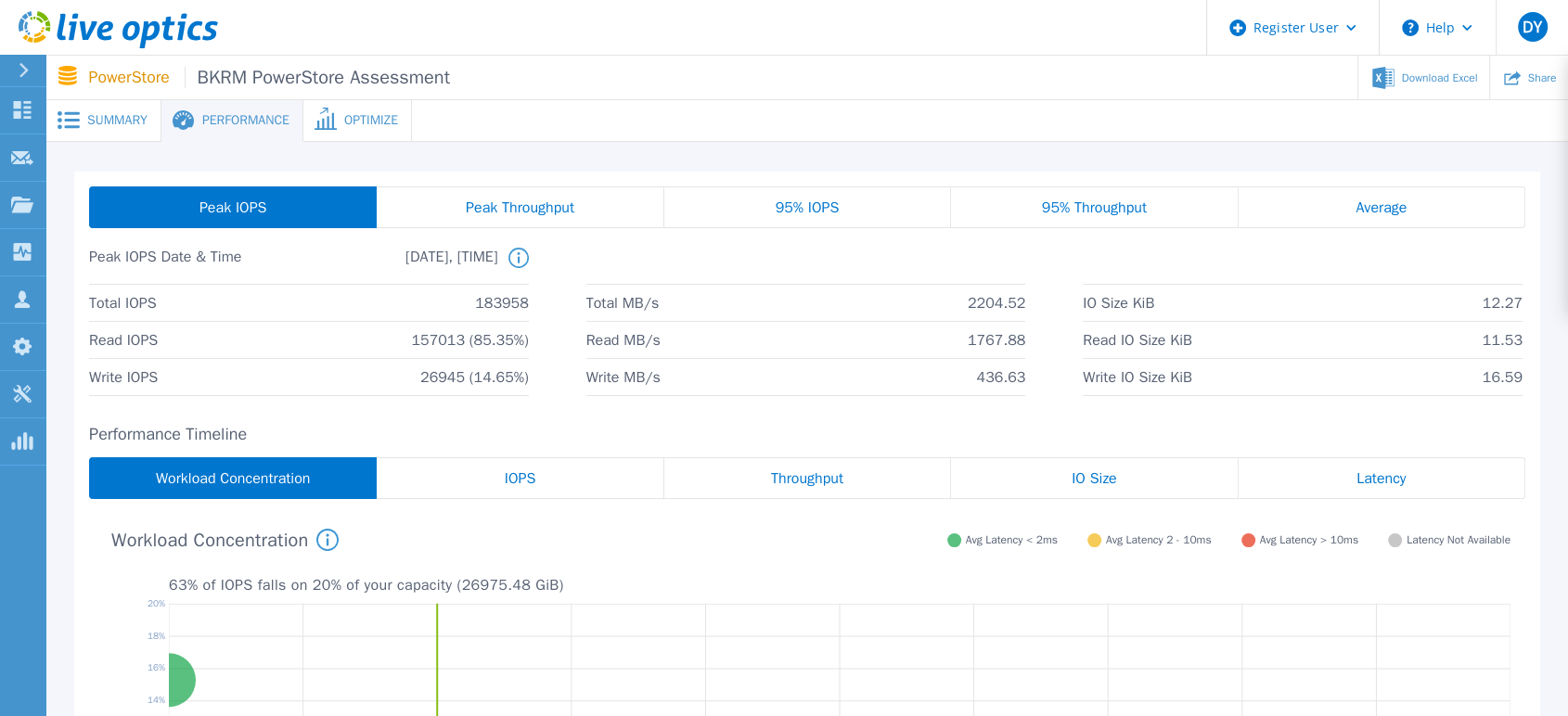 scroll, scrollTop: 0, scrollLeft: 0, axis: both 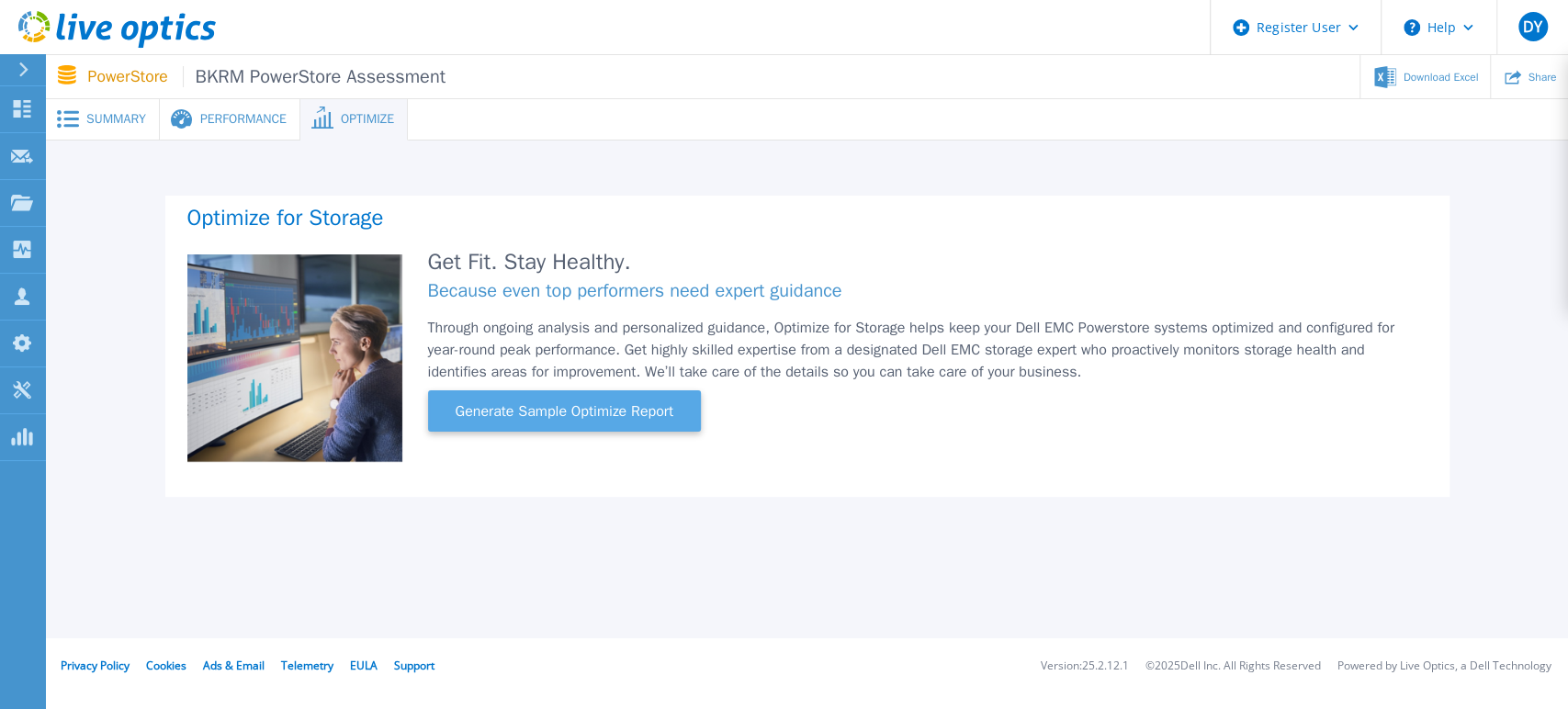 click on "Generate Sample Optimize Report" at bounding box center [564, 411] 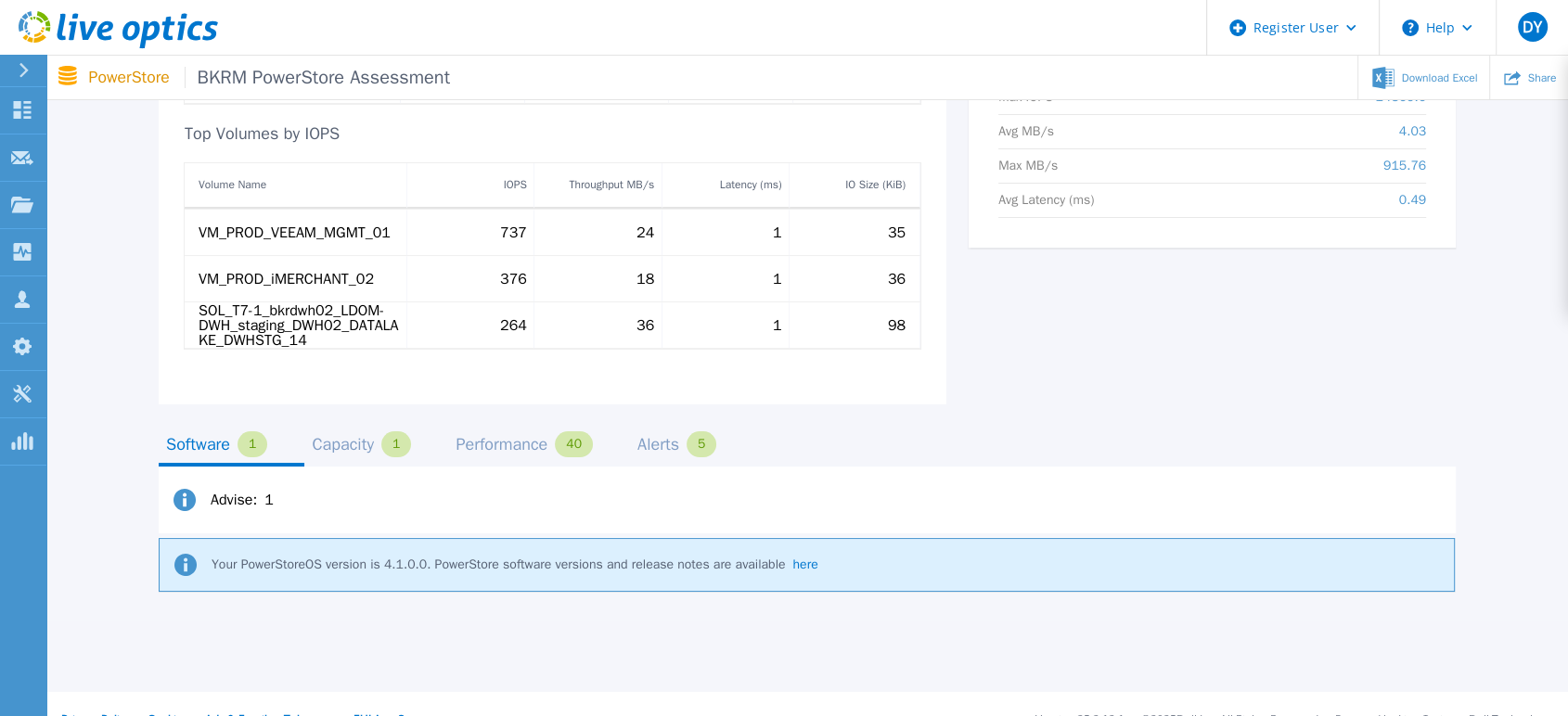scroll, scrollTop: 915, scrollLeft: 0, axis: vertical 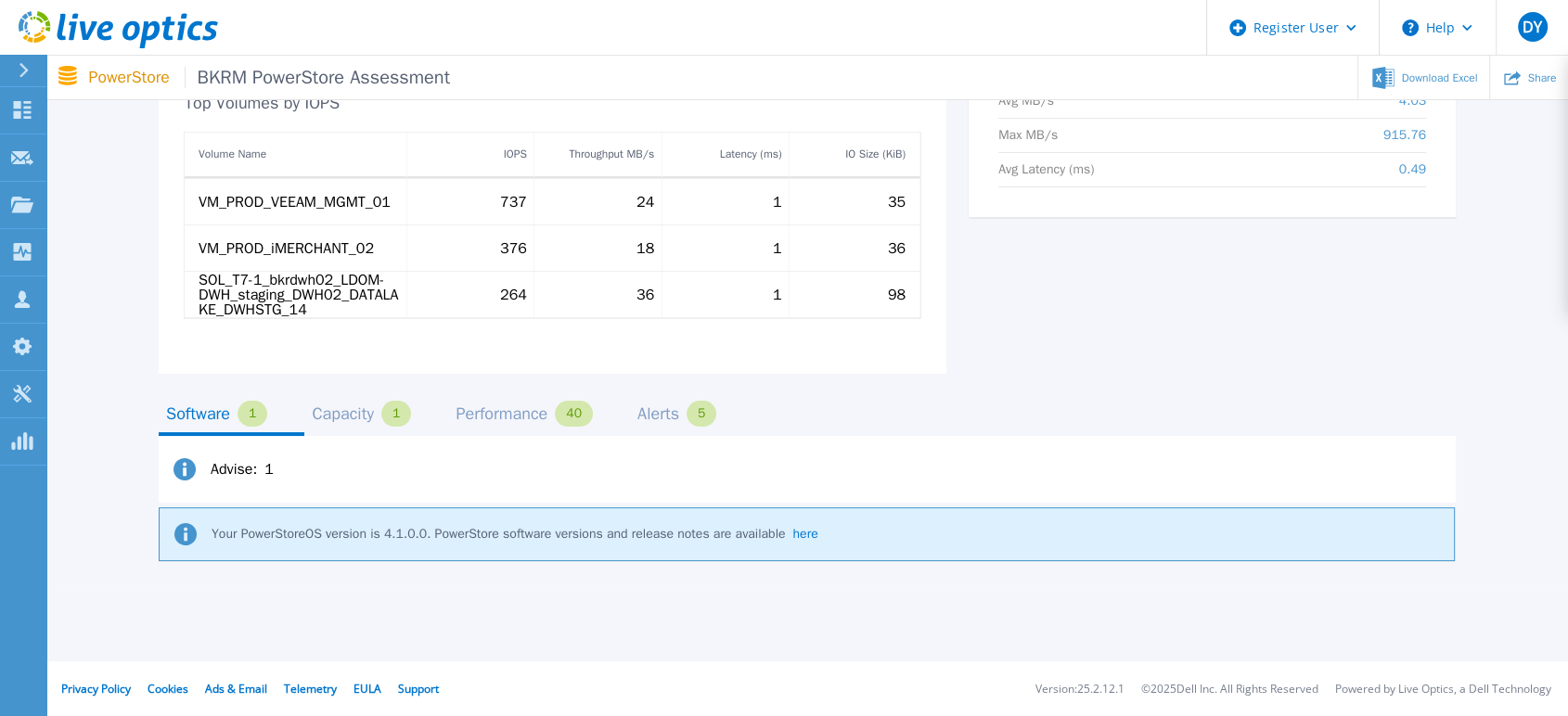 click on "Capacity" at bounding box center [342, 414] 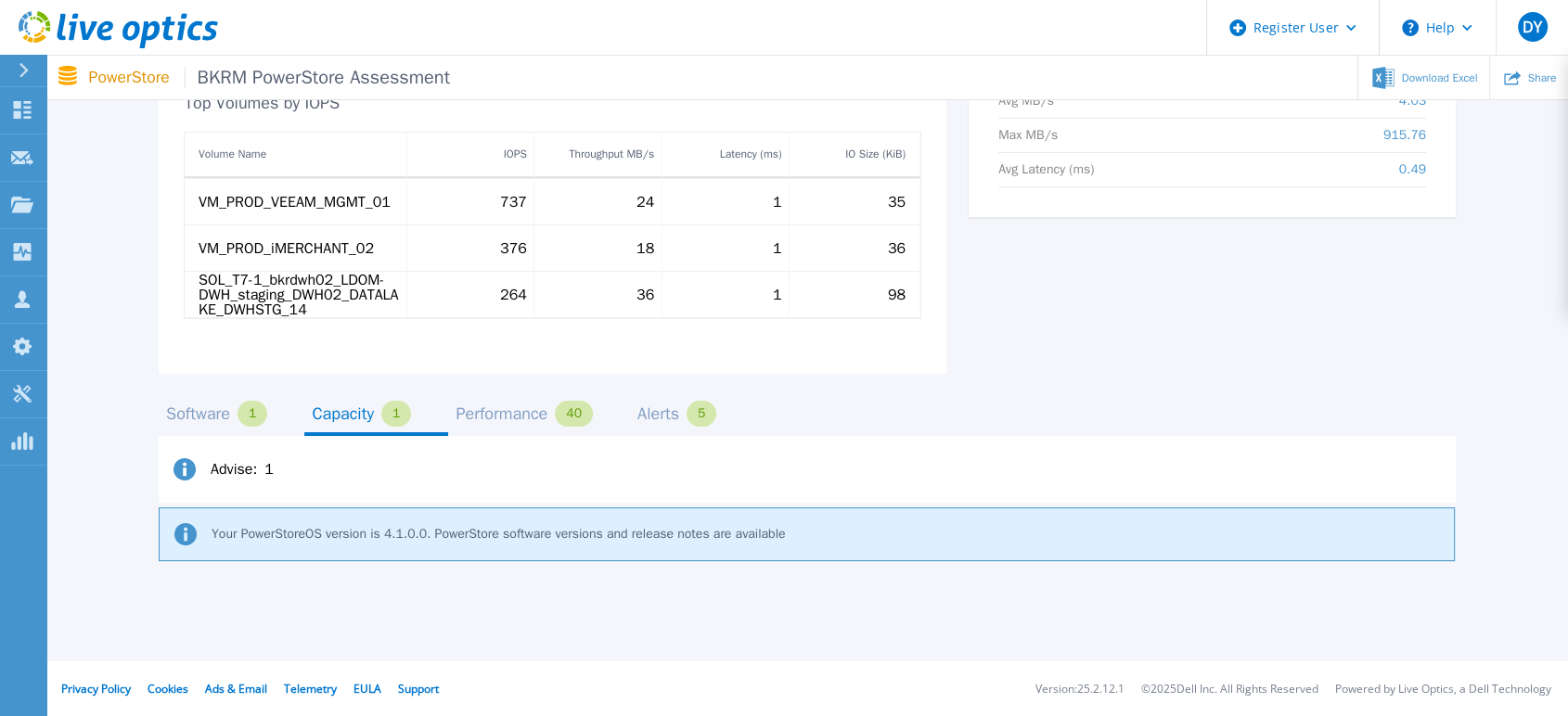 click on "Performance" at bounding box center [501, 414] 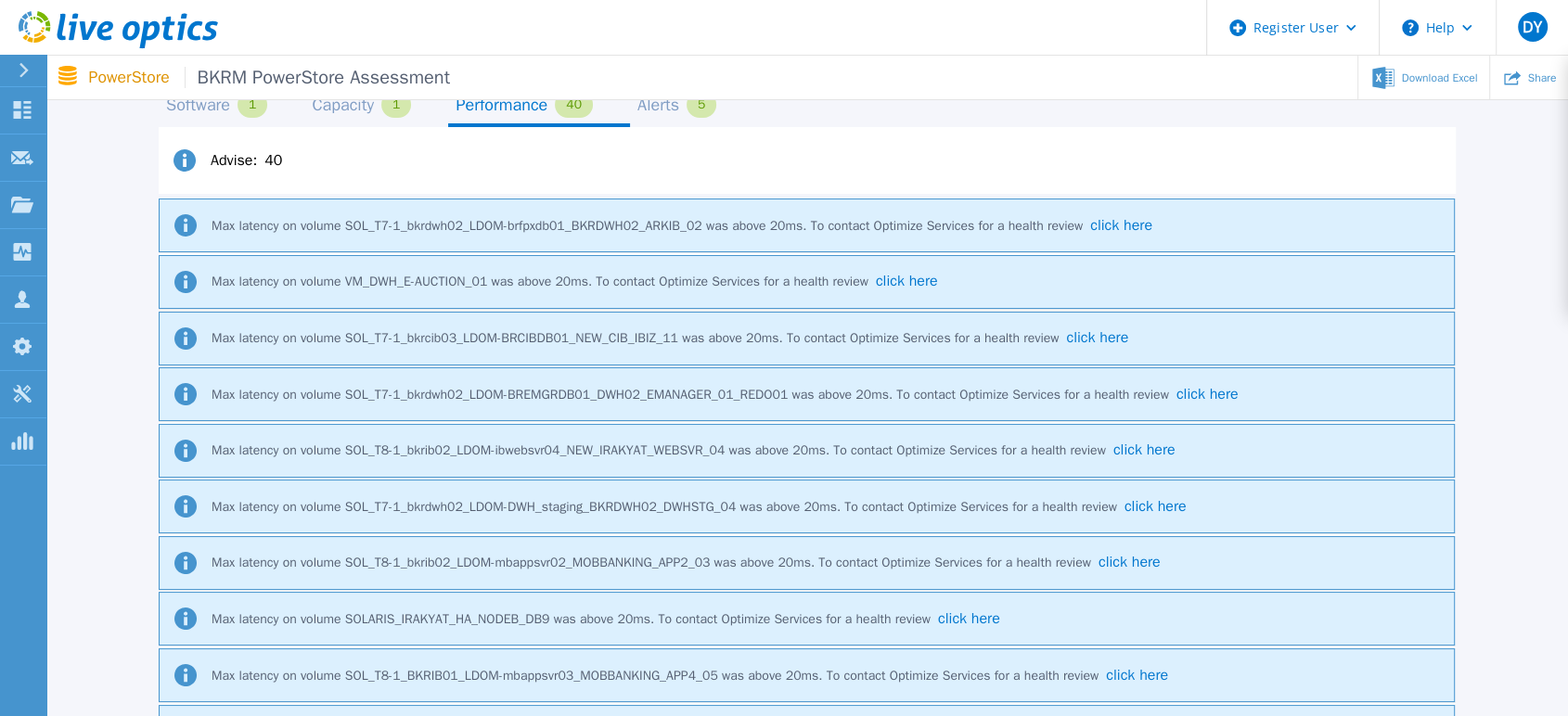 scroll, scrollTop: 710, scrollLeft: 0, axis: vertical 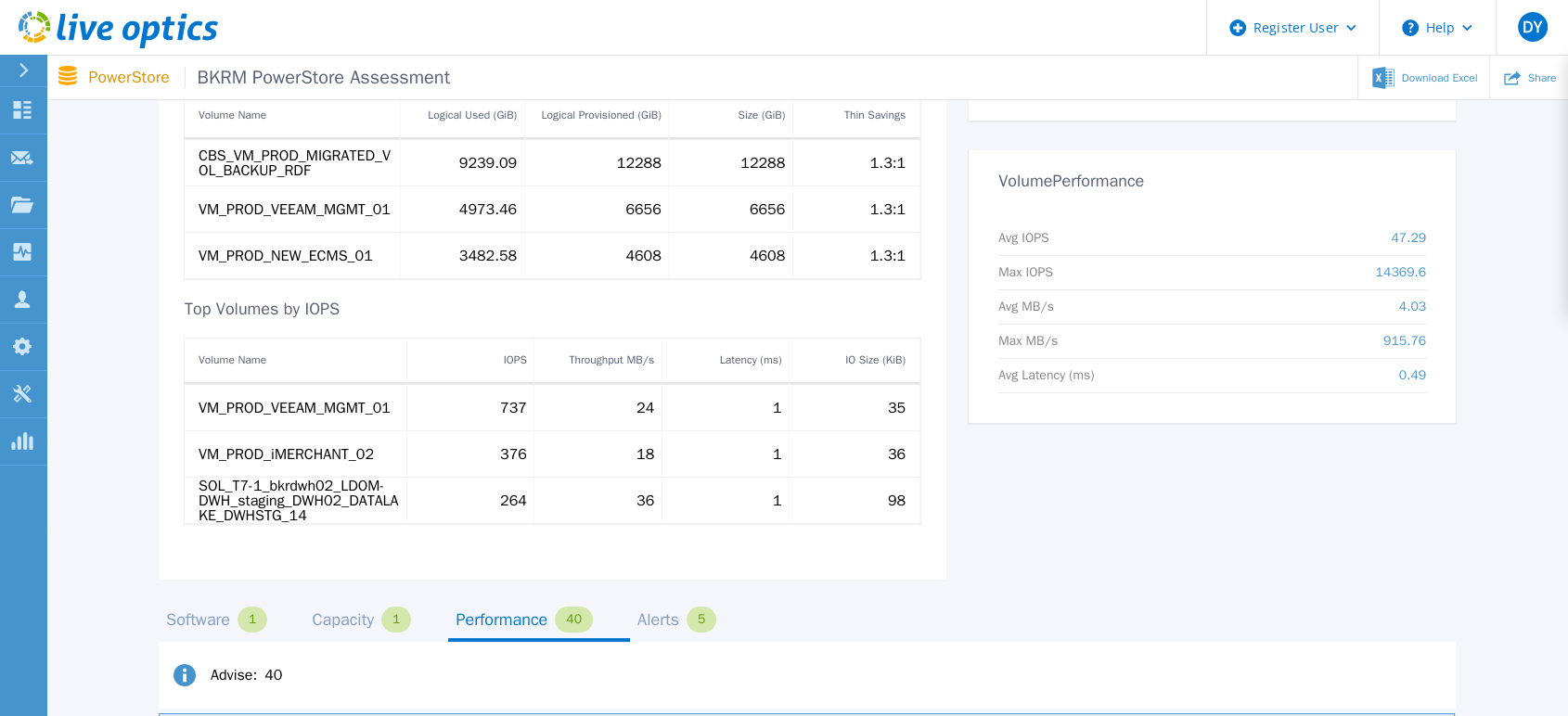 click on "Alerts" at bounding box center [658, 620] 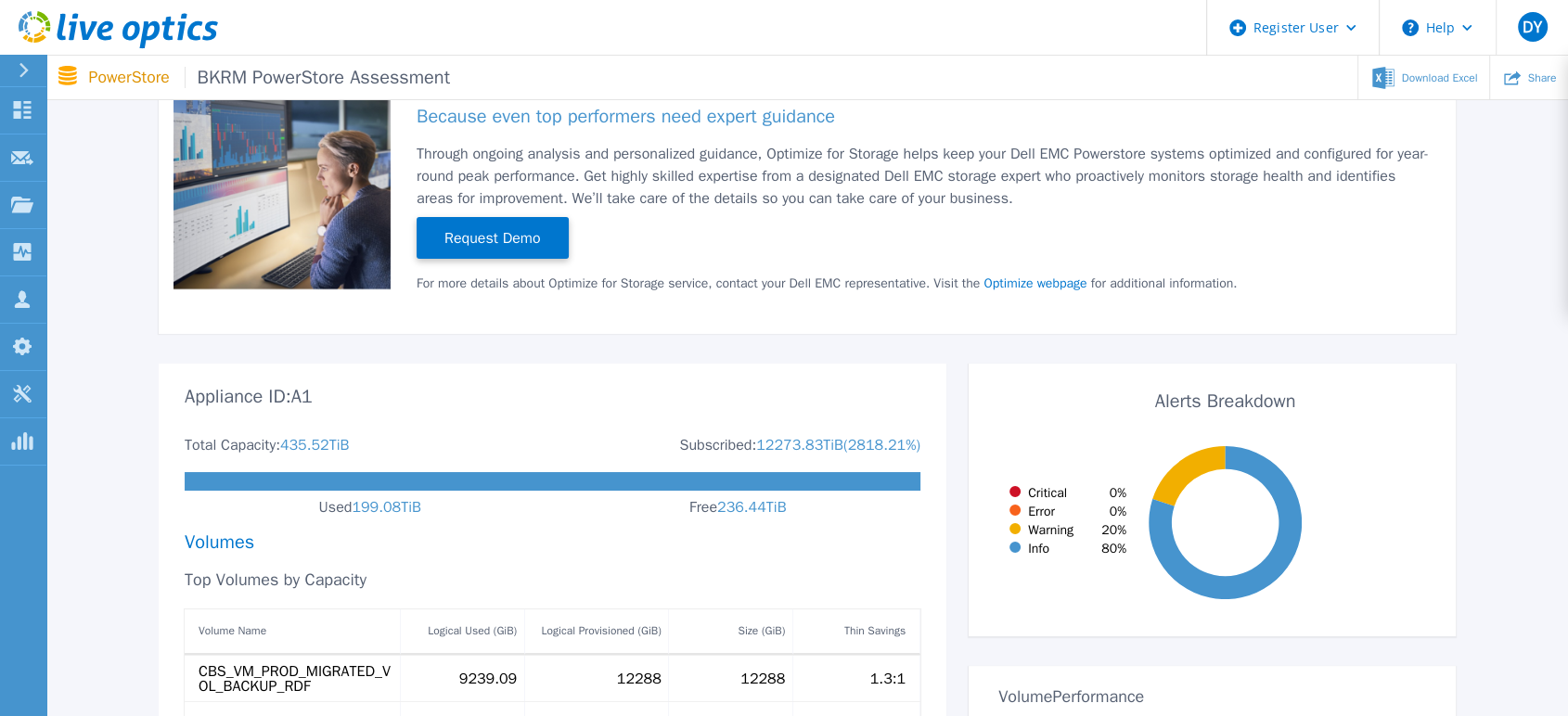 scroll, scrollTop: 0, scrollLeft: 0, axis: both 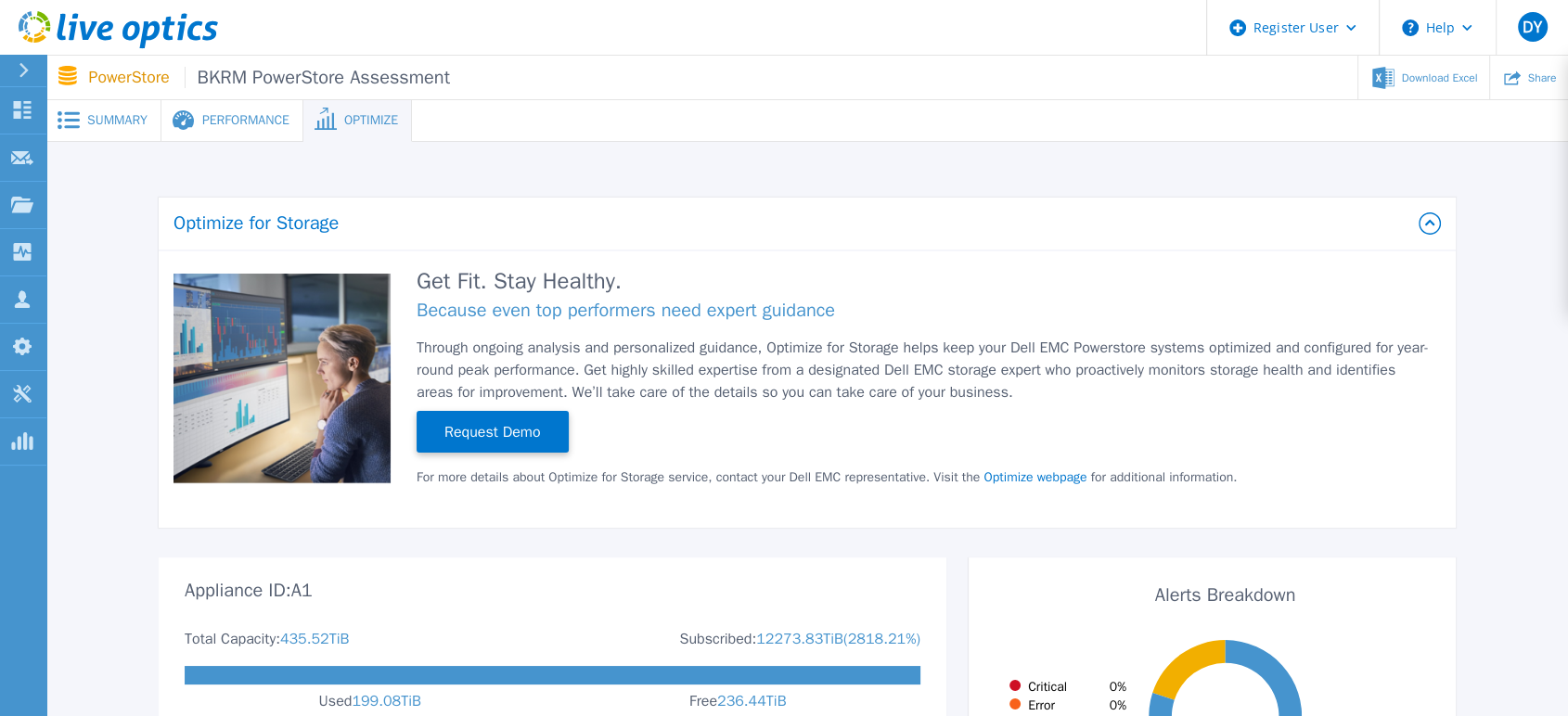 click on "Performance" at bounding box center [232, 121] 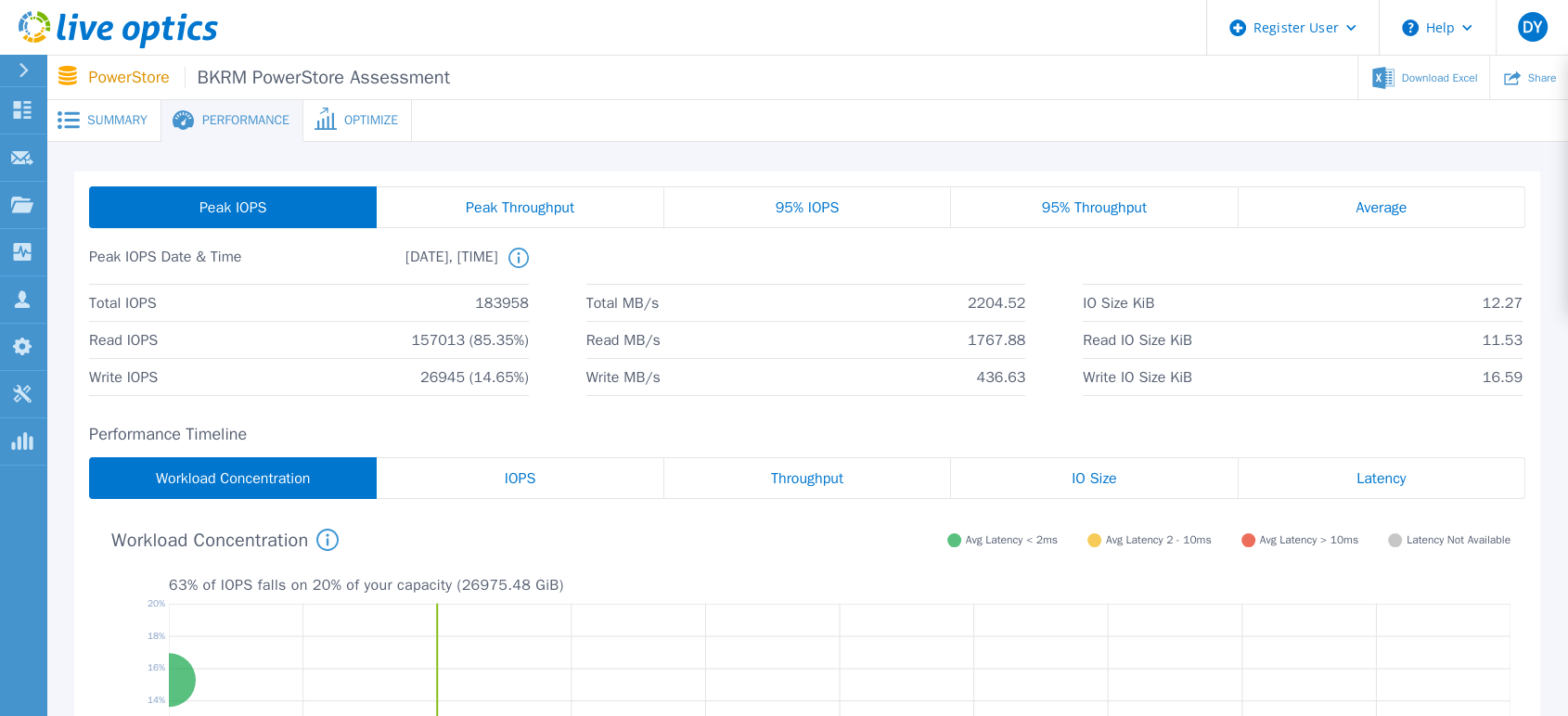 click on "Summary" at bounding box center [117, 121] 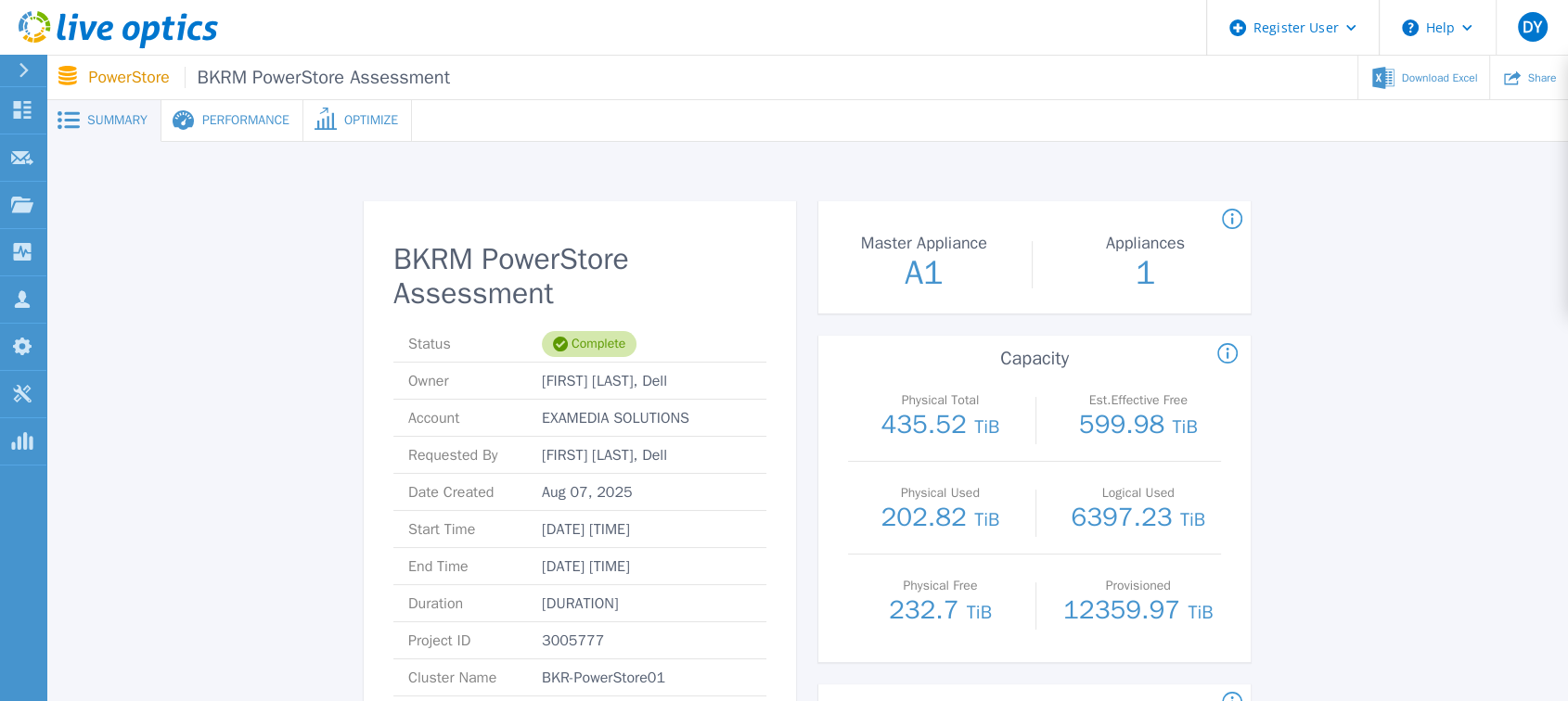 click 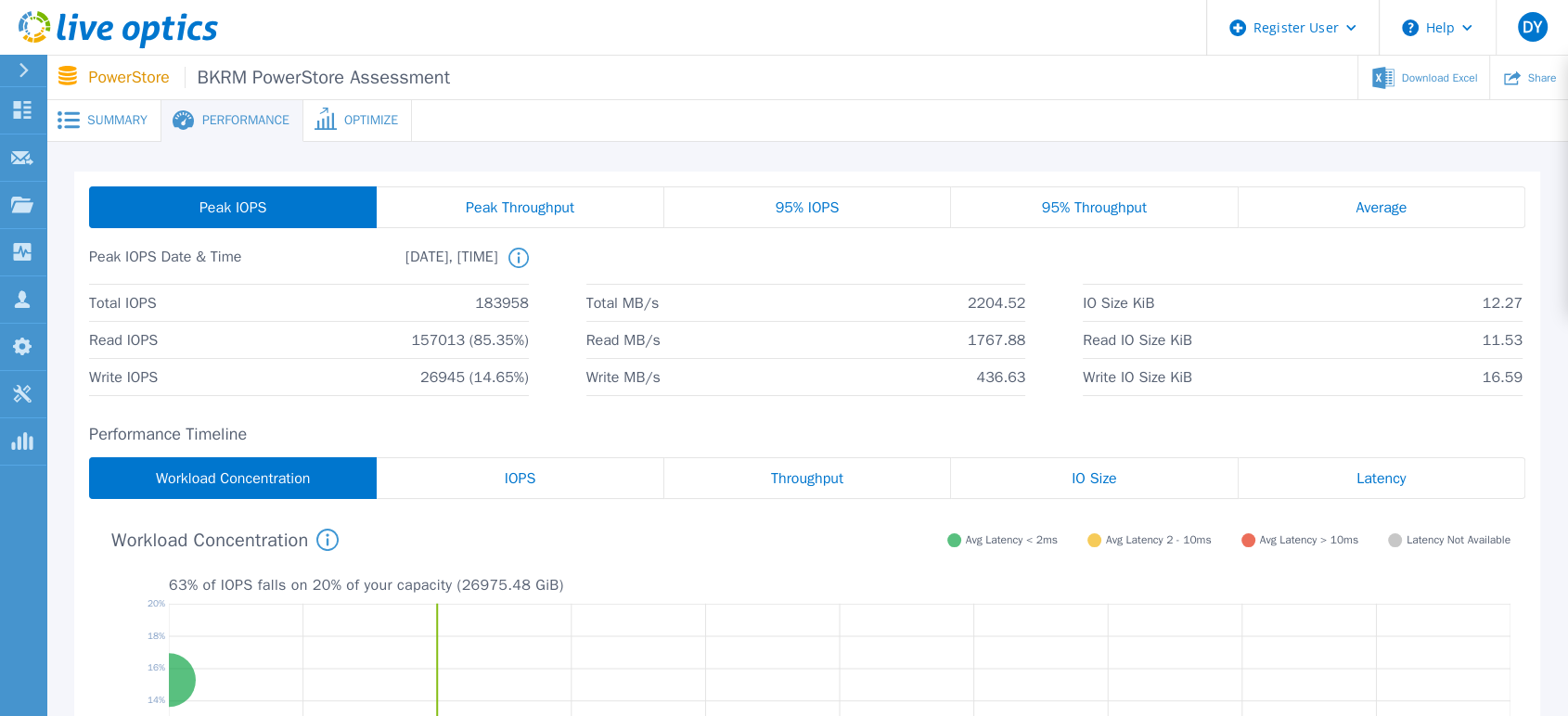 click on "Peak Throughput" at bounding box center (520, 208) 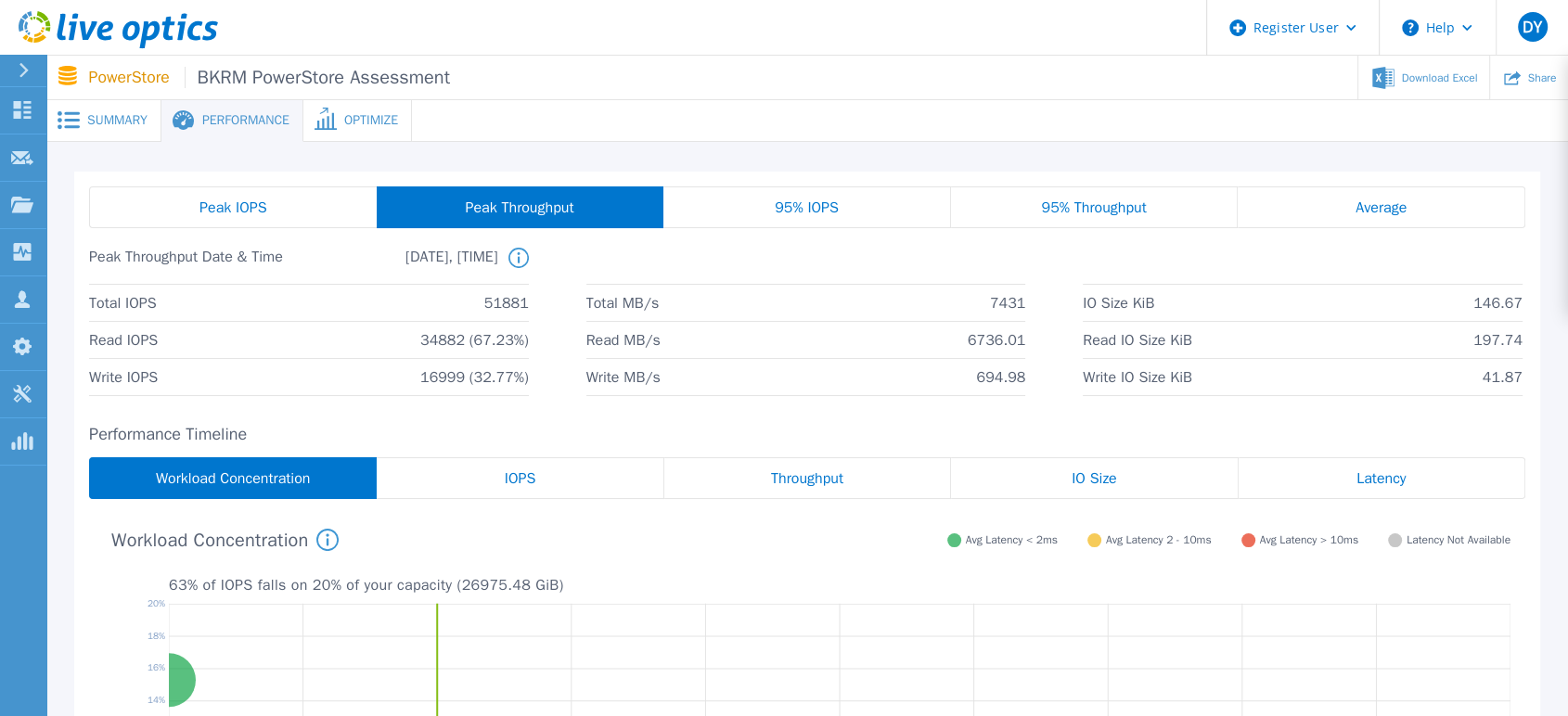 click on "Peak IOPS" at bounding box center (233, 207) 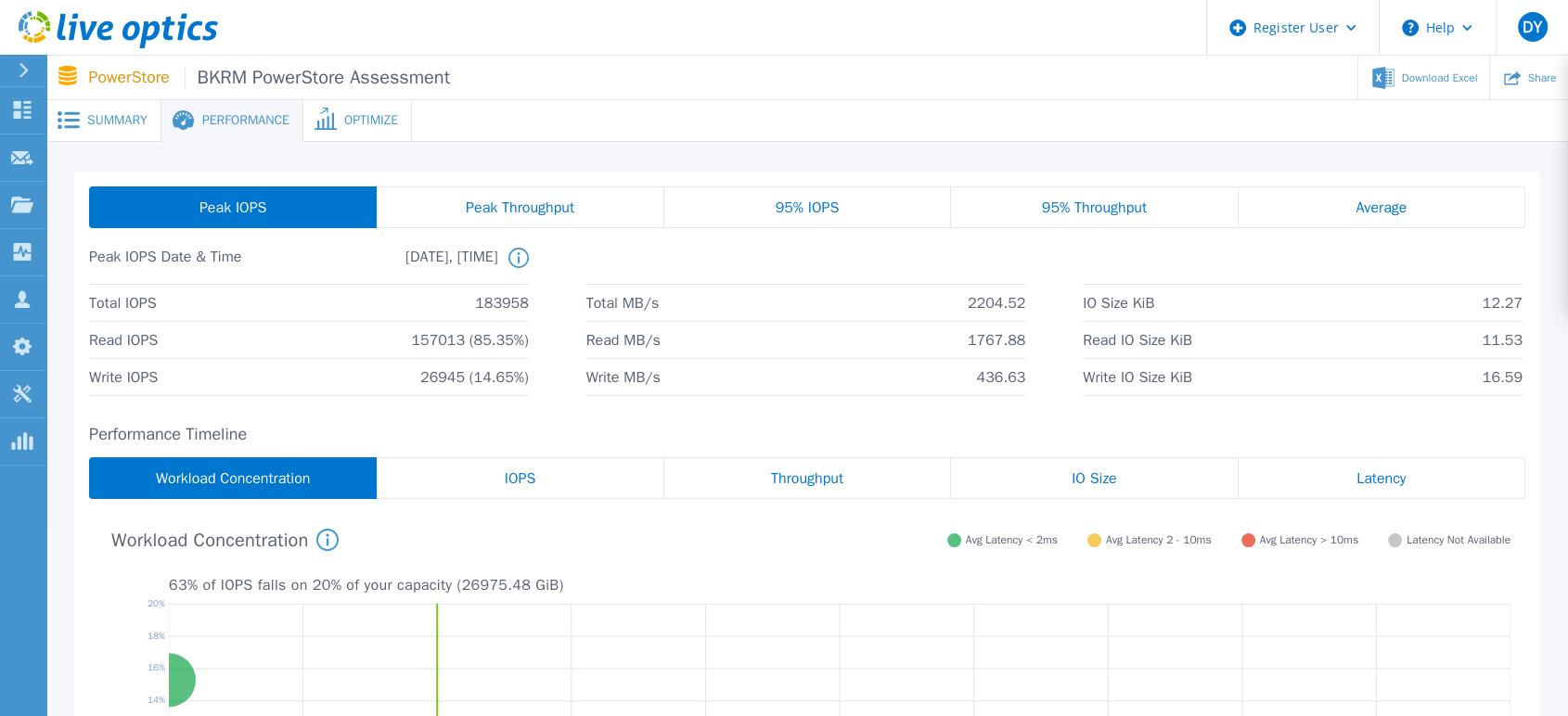 click on "Peak Throughput" at bounding box center (520, 208) 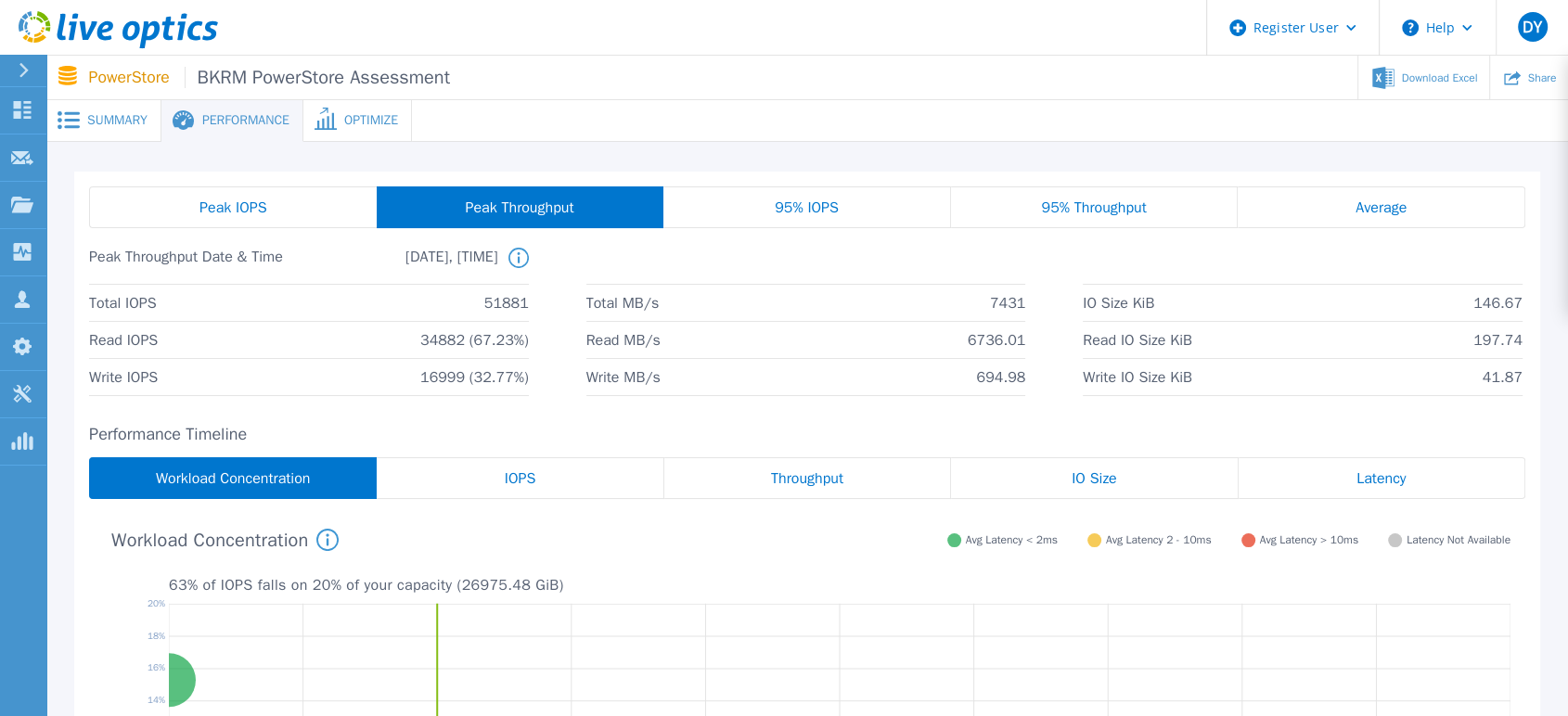 click on "Peak IOPS" at bounding box center (233, 207) 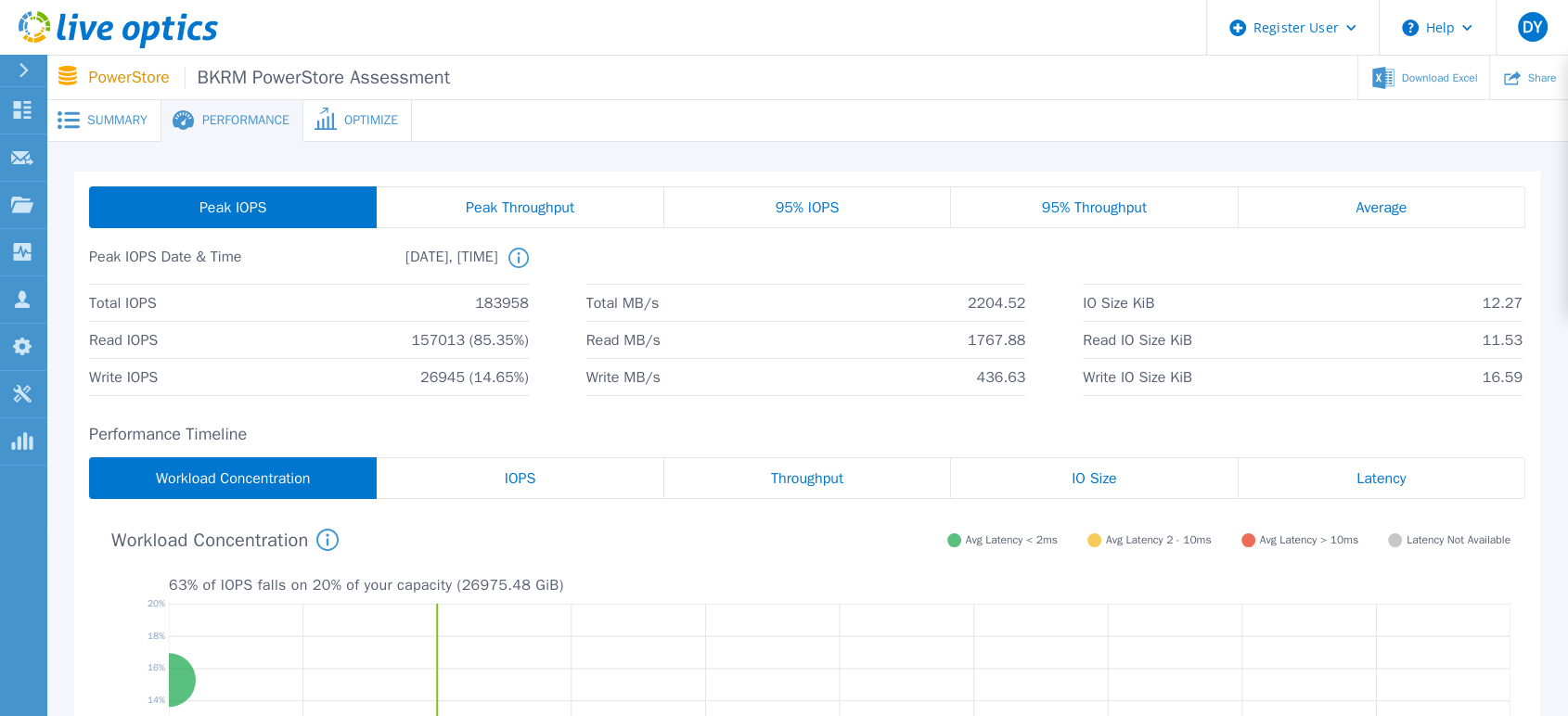 click on "Peak Throughput" at bounding box center [520, 208] 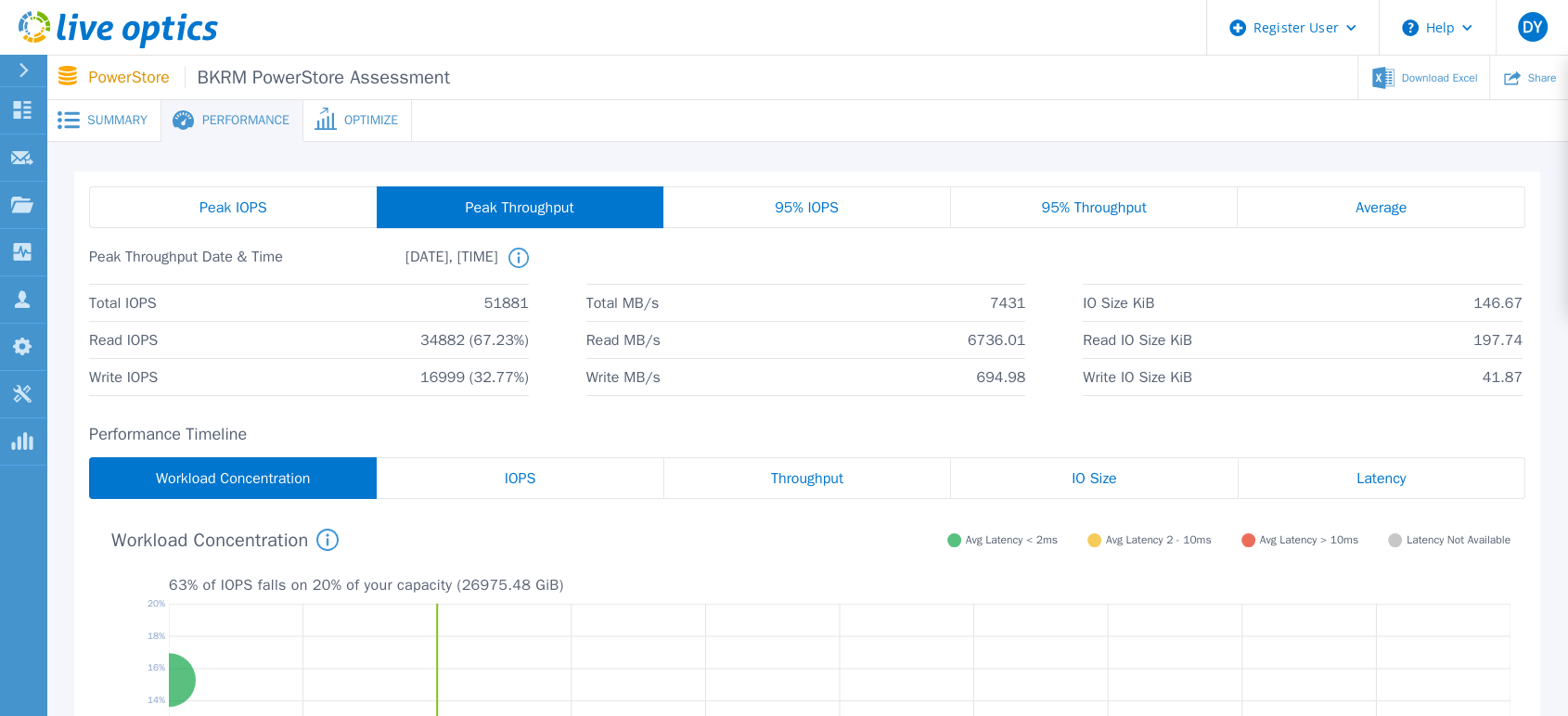 click on "95% Throughput" at bounding box center [1095, 207] 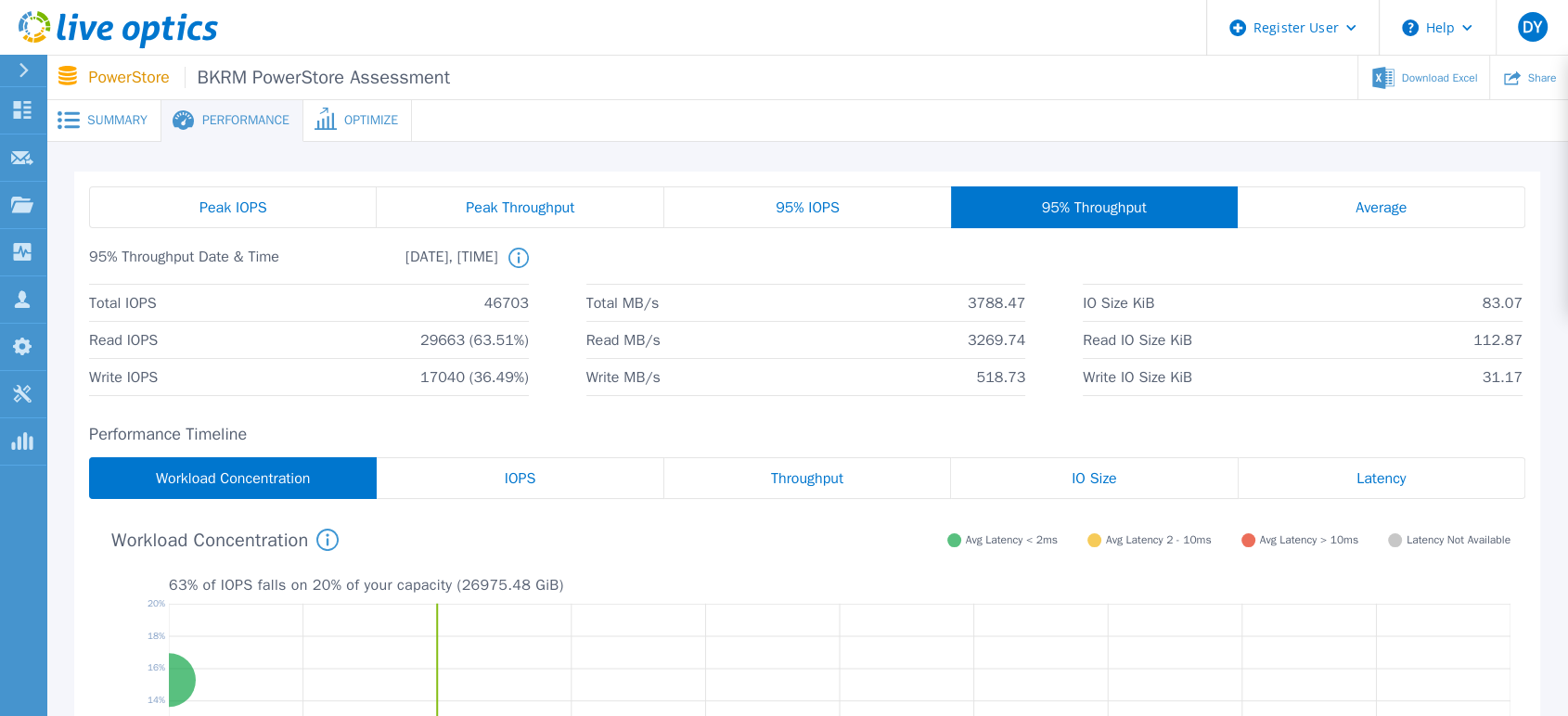 click on "Peak Throughput" at bounding box center [520, 208] 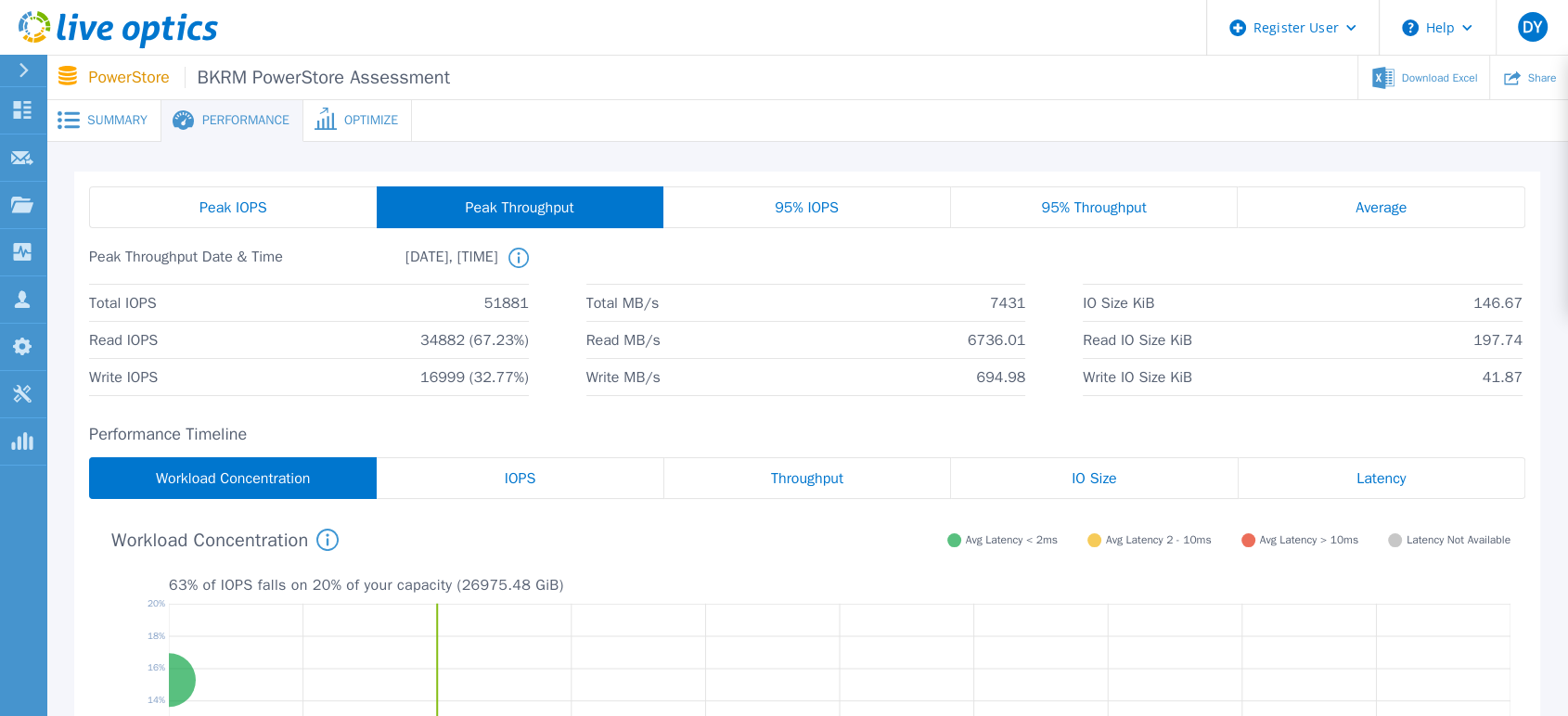 click on "95% IOPS" at bounding box center (807, 207) 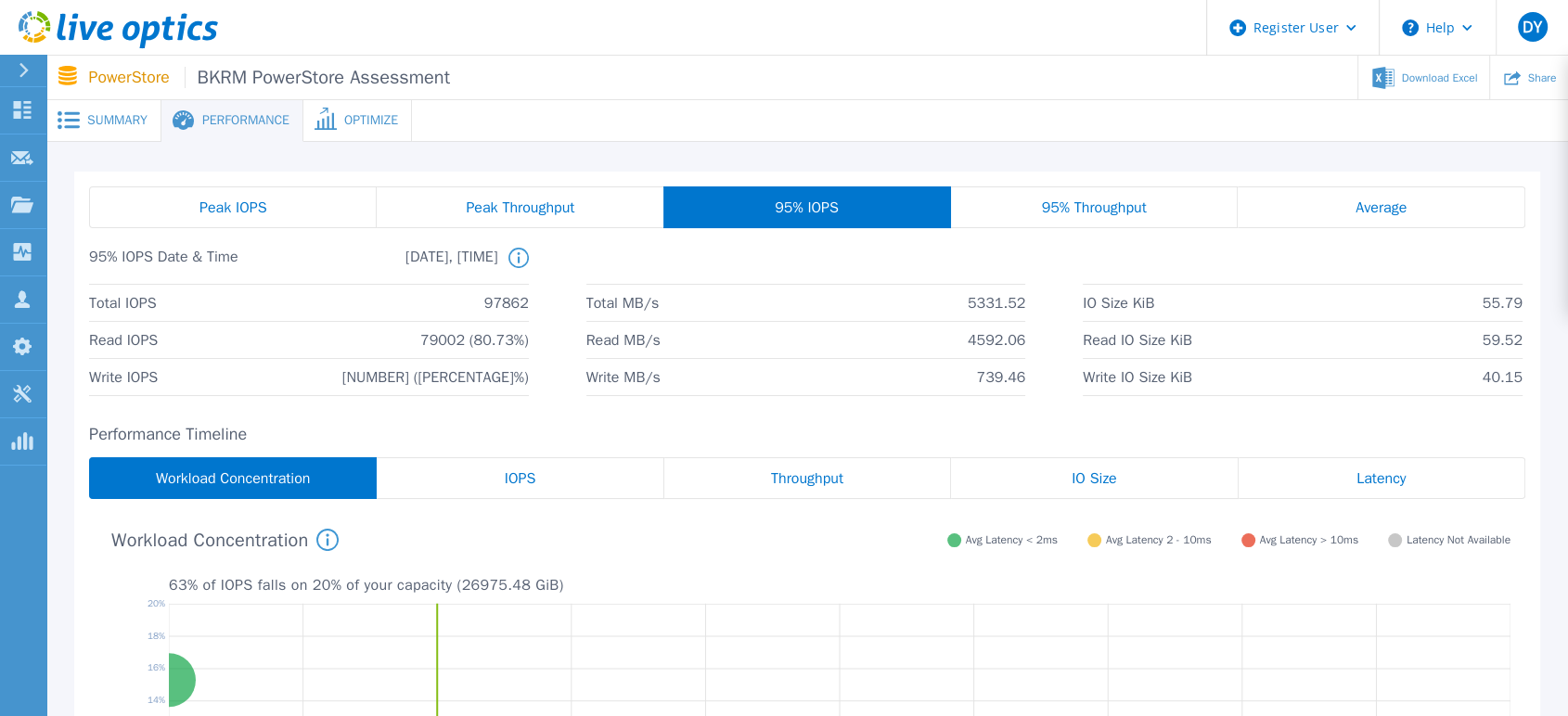 click on "Average" at bounding box center (1382, 207) 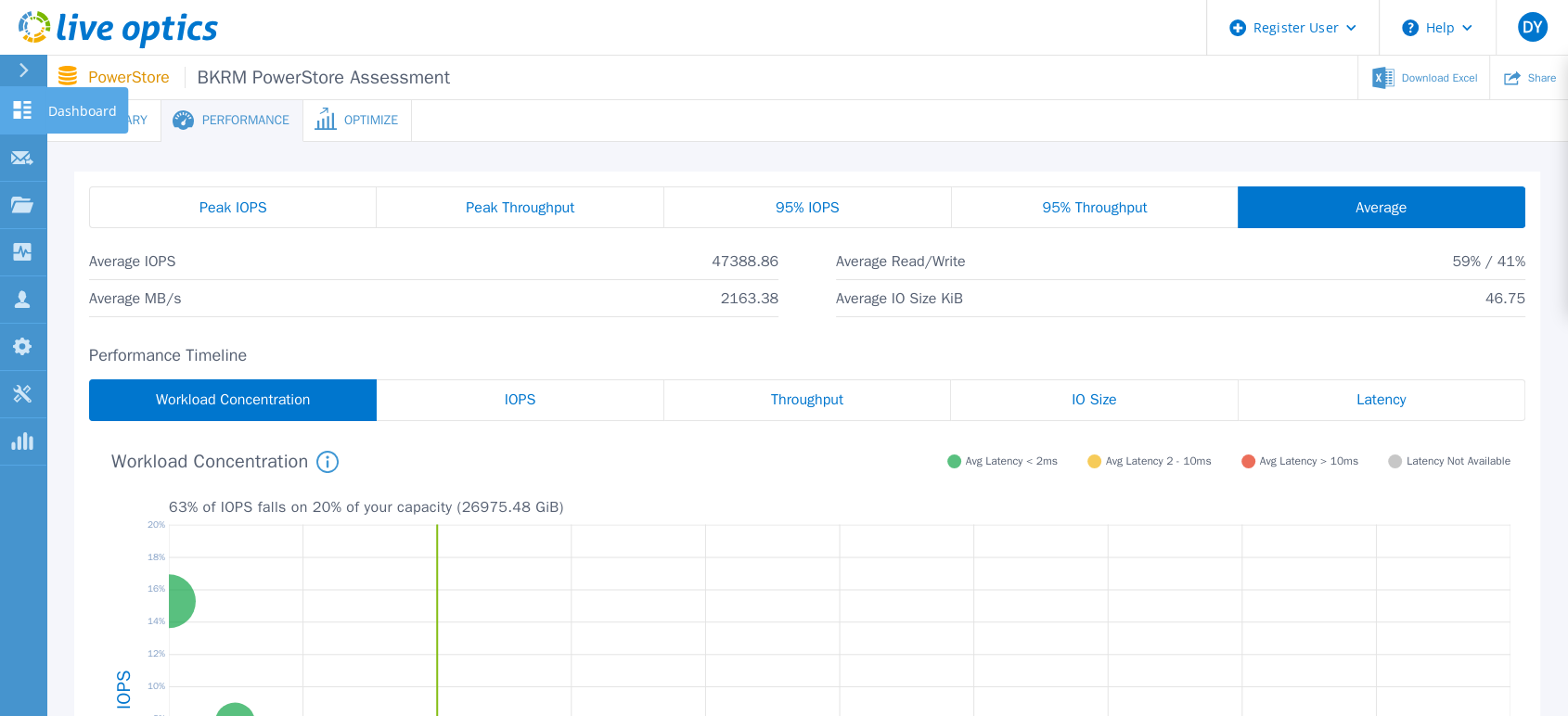 click 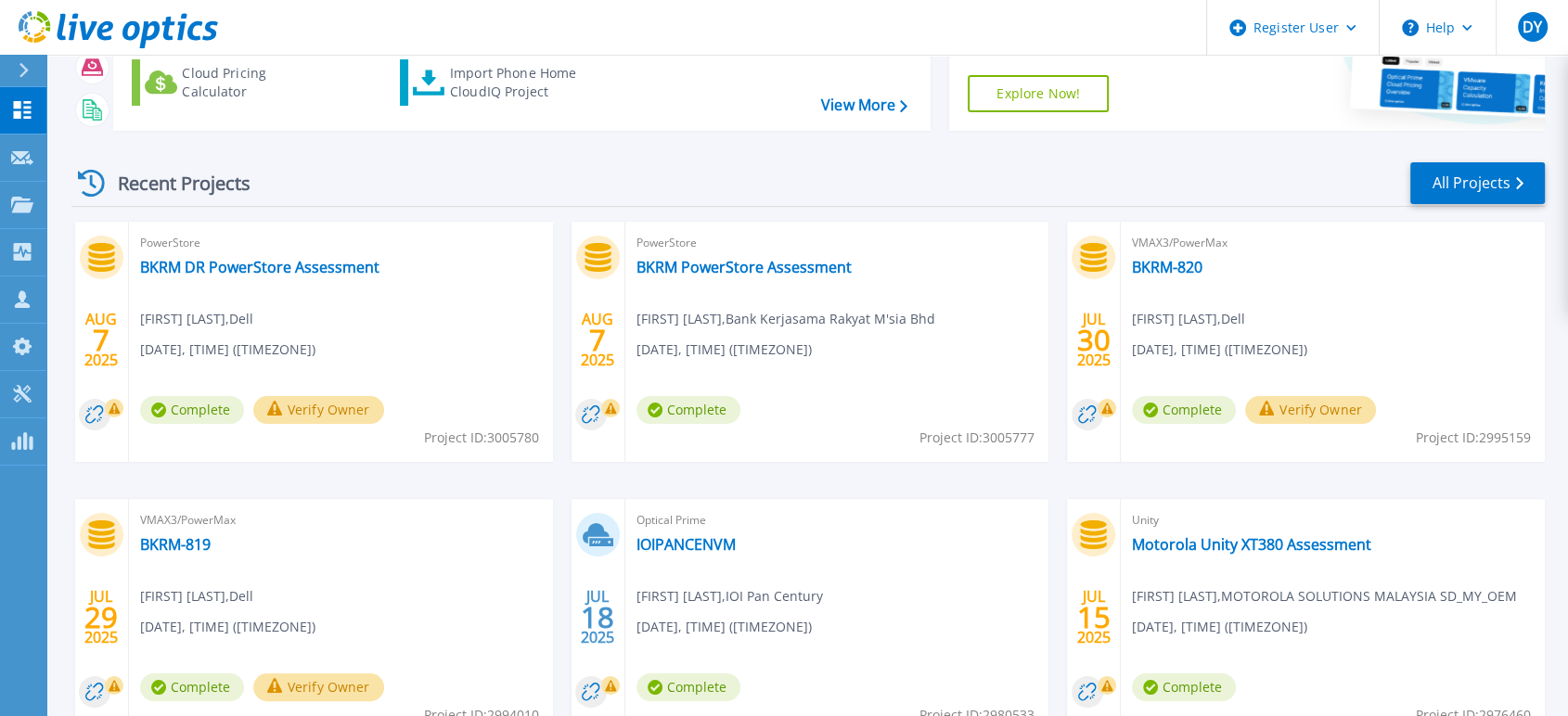 scroll, scrollTop: 206, scrollLeft: 0, axis: vertical 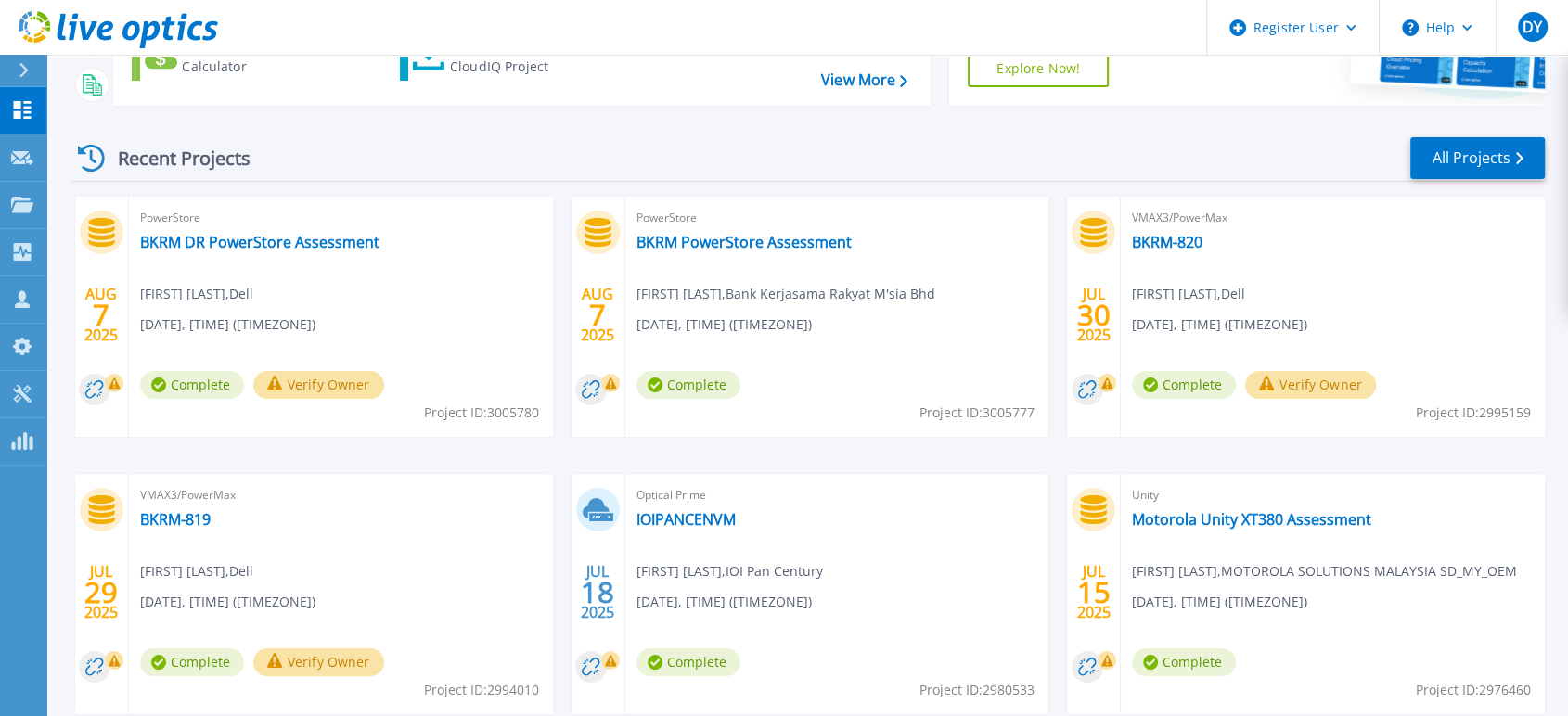 click on "Verify Owner" at bounding box center (318, 385) 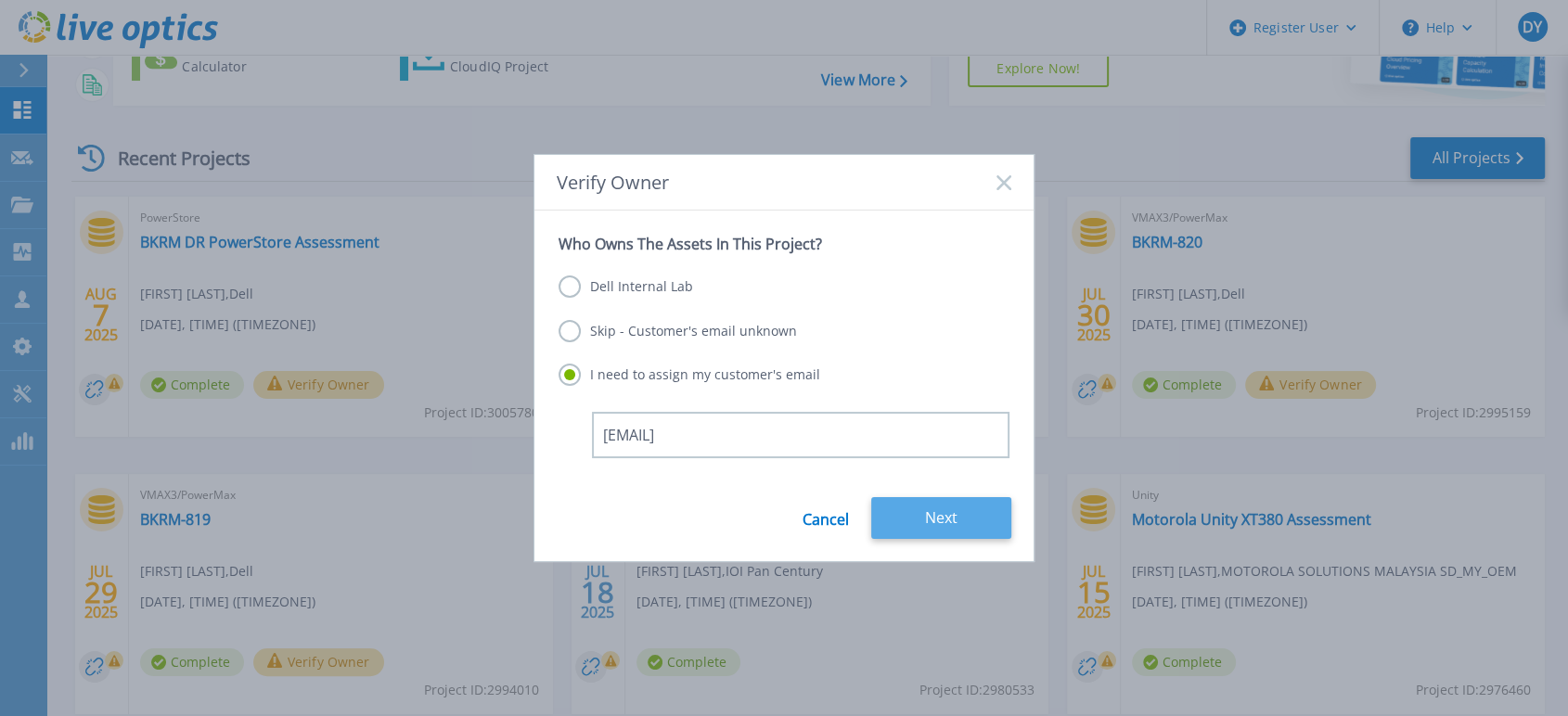 type on "[EMAIL]" 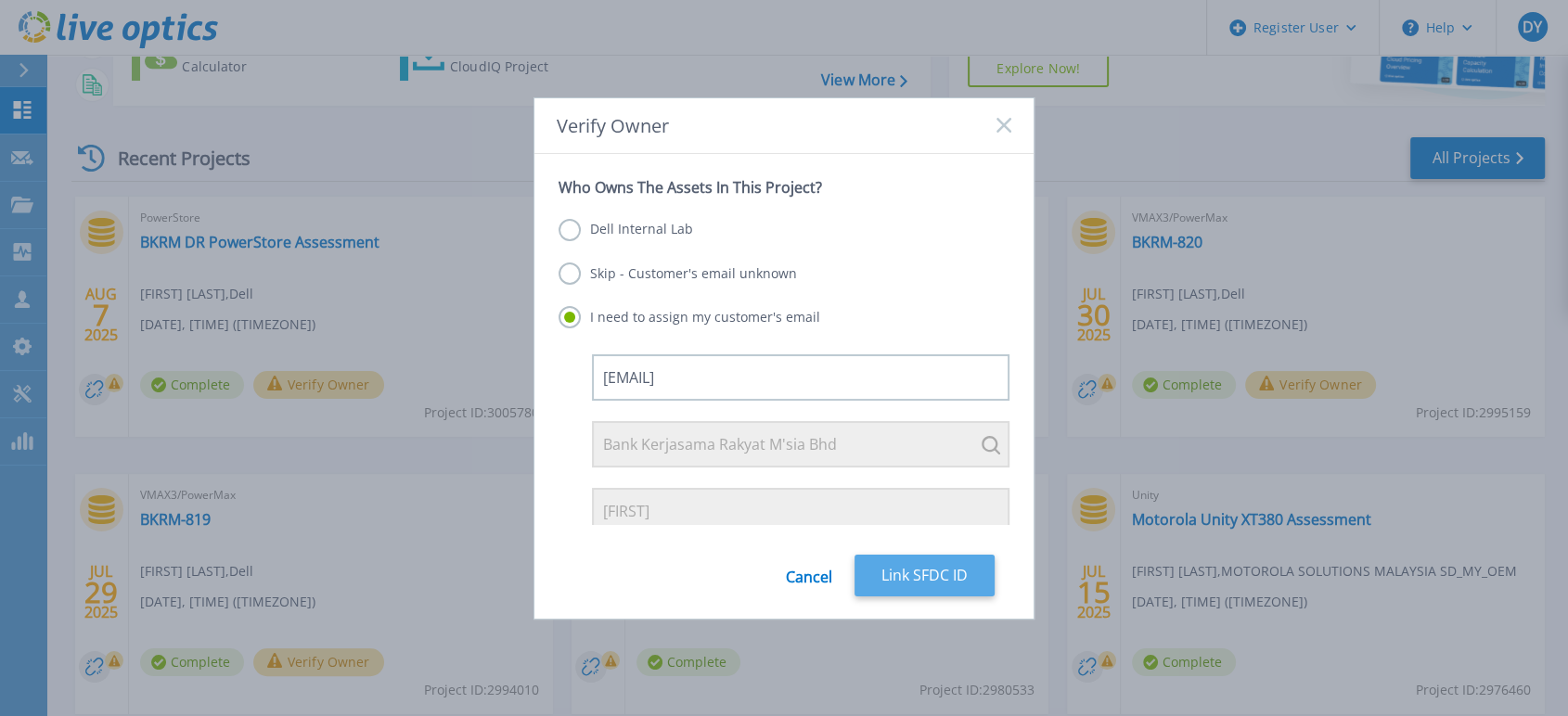click on "Link SFDC ID" at bounding box center (924, 575) 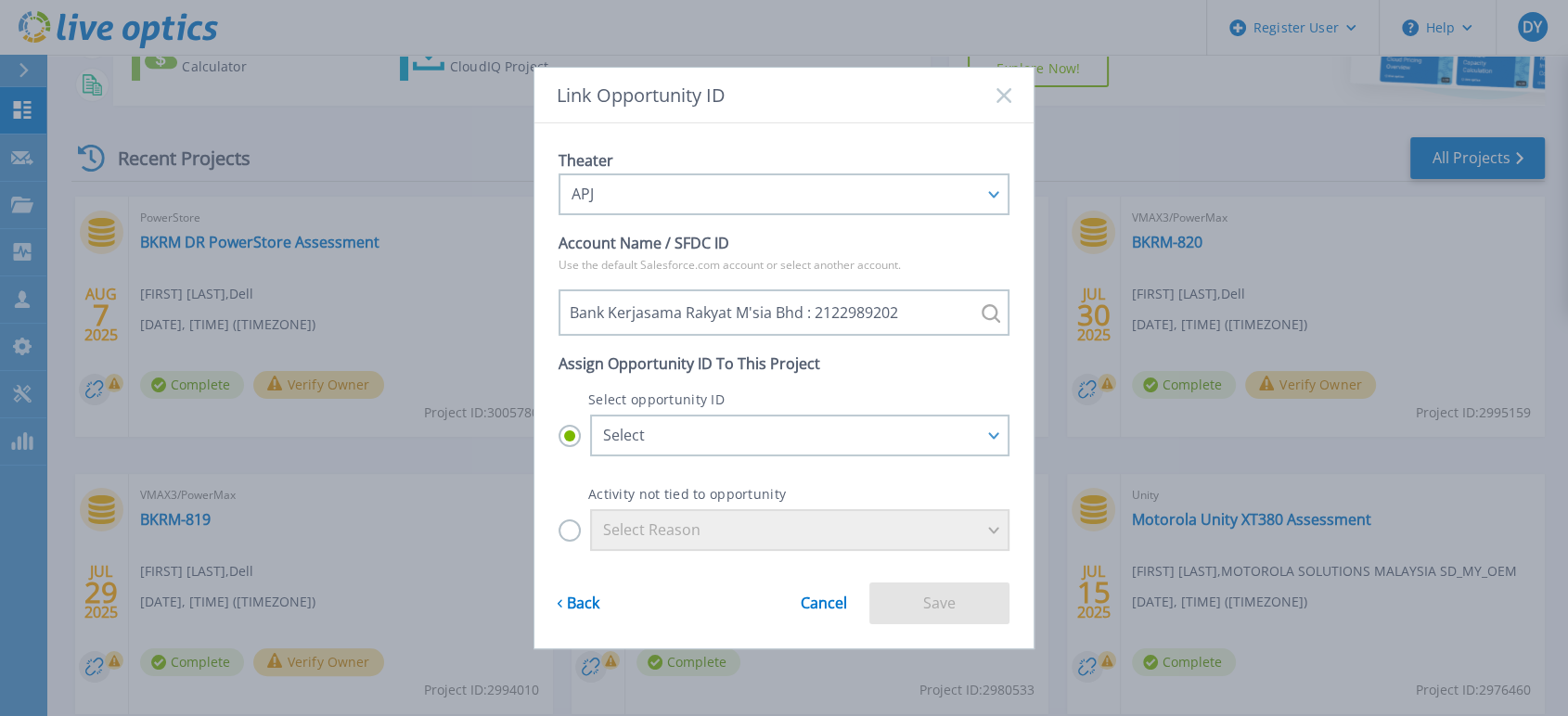click on "Select Reason" at bounding box center [784, 530] 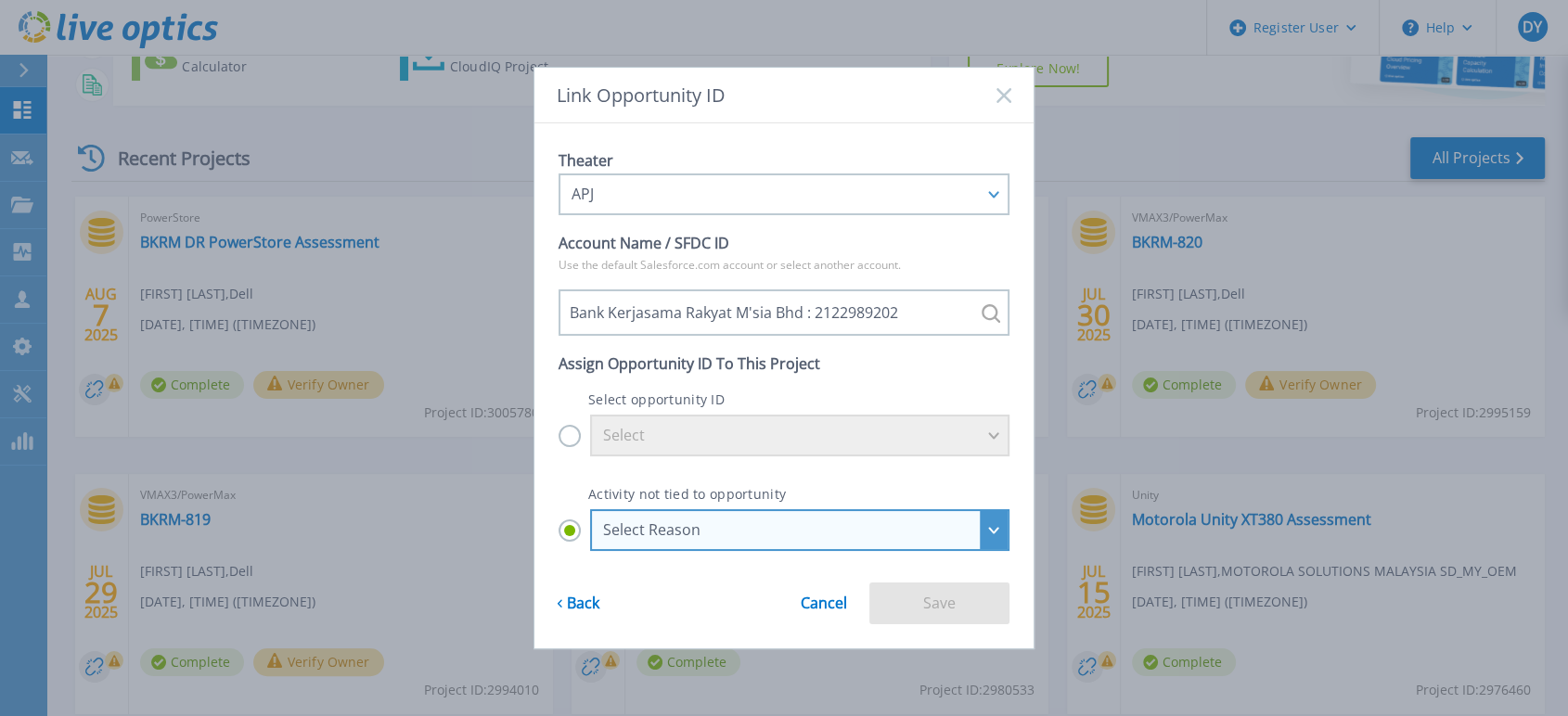 click on "Select Reason" at bounding box center [790, 530] 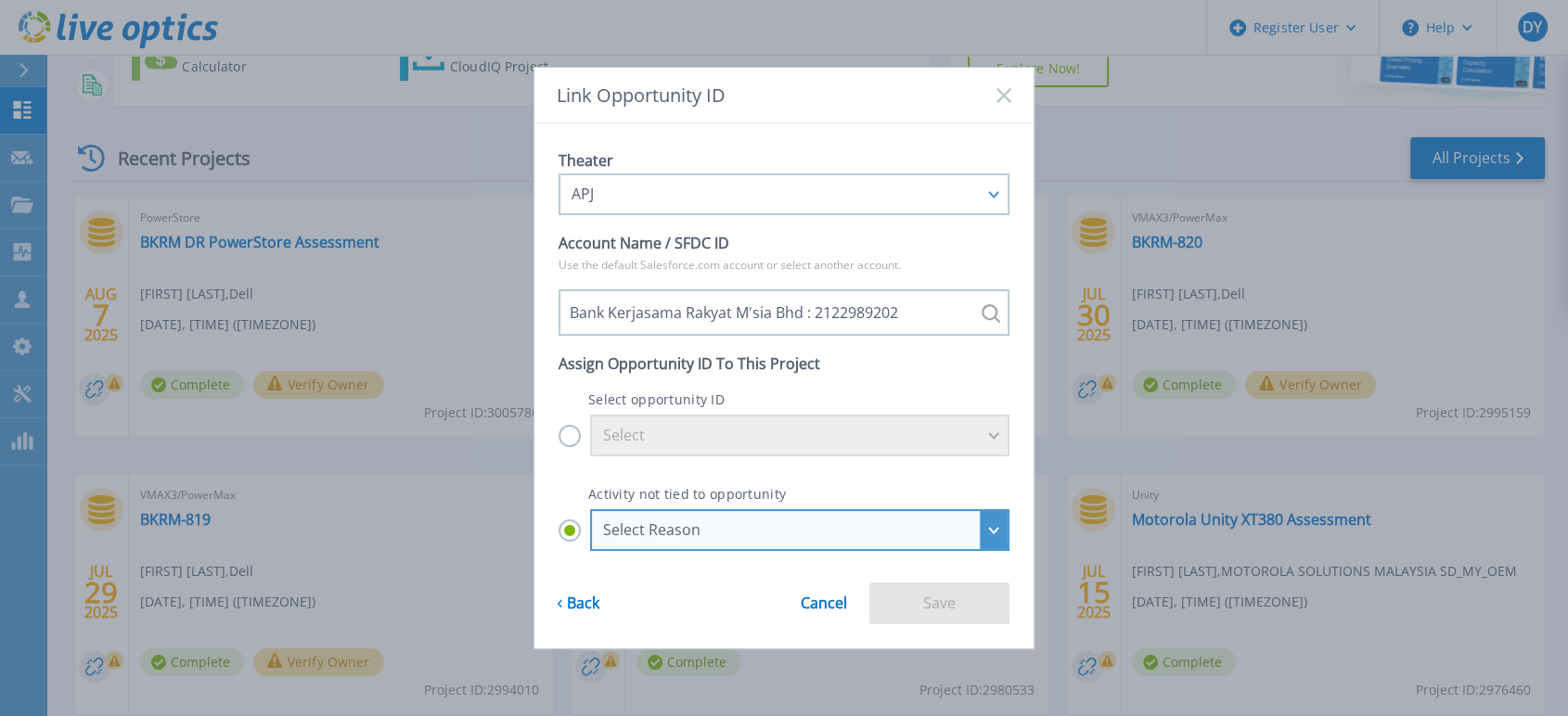 click on "Select Reason Select Reason Discovery Troubleshooting Other" at bounding box center (0, 0) 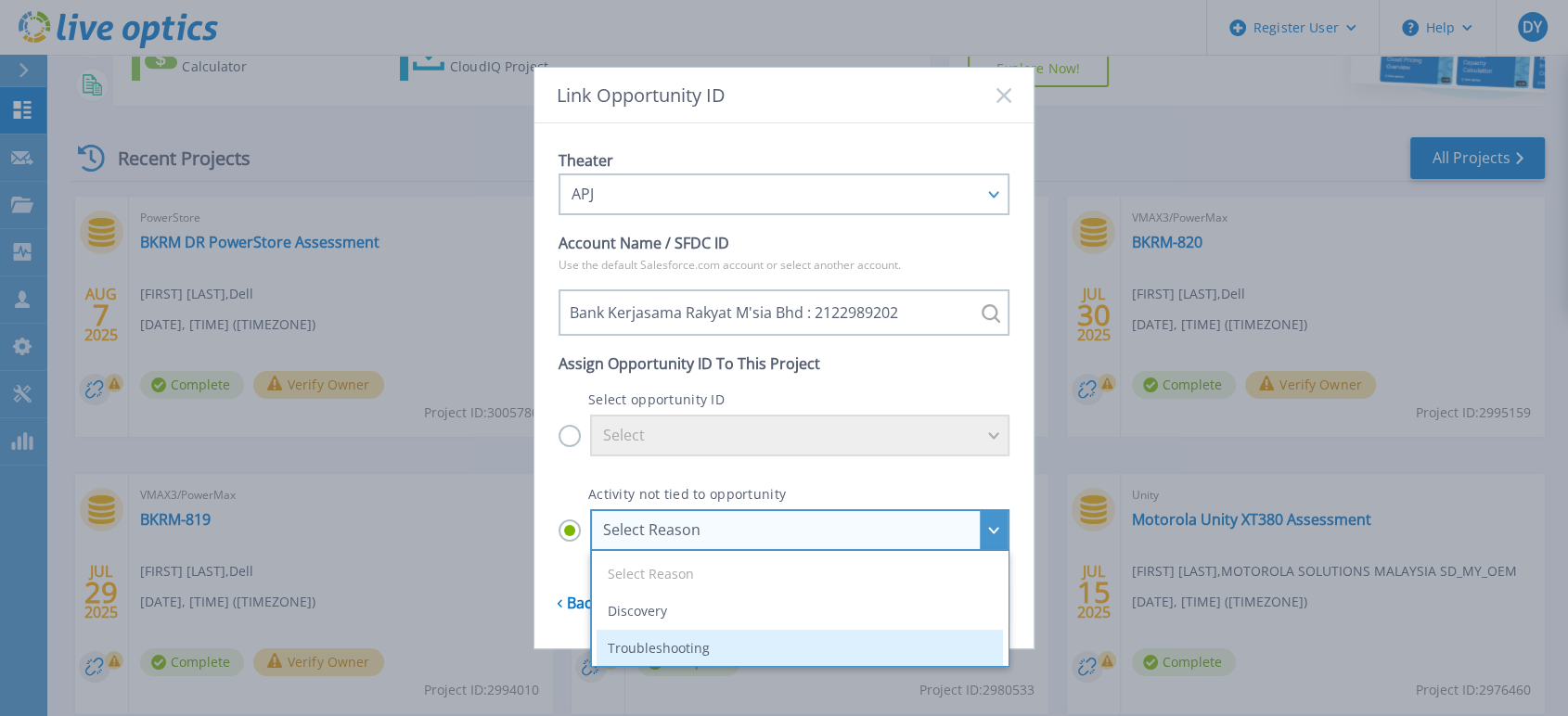 click on "Troubleshooting" at bounding box center (800, 648) 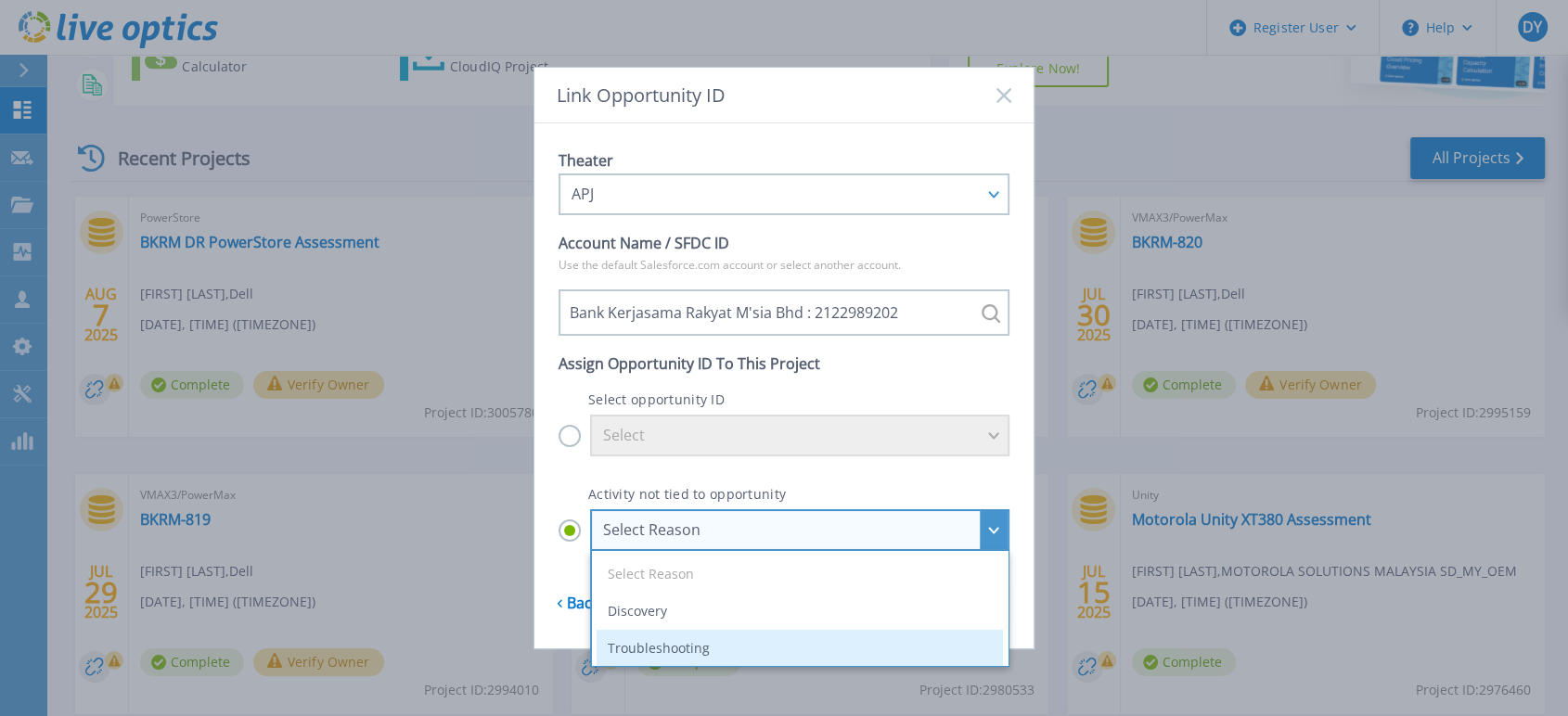 click on "Select Reason Select Reason Discovery Troubleshooting Other" at bounding box center (0, 0) 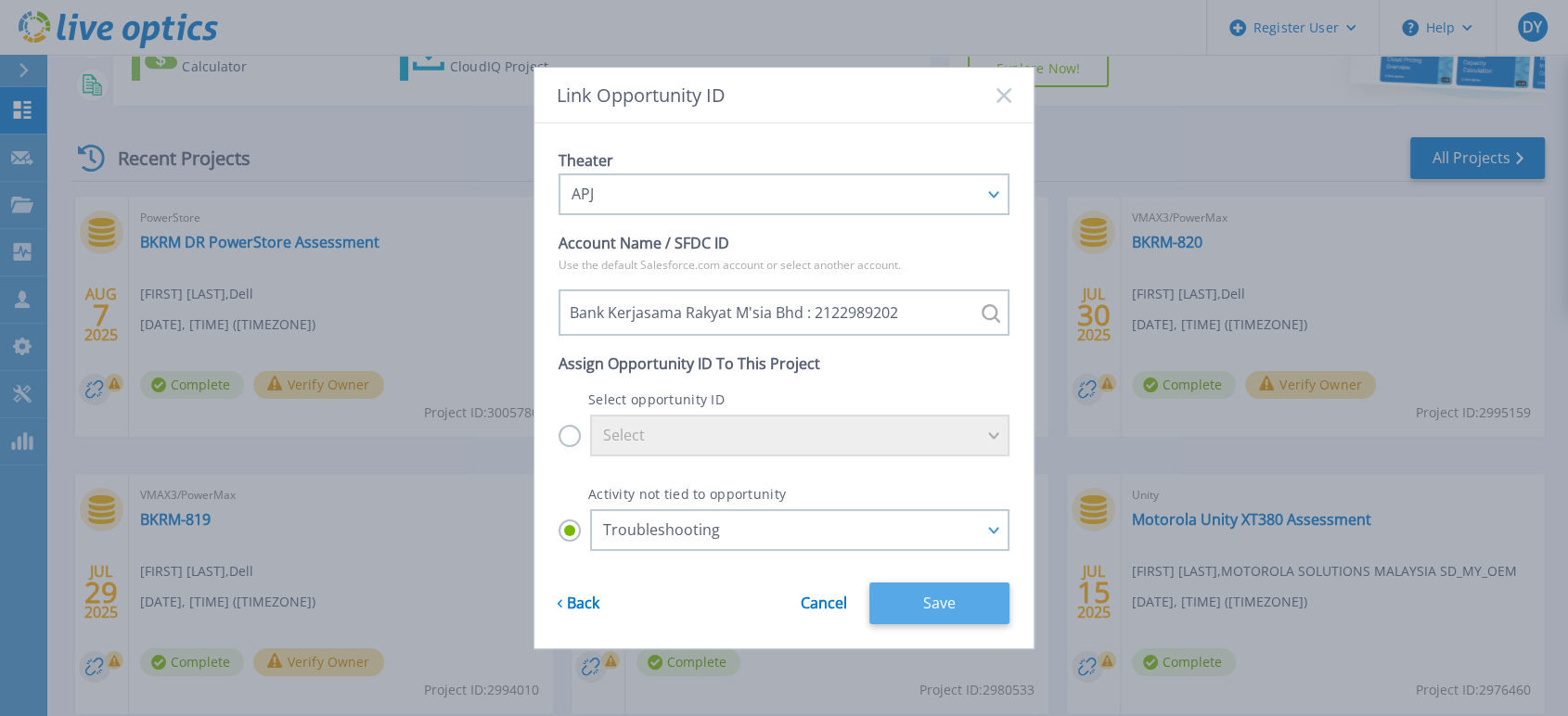 click on "Save" at bounding box center [939, 603] 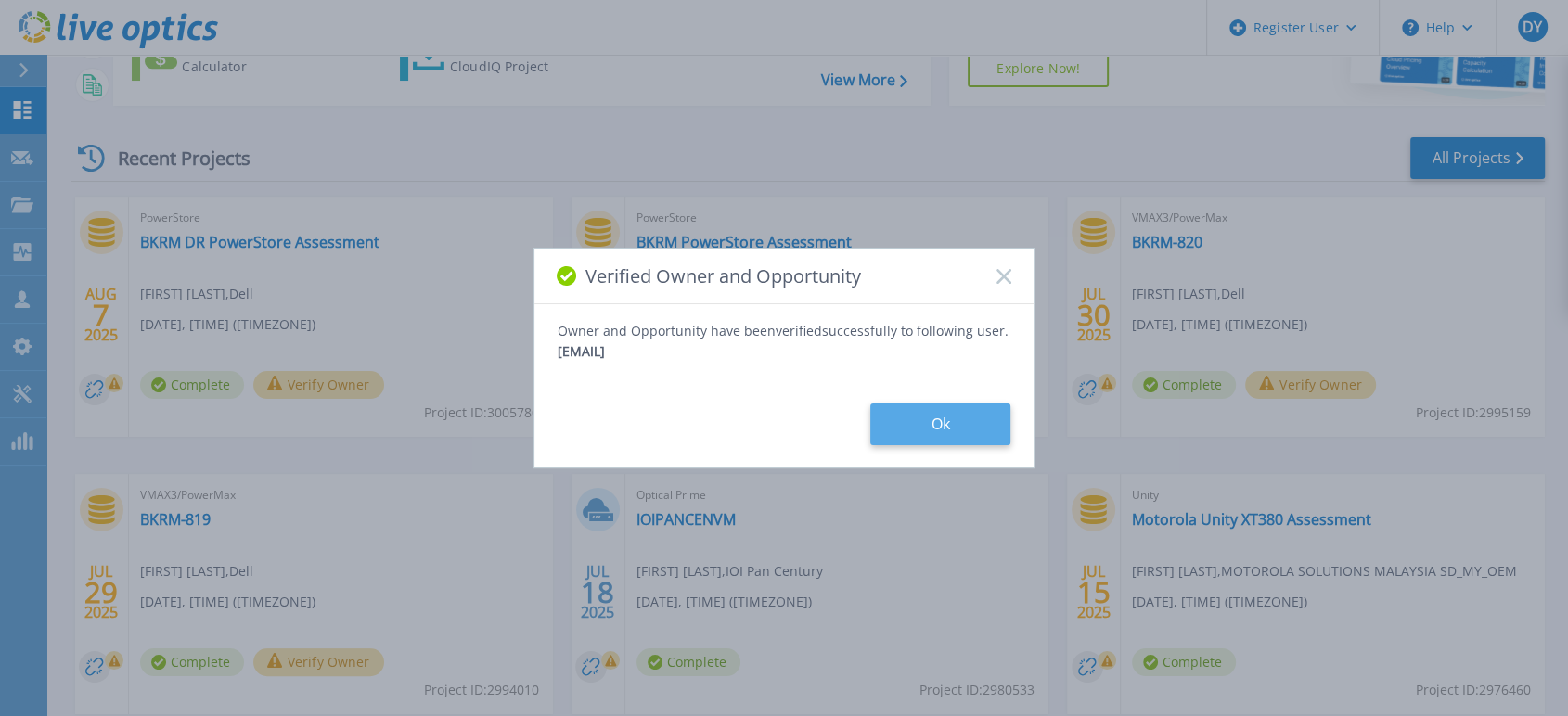 click on "Ok" at bounding box center (940, 424) 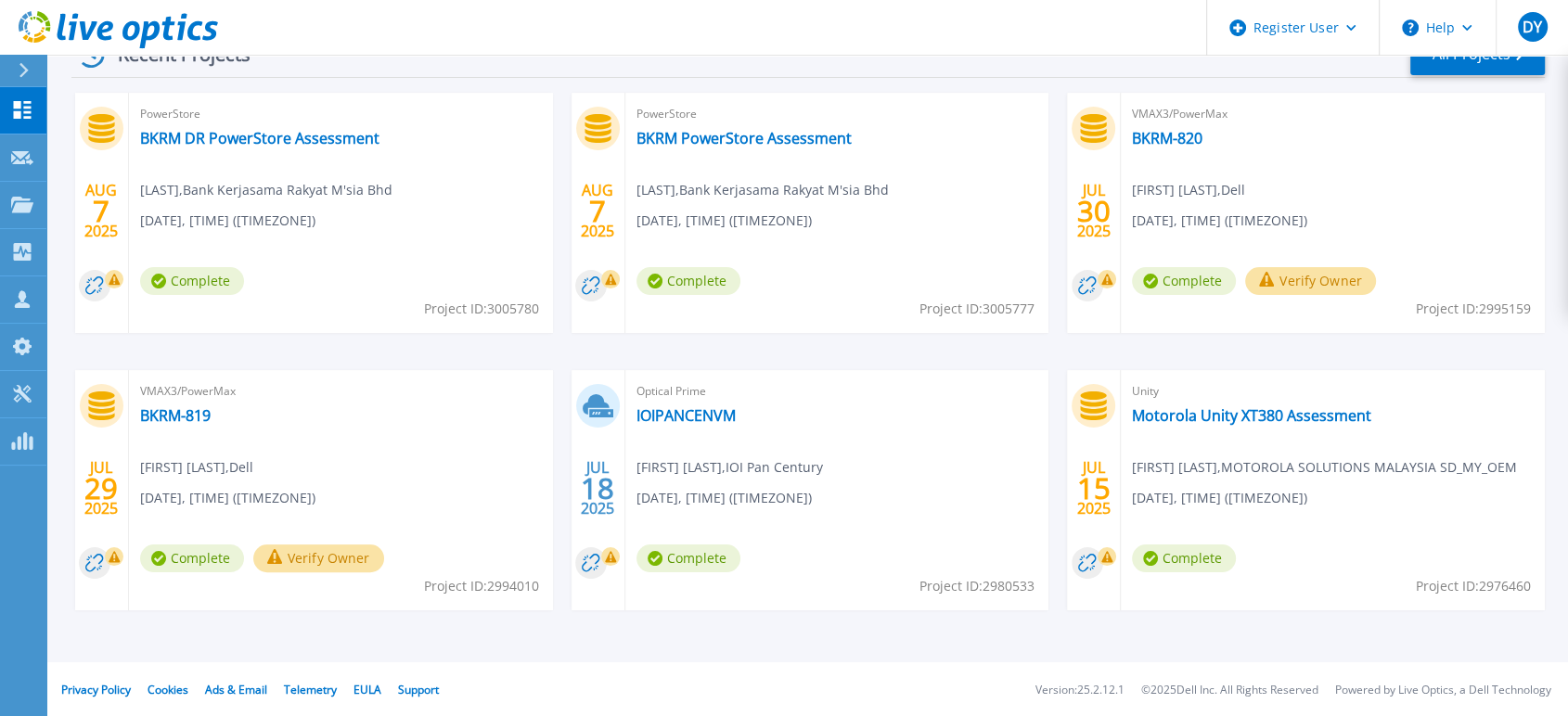 scroll, scrollTop: 312, scrollLeft: 0, axis: vertical 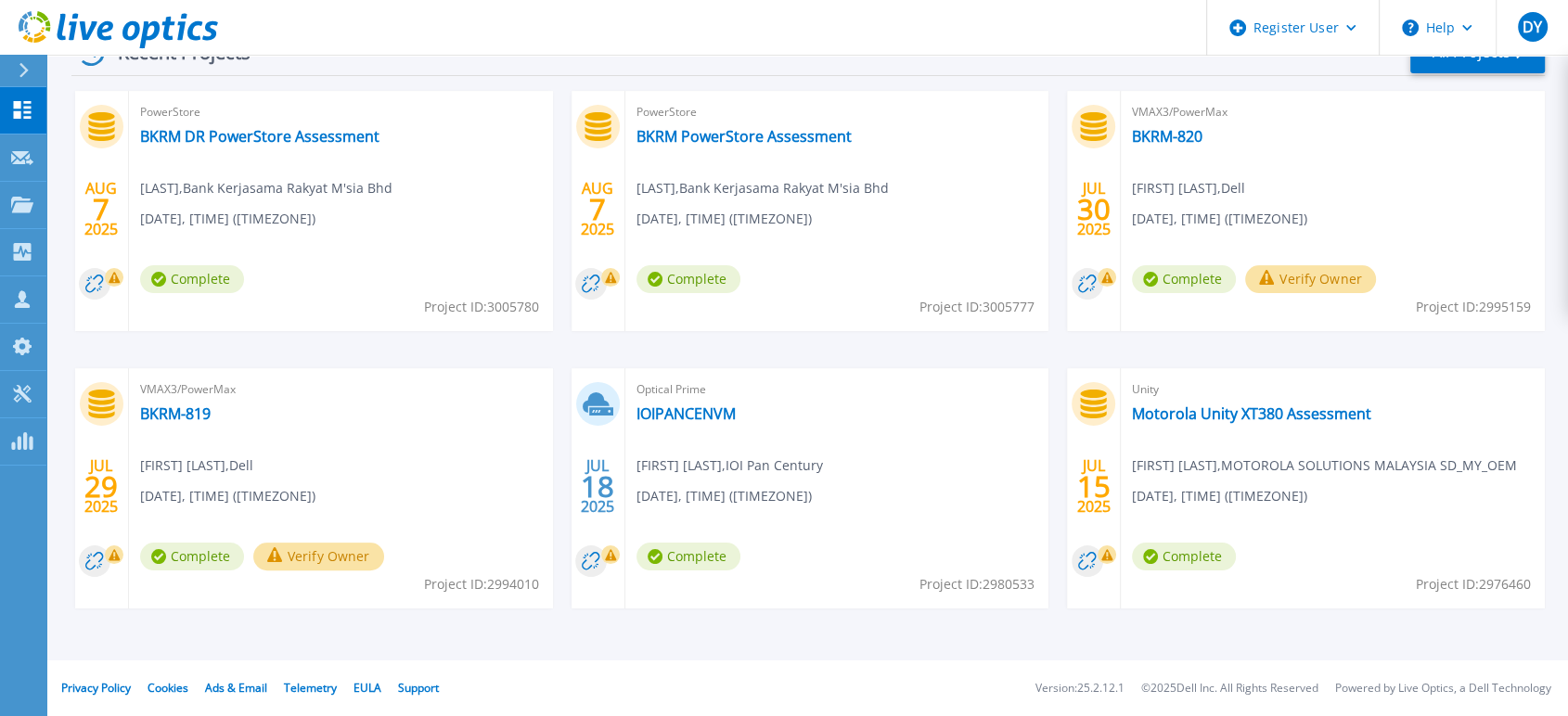 click on "Verify Owner" at bounding box center (1310, 279) 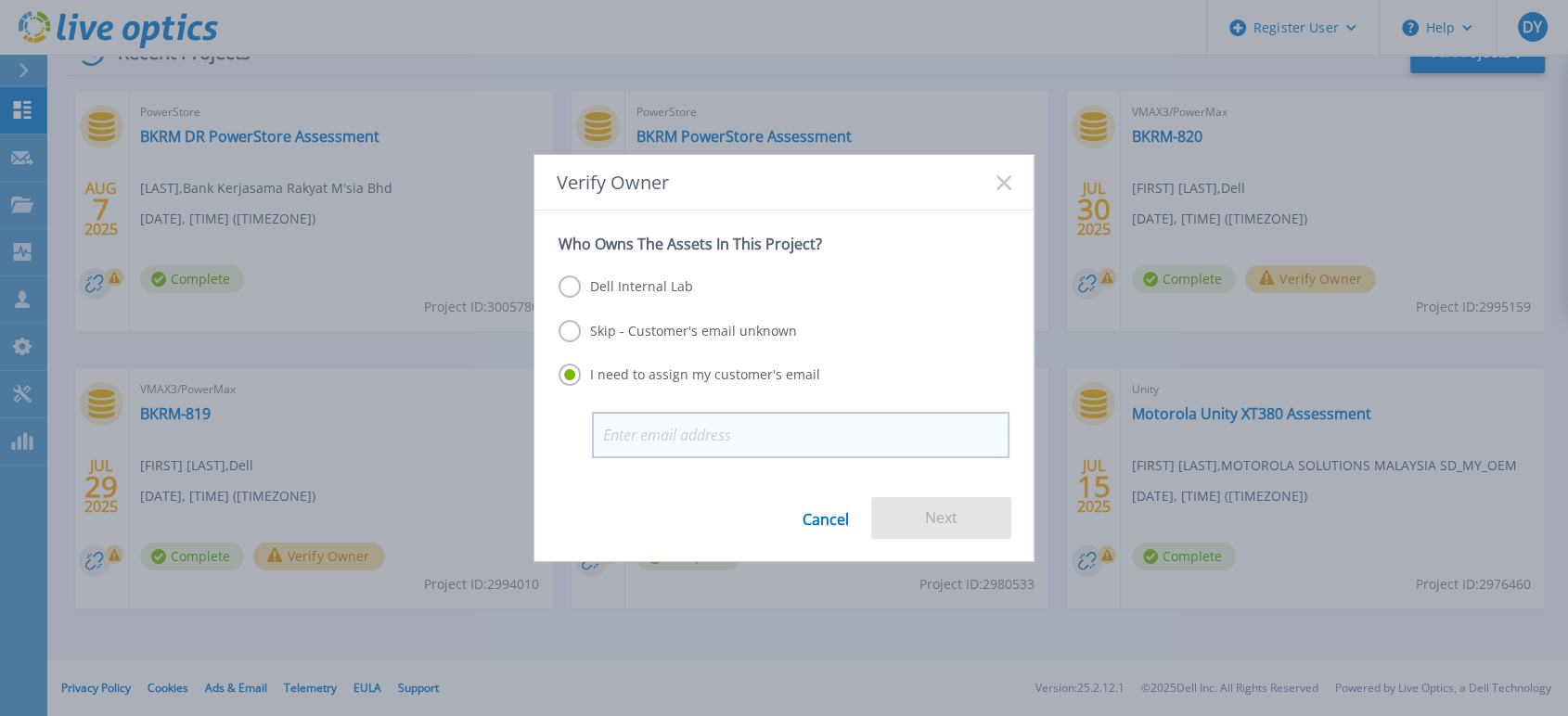 click at bounding box center [801, 435] 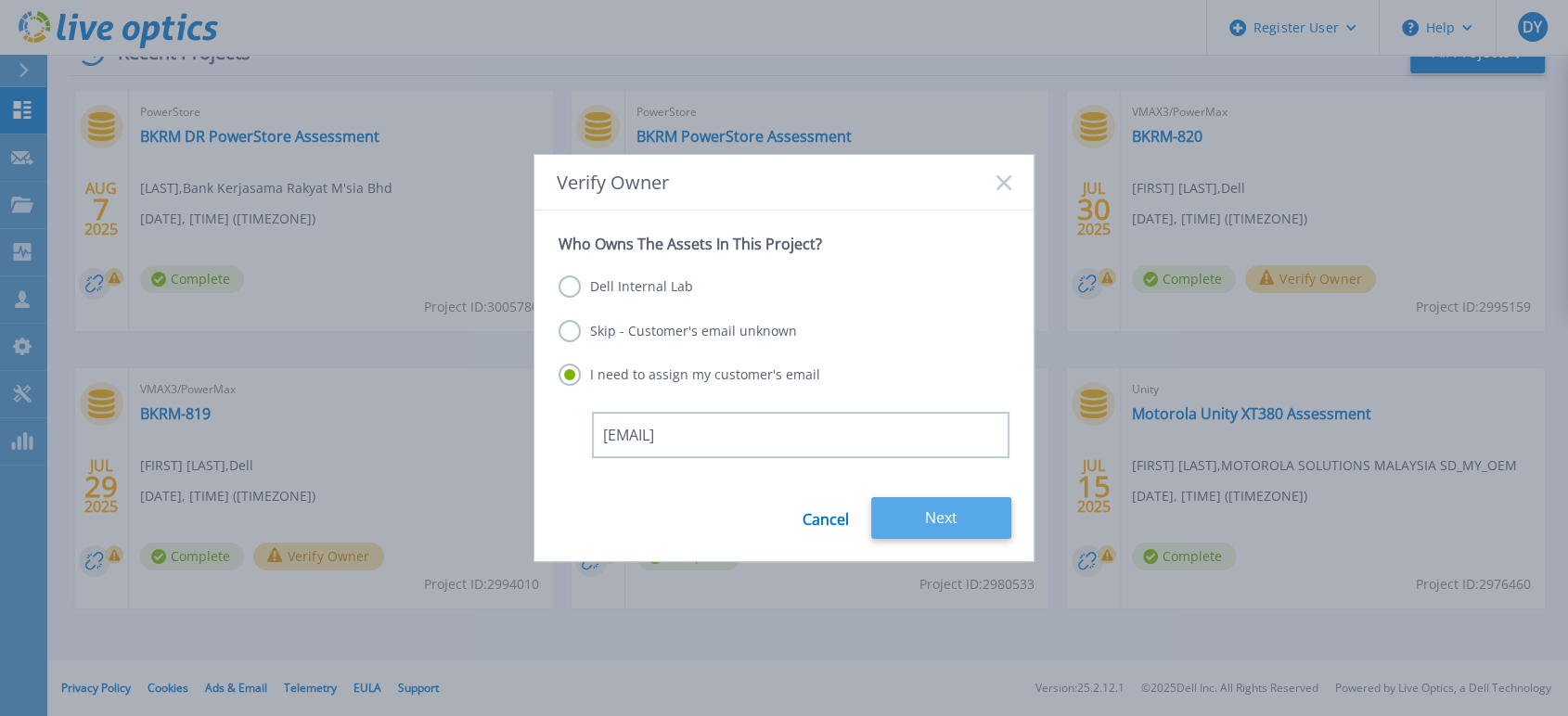 type on "[EMAIL]" 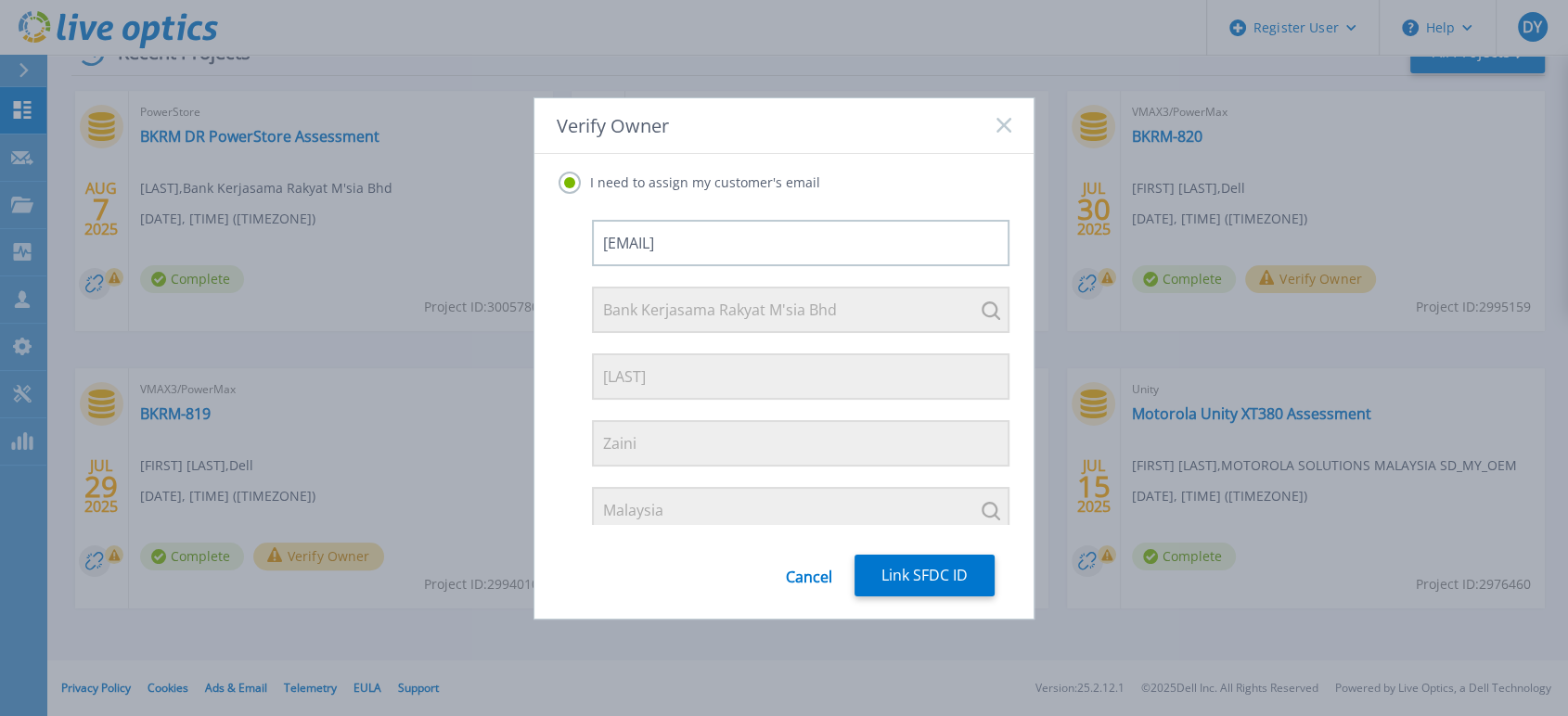 scroll, scrollTop: 137, scrollLeft: 0, axis: vertical 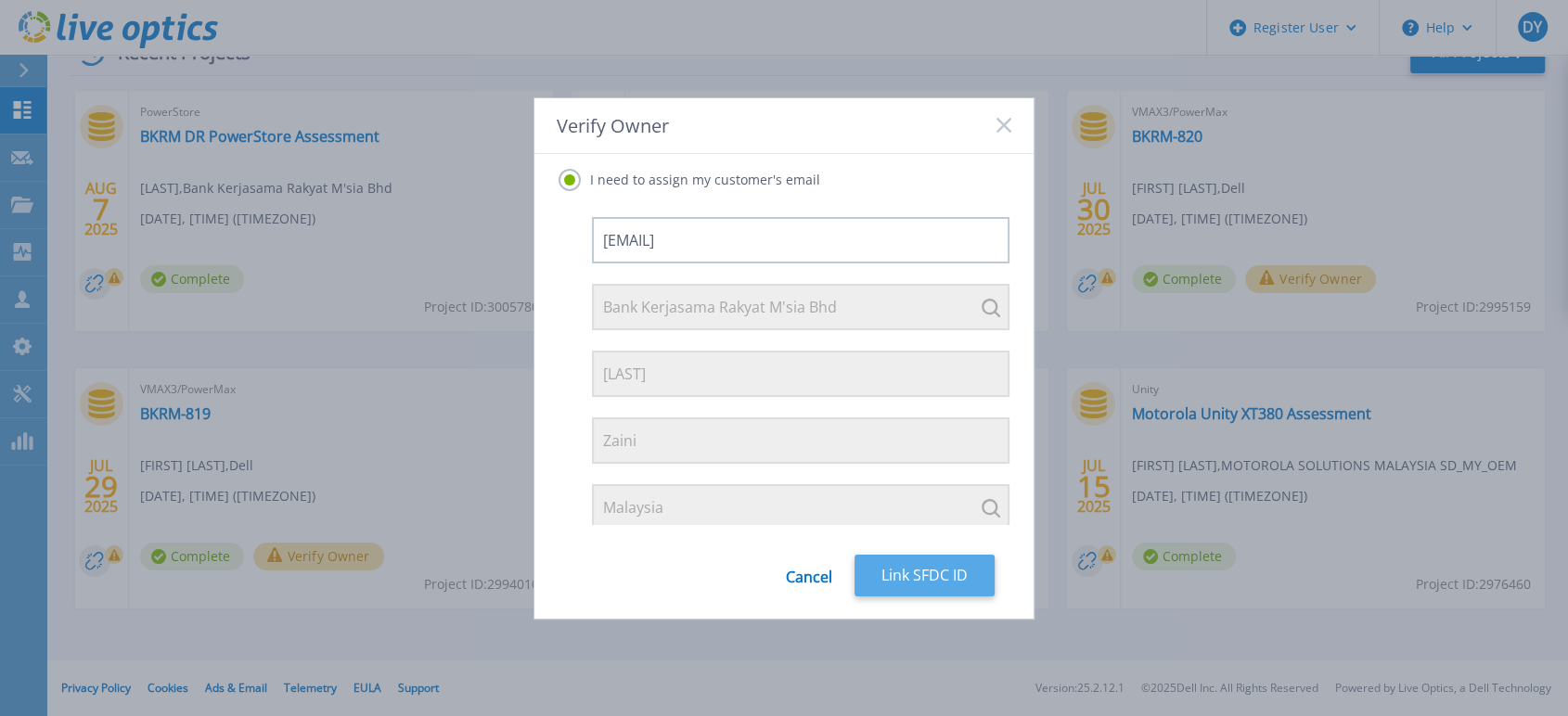 click on "Link SFDC ID" at bounding box center [924, 575] 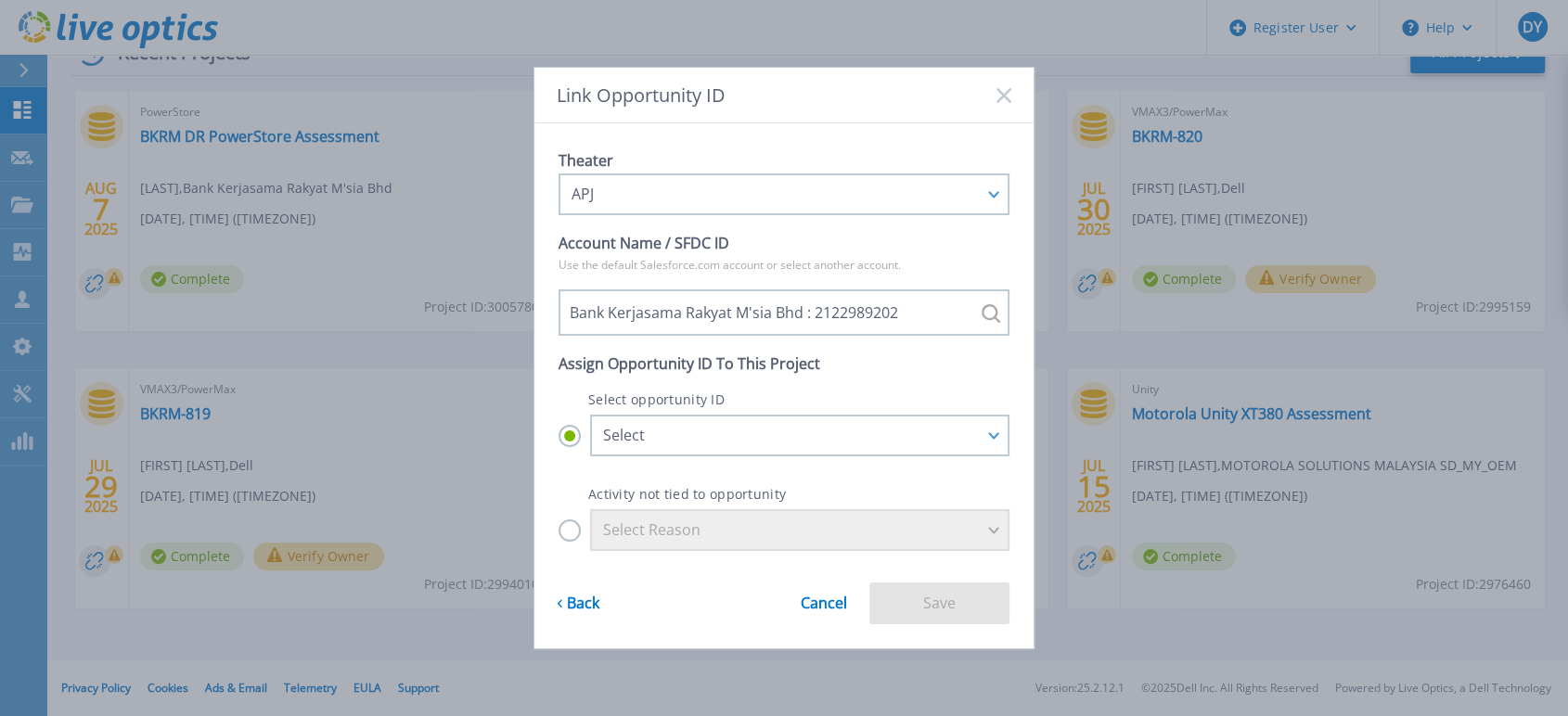 click on "Select Reason" at bounding box center [784, 530] 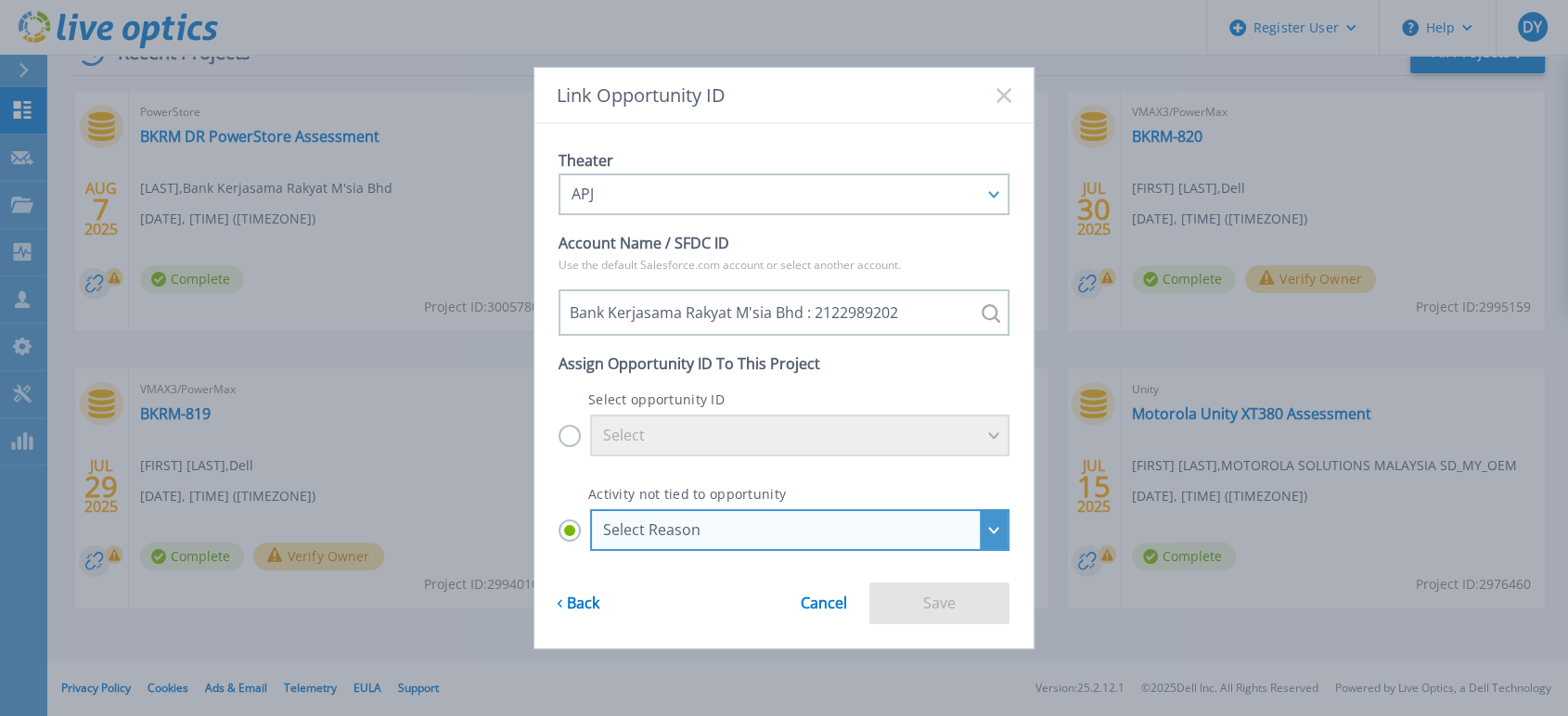 click on "Select Reason" at bounding box center [790, 530] 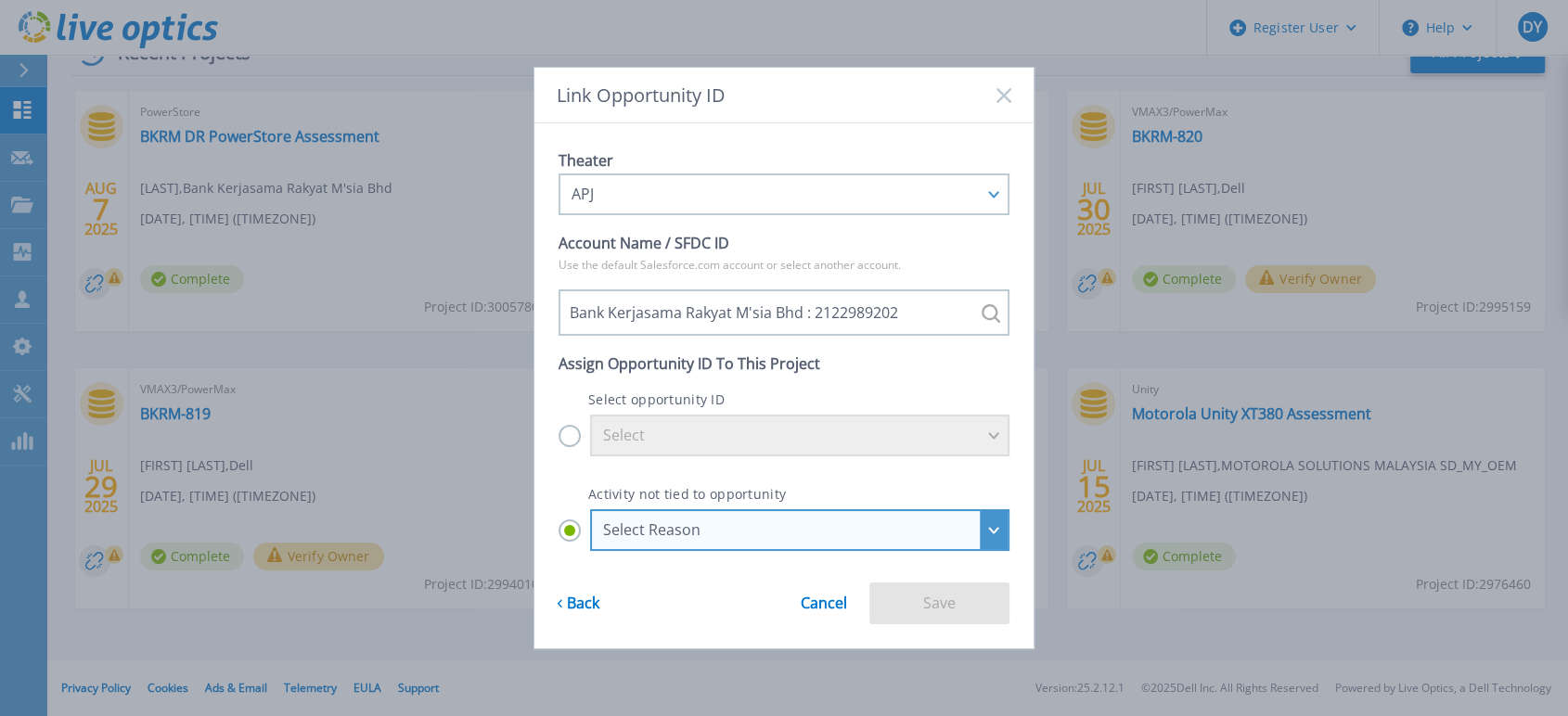click on "Select Reason Select Reason Discovery Troubleshooting Other" at bounding box center [0, 0] 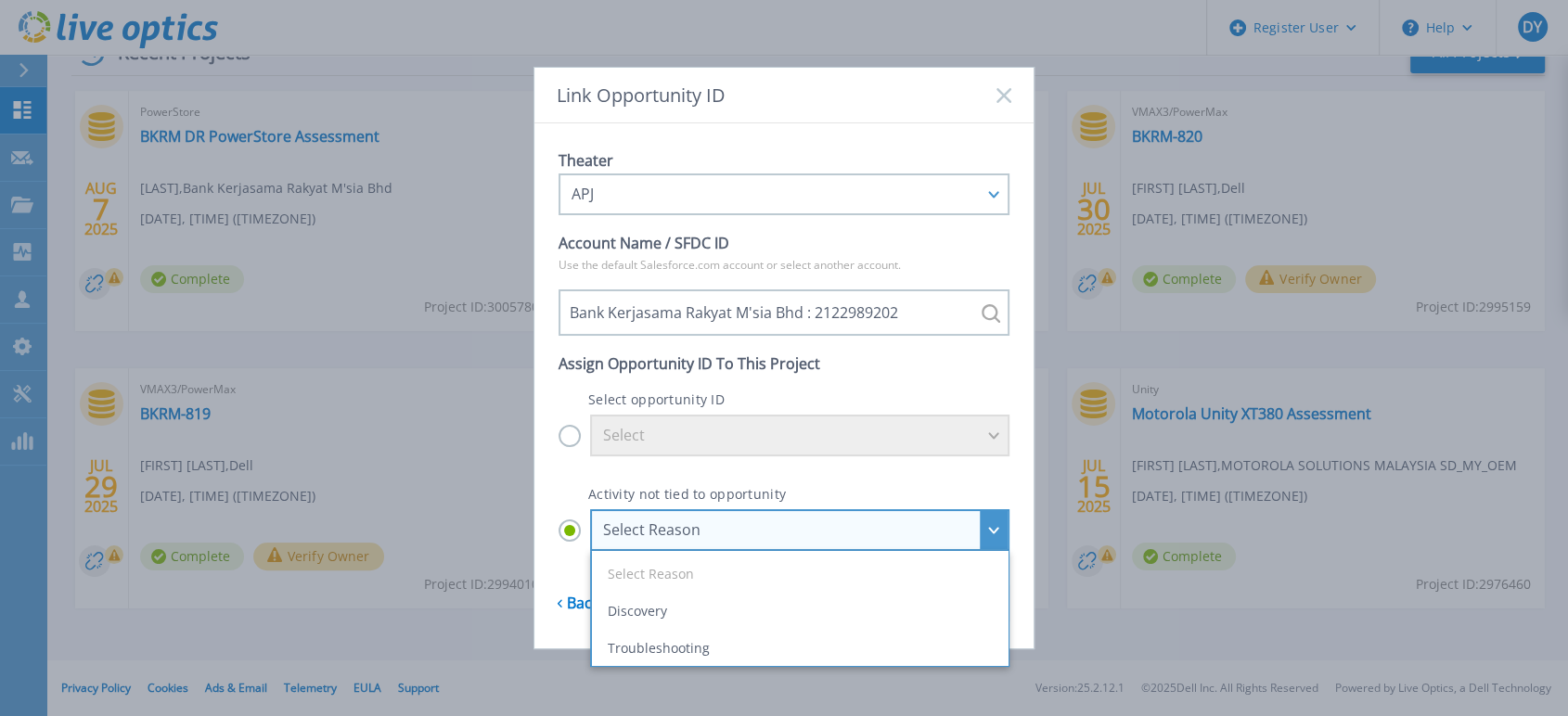 drag, startPoint x: 686, startPoint y: 650, endPoint x: 700, endPoint y: 651, distance: 14.03567 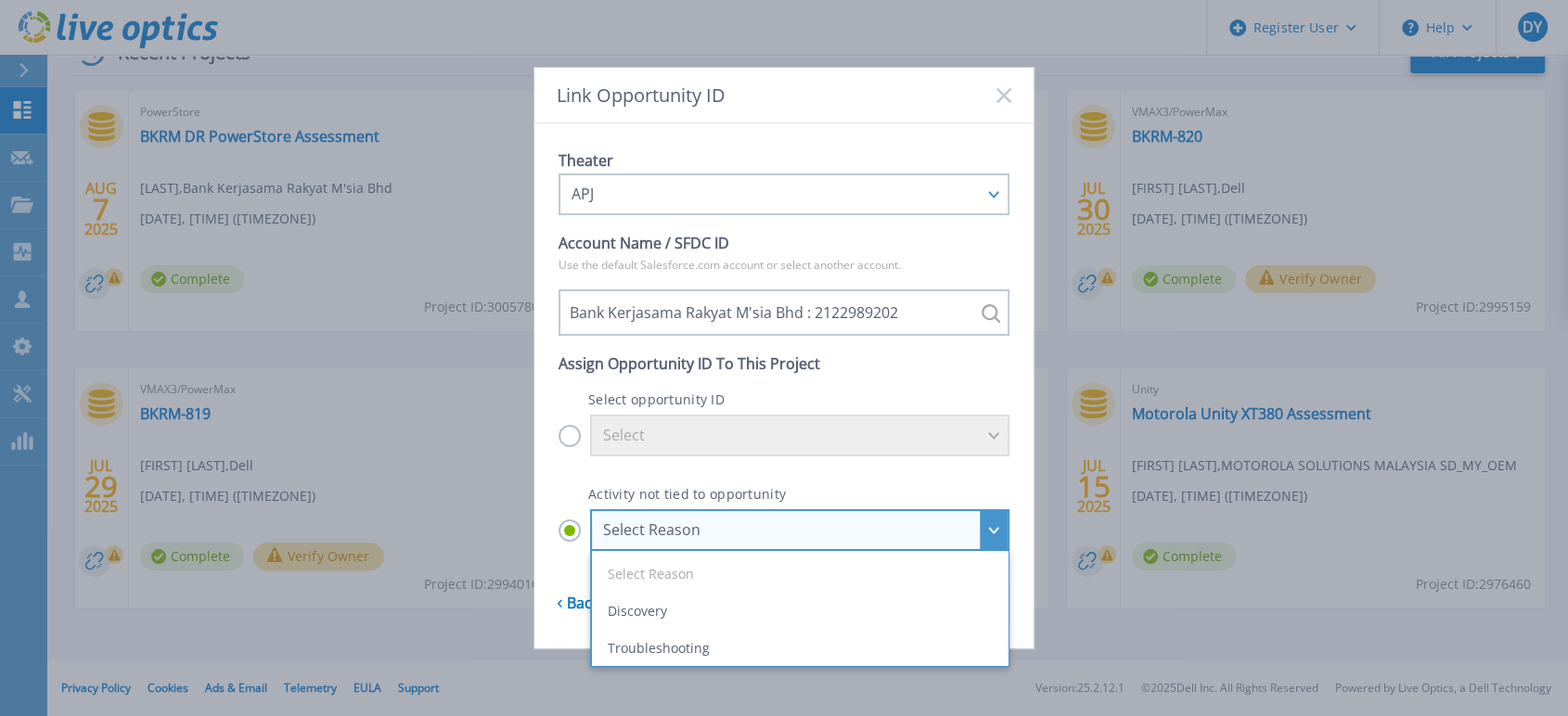 click on "Select Reason Select Reason Discovery Troubleshooting Other" at bounding box center [0, 0] 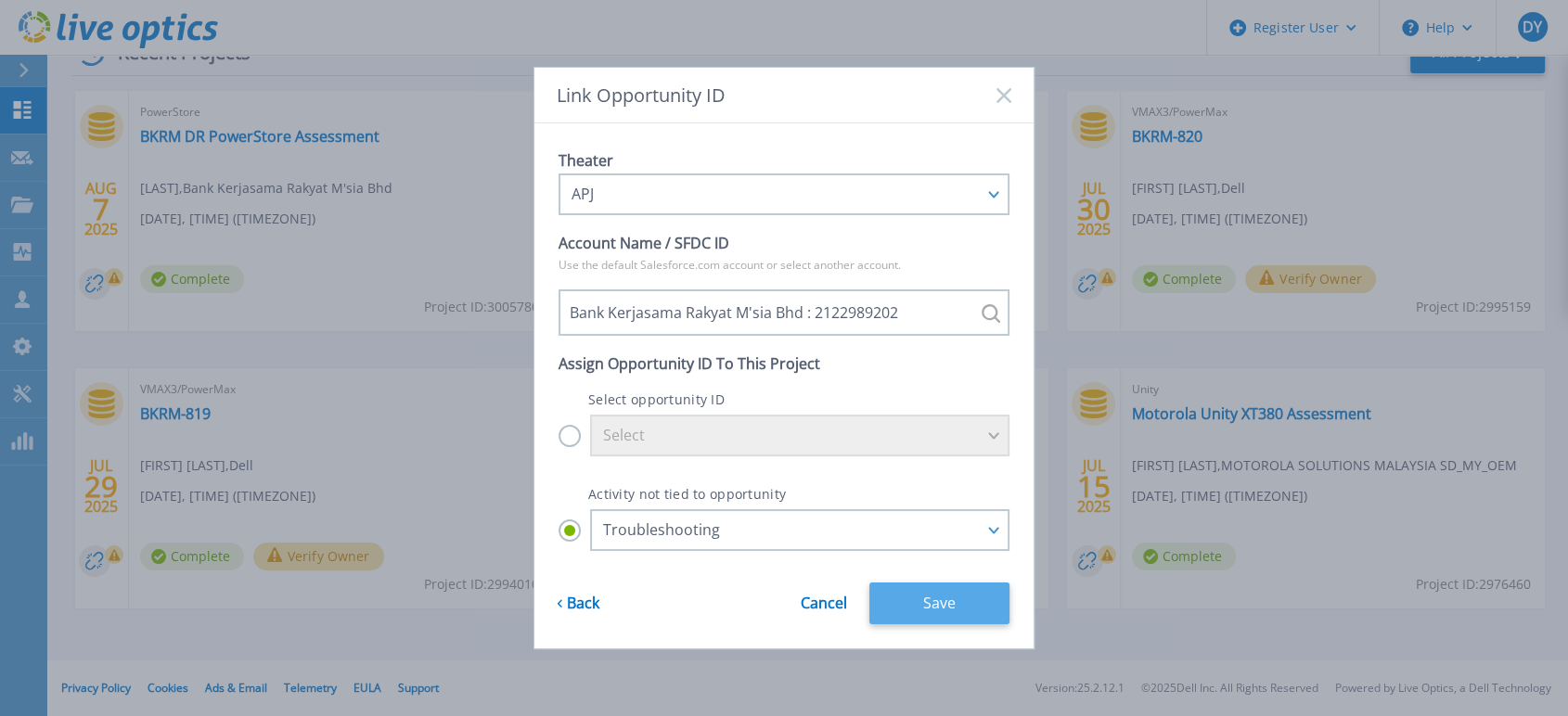 click on "Save" at bounding box center (939, 603) 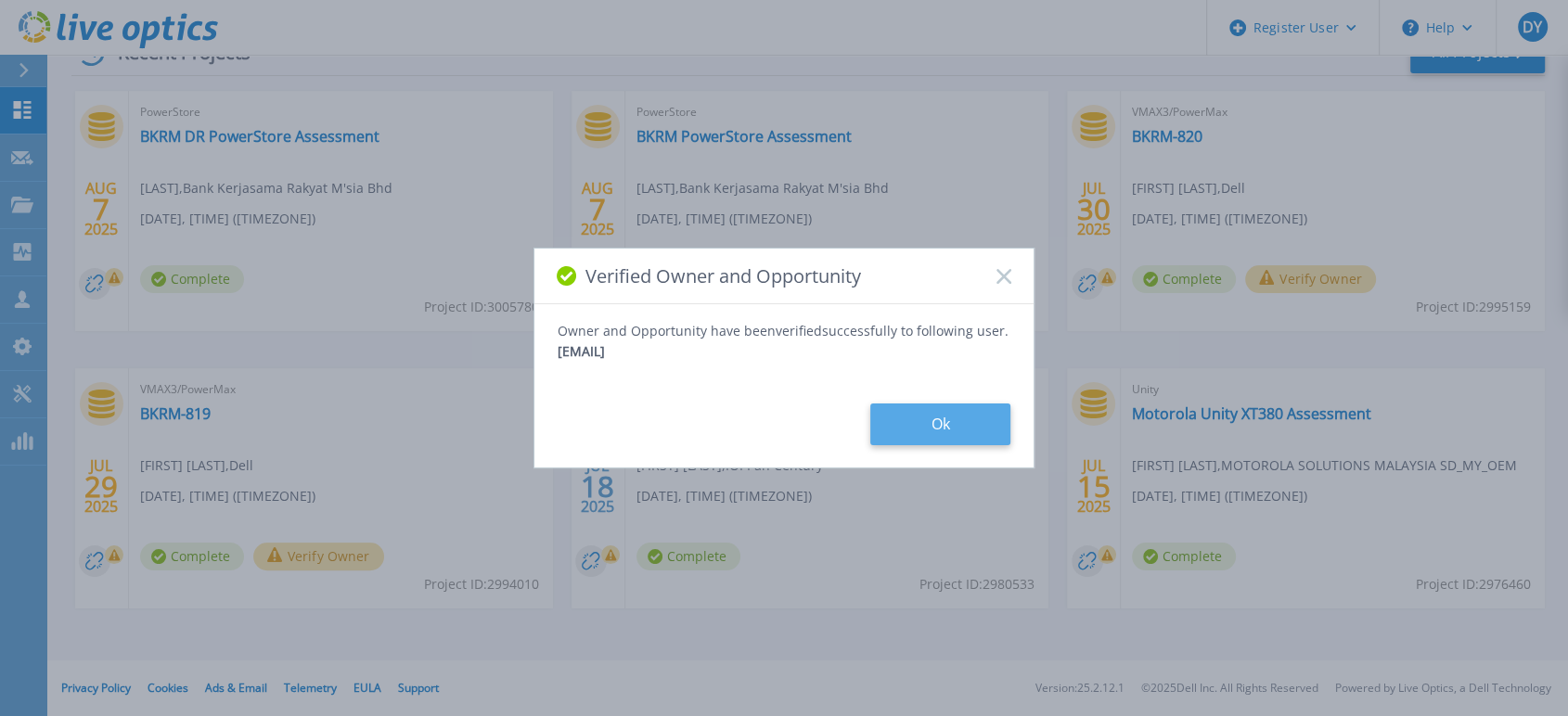 click on "Ok" at bounding box center [940, 424] 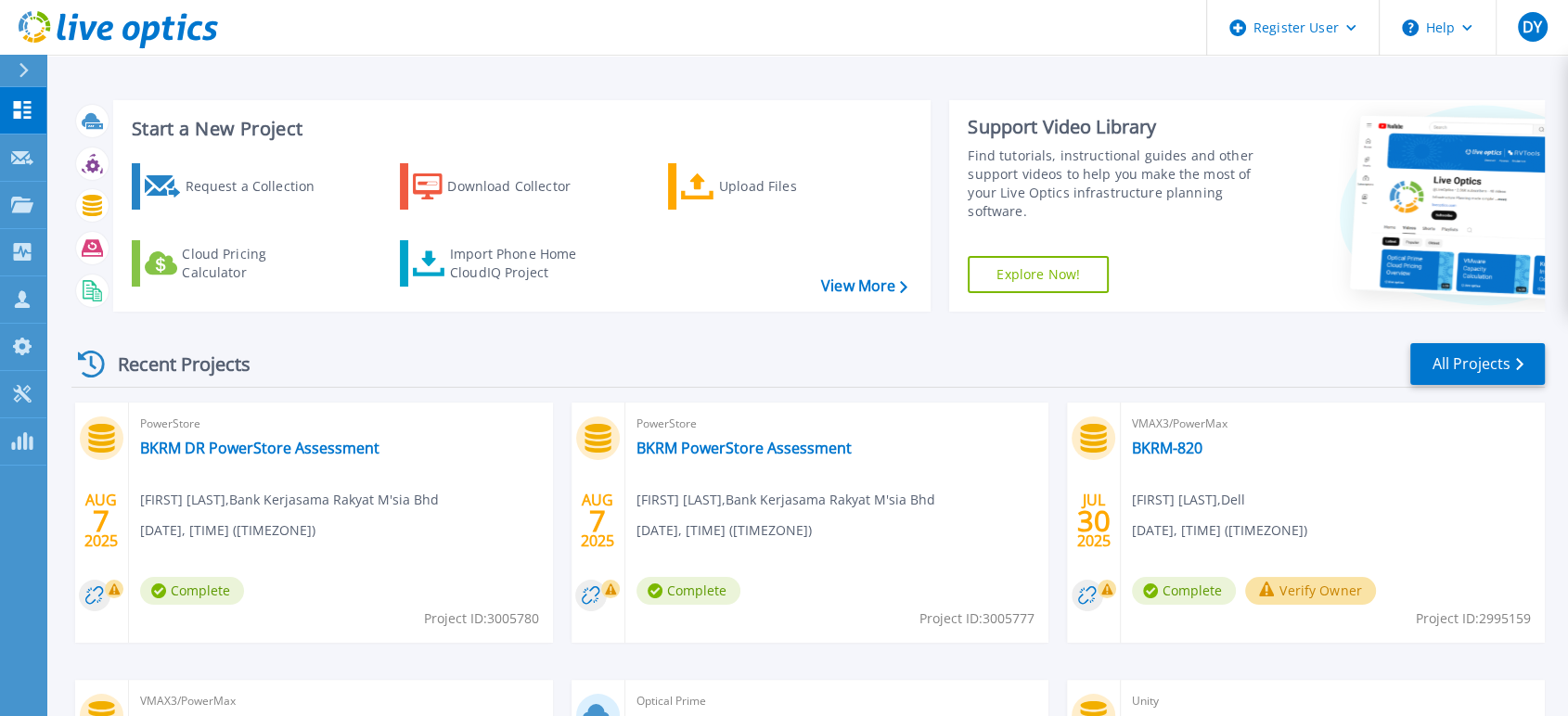 scroll, scrollTop: 309, scrollLeft: 0, axis: vertical 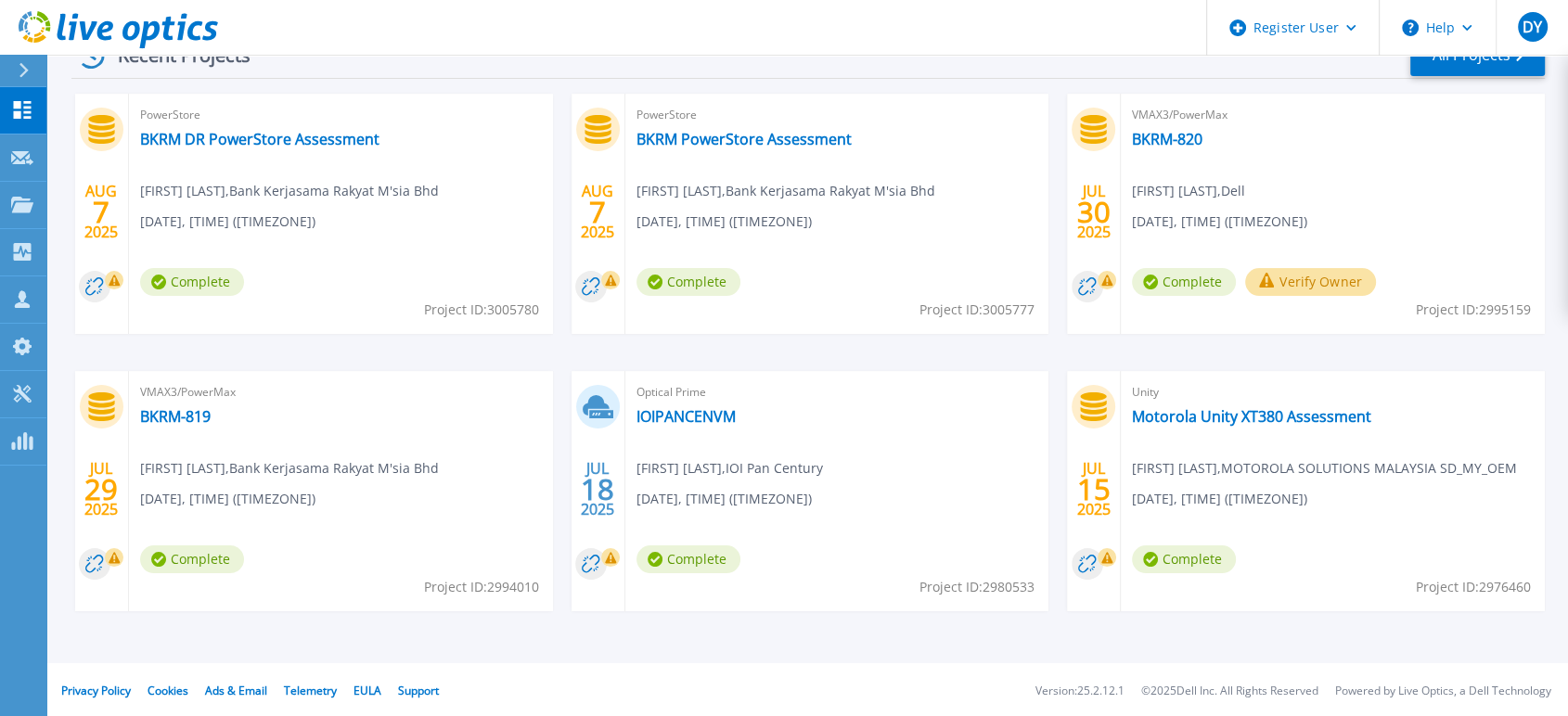 click on "Verify Owner" at bounding box center [1310, 282] 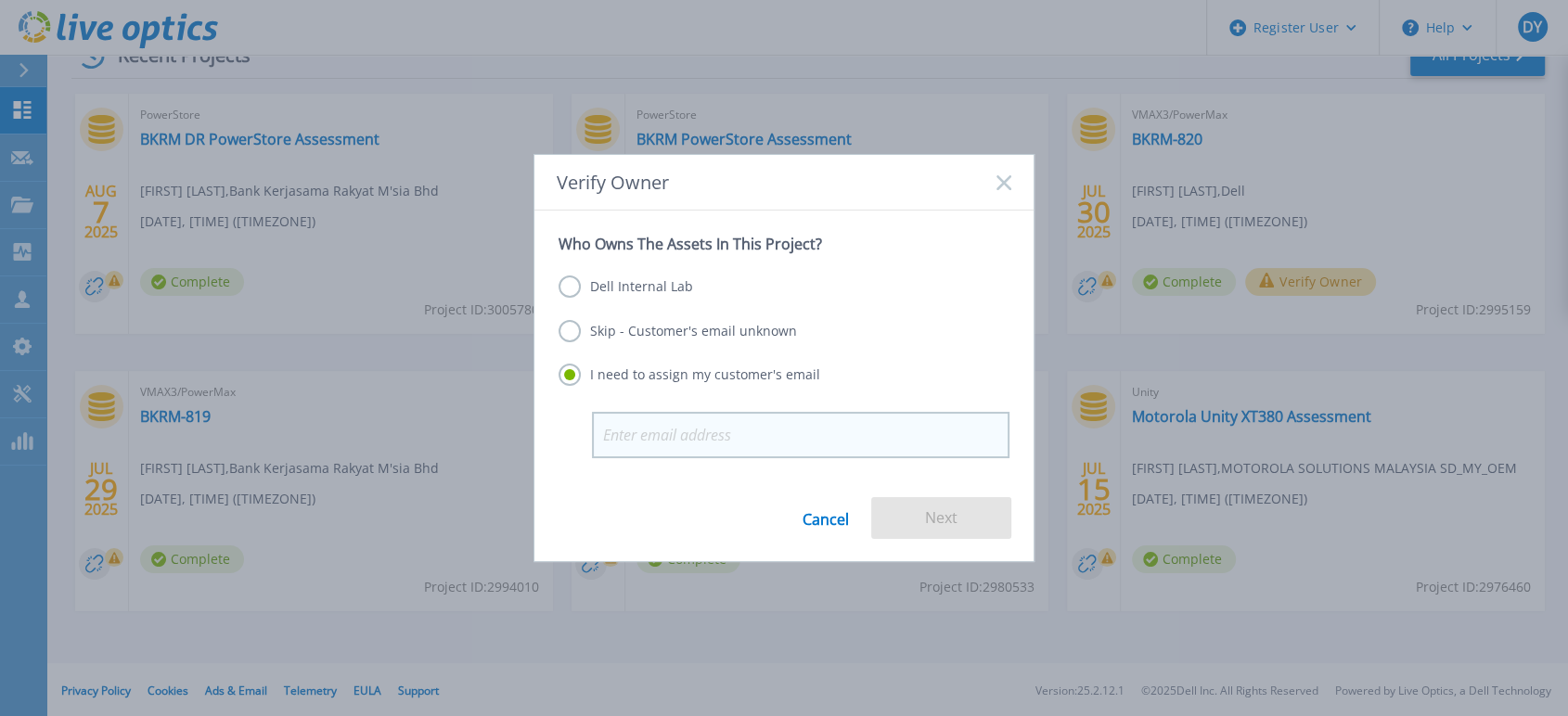 click at bounding box center [801, 435] 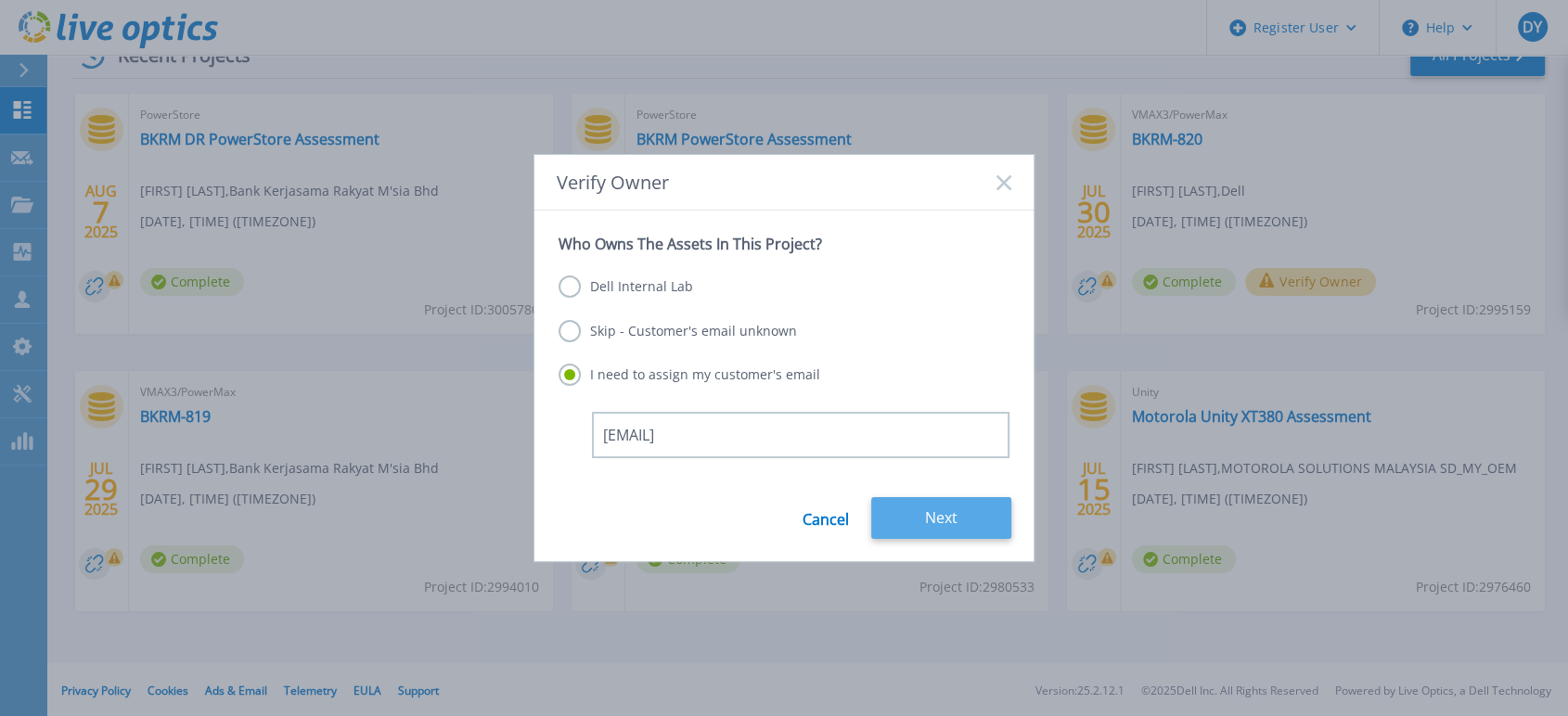 type on "[EMAIL]" 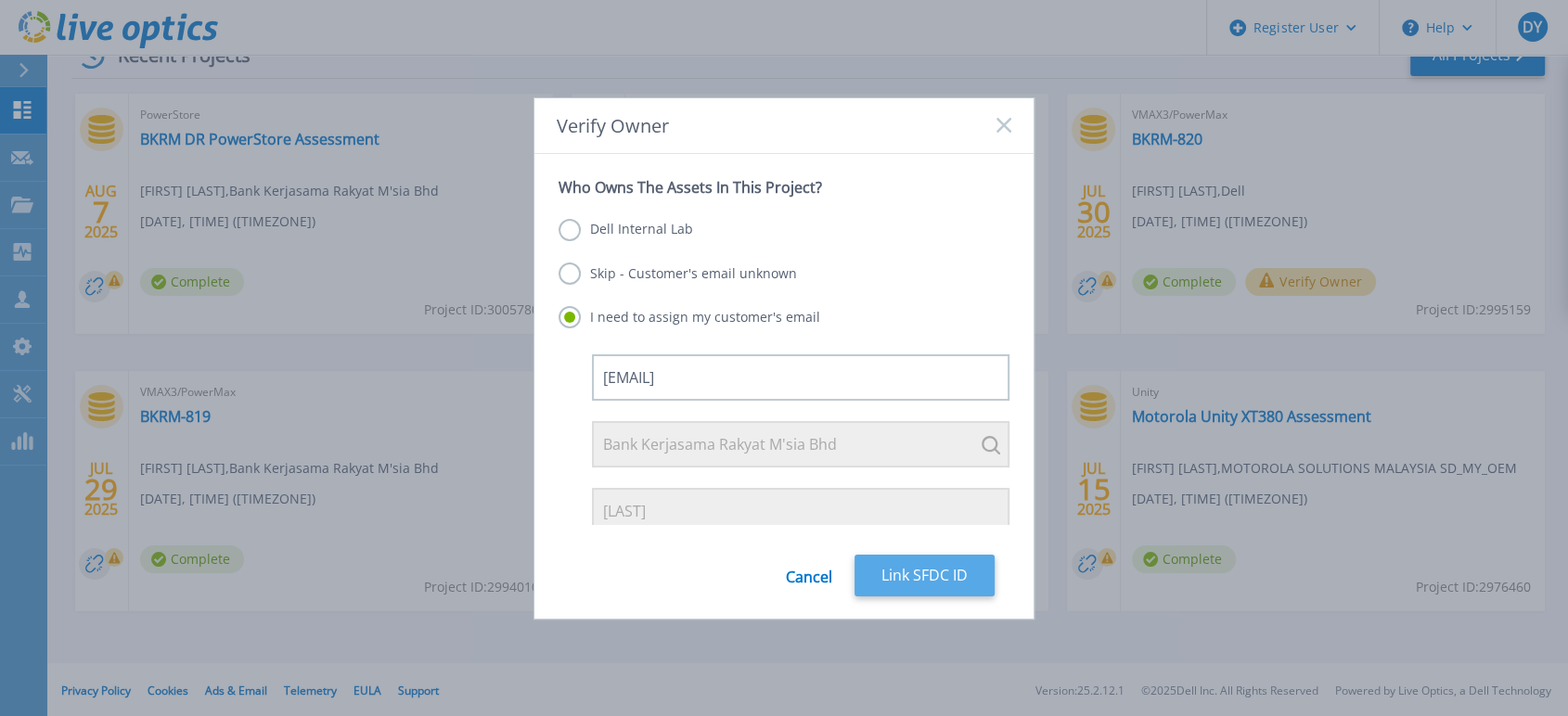click on "Link SFDC ID" at bounding box center [924, 575] 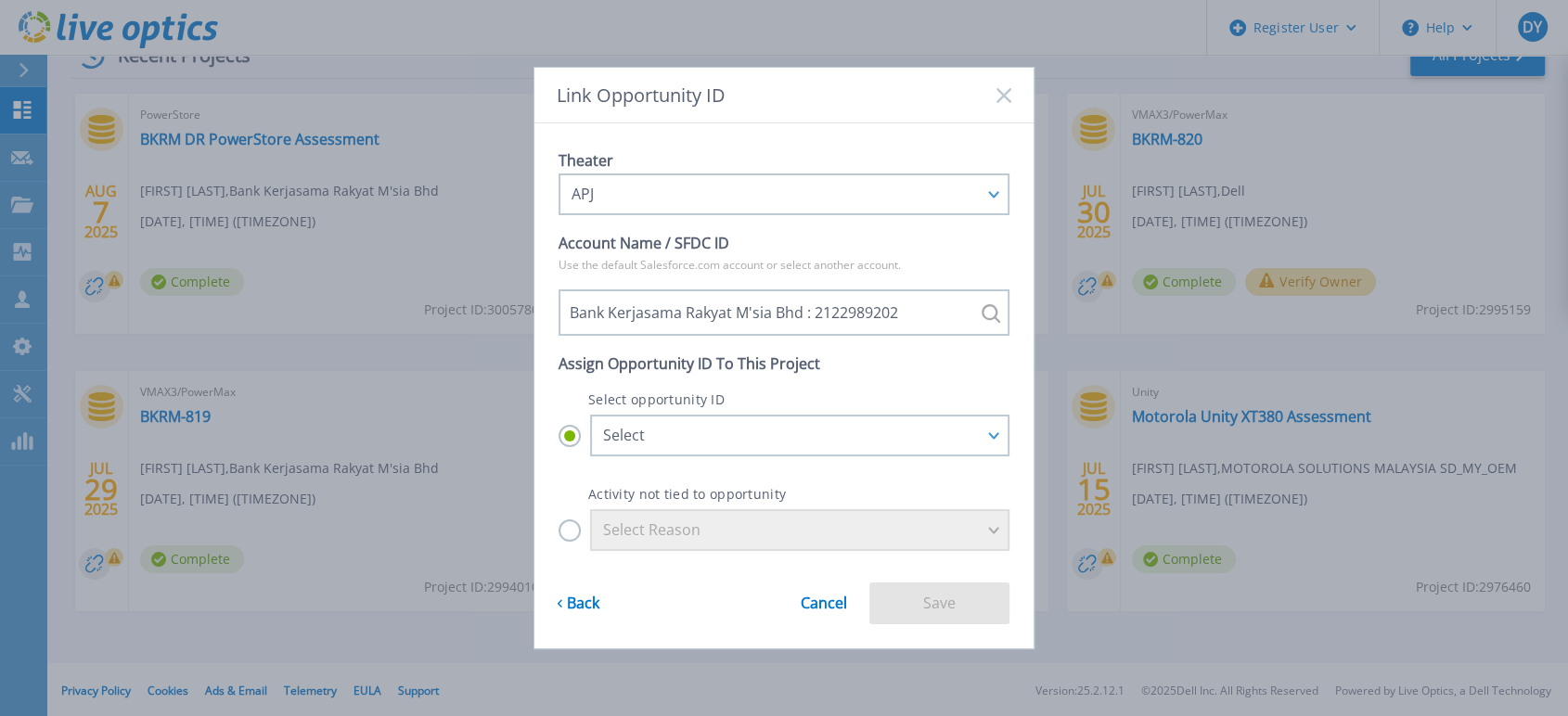 click on "Select Reason" at bounding box center (784, 530) 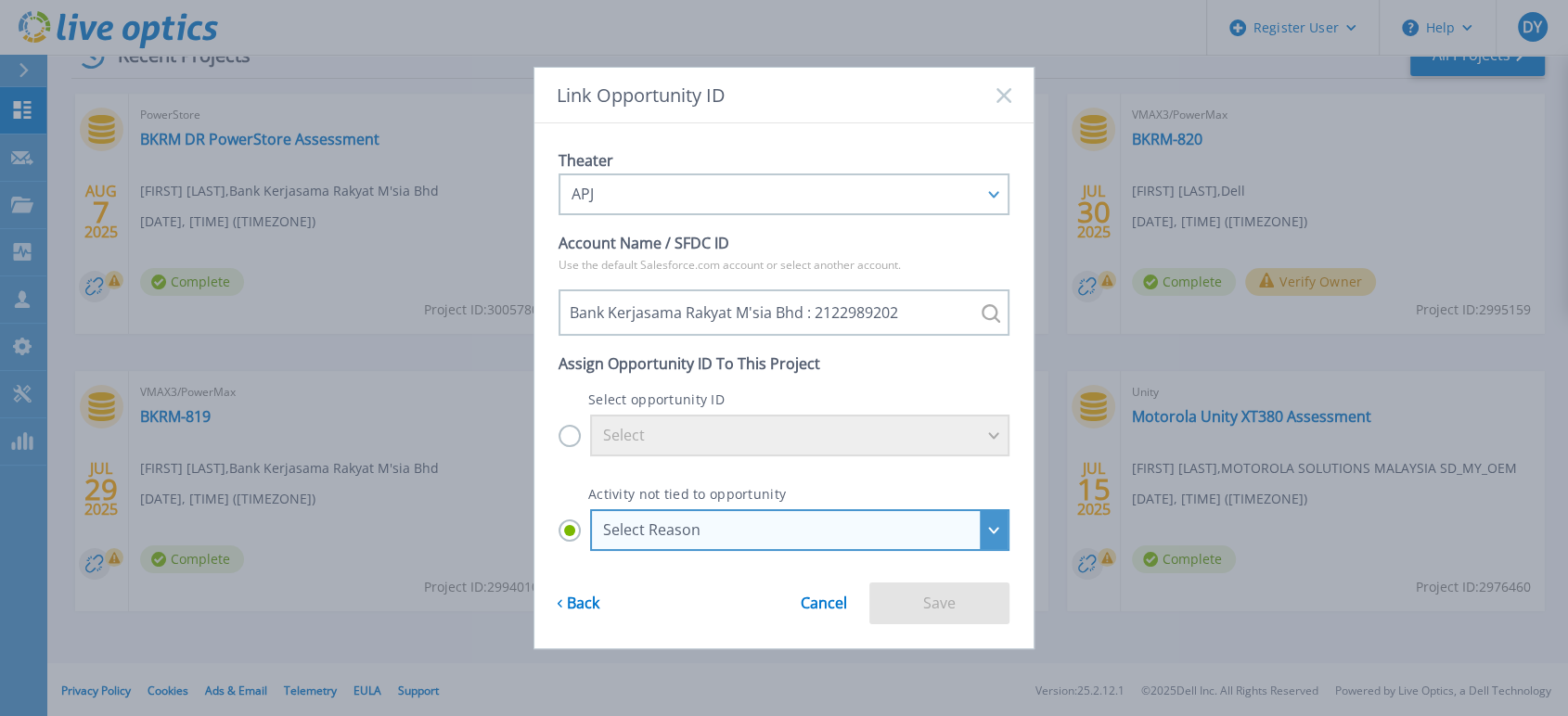 click on "Select Reason" at bounding box center (790, 530) 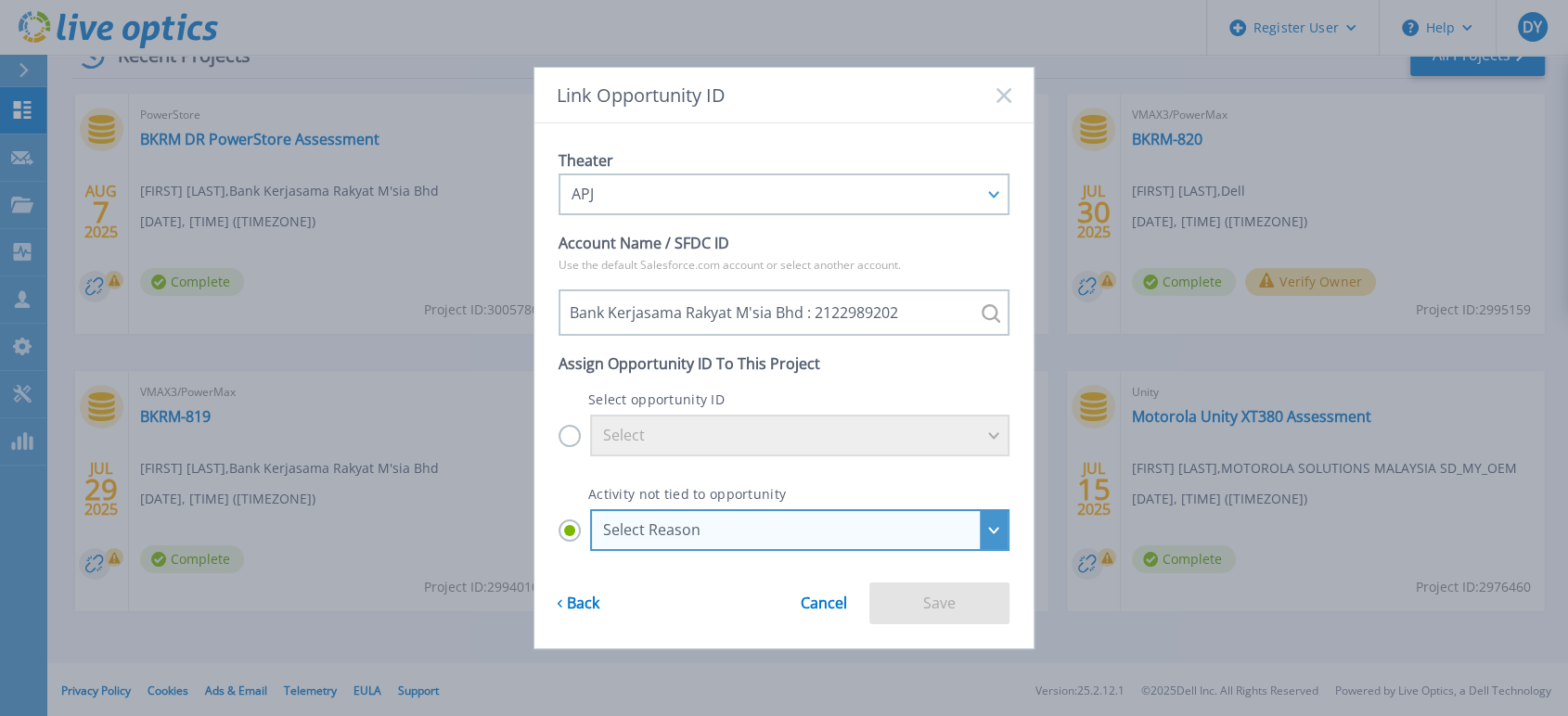 click on "Select Reason Select Reason Discovery Troubleshooting Other" at bounding box center (0, 0) 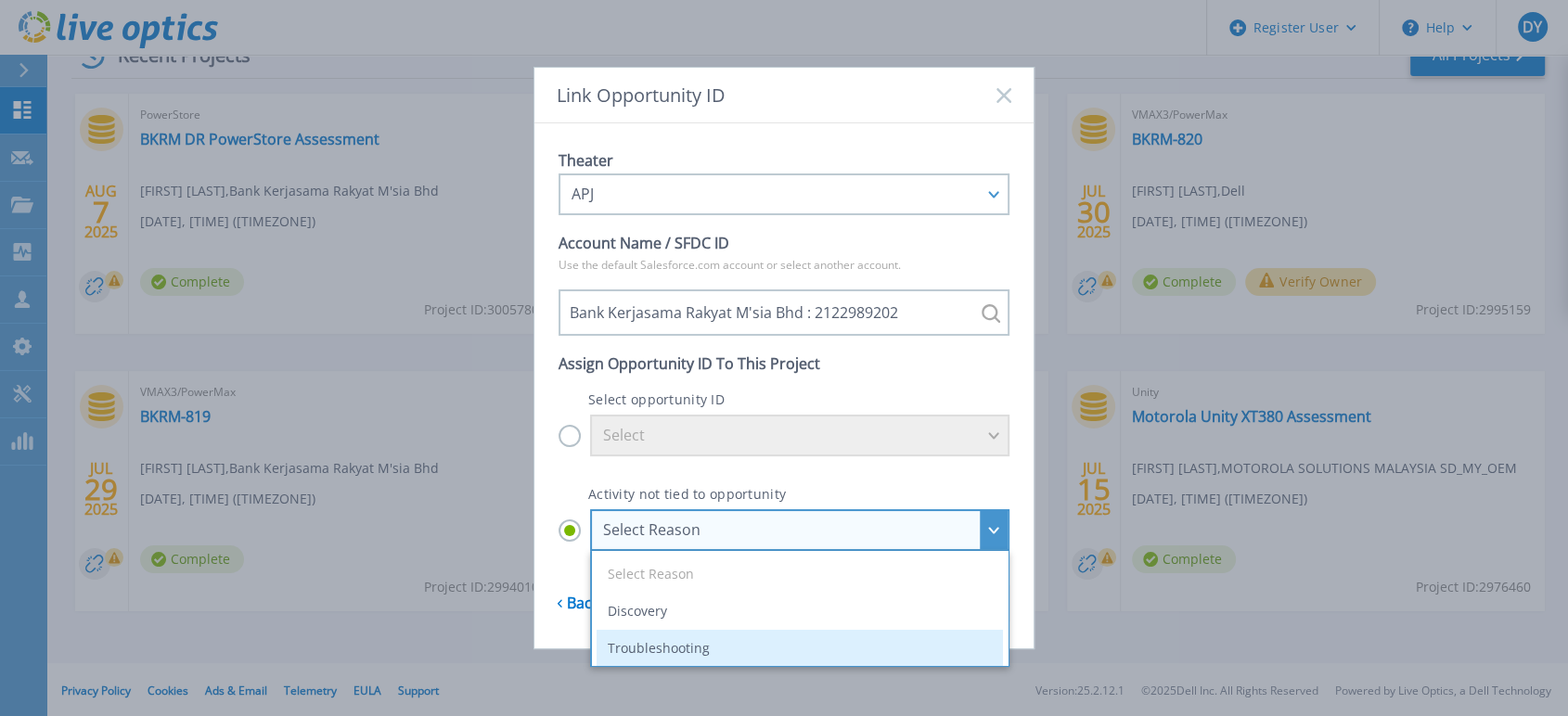 click on "Troubleshooting" at bounding box center (800, 648) 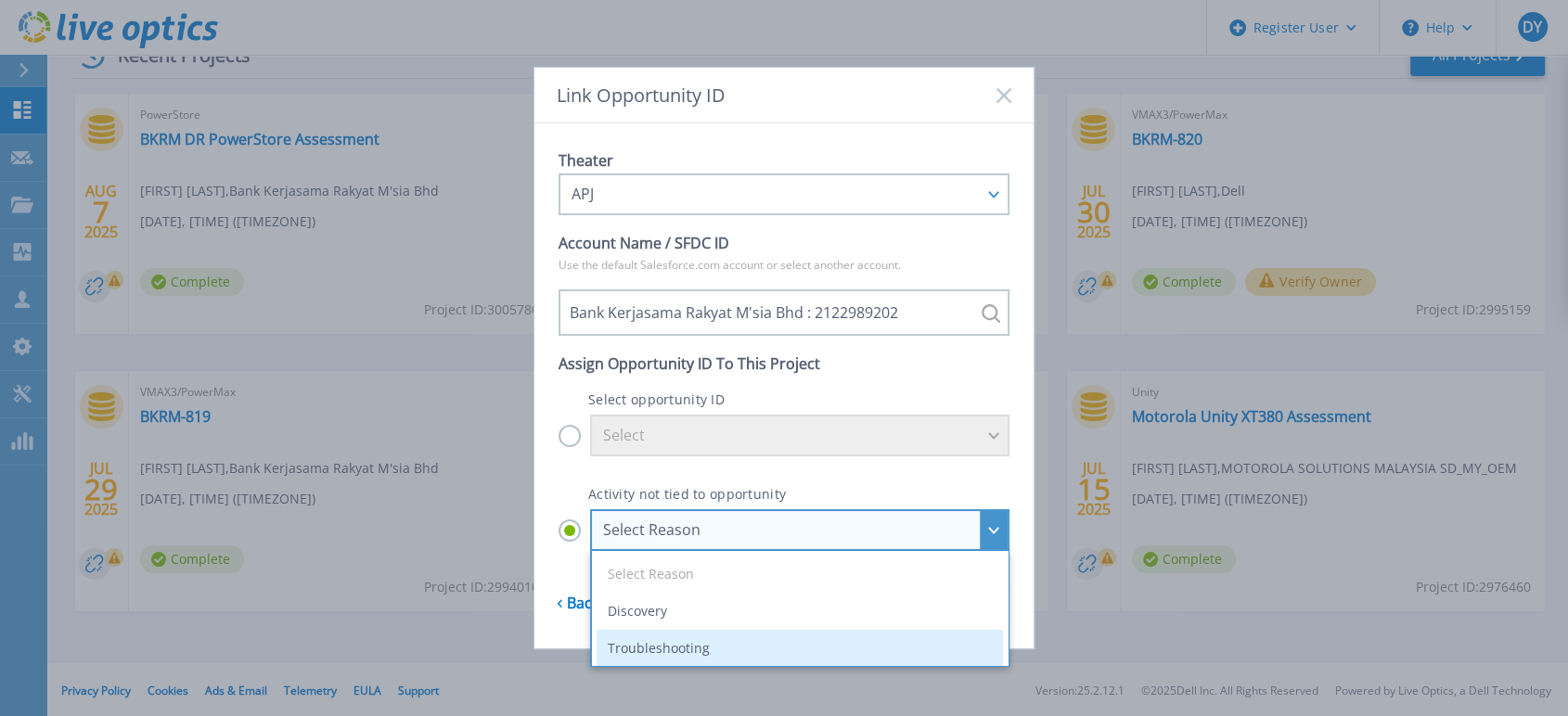 click on "Select Reason Select Reason Discovery Troubleshooting Other" at bounding box center [0, 0] 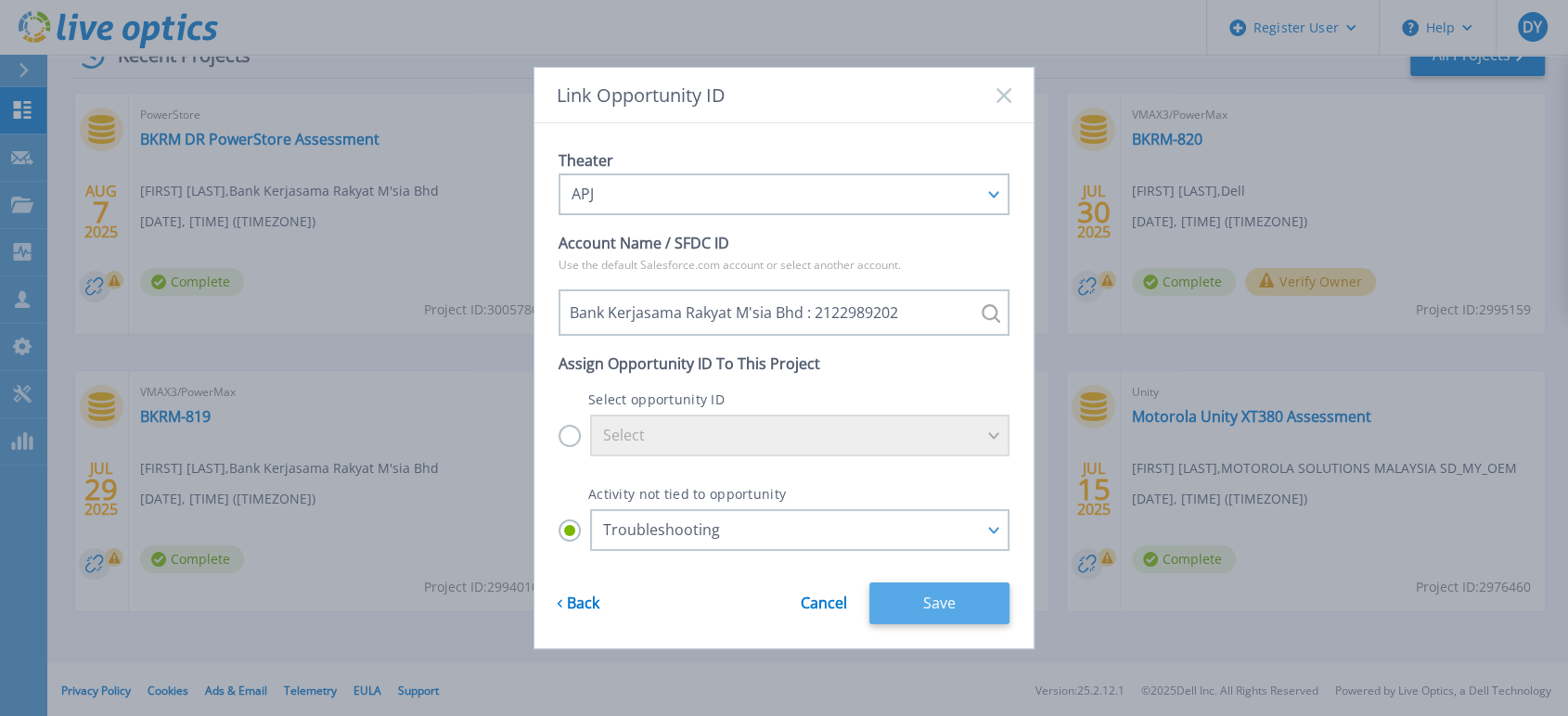 click on "Save" at bounding box center (939, 603) 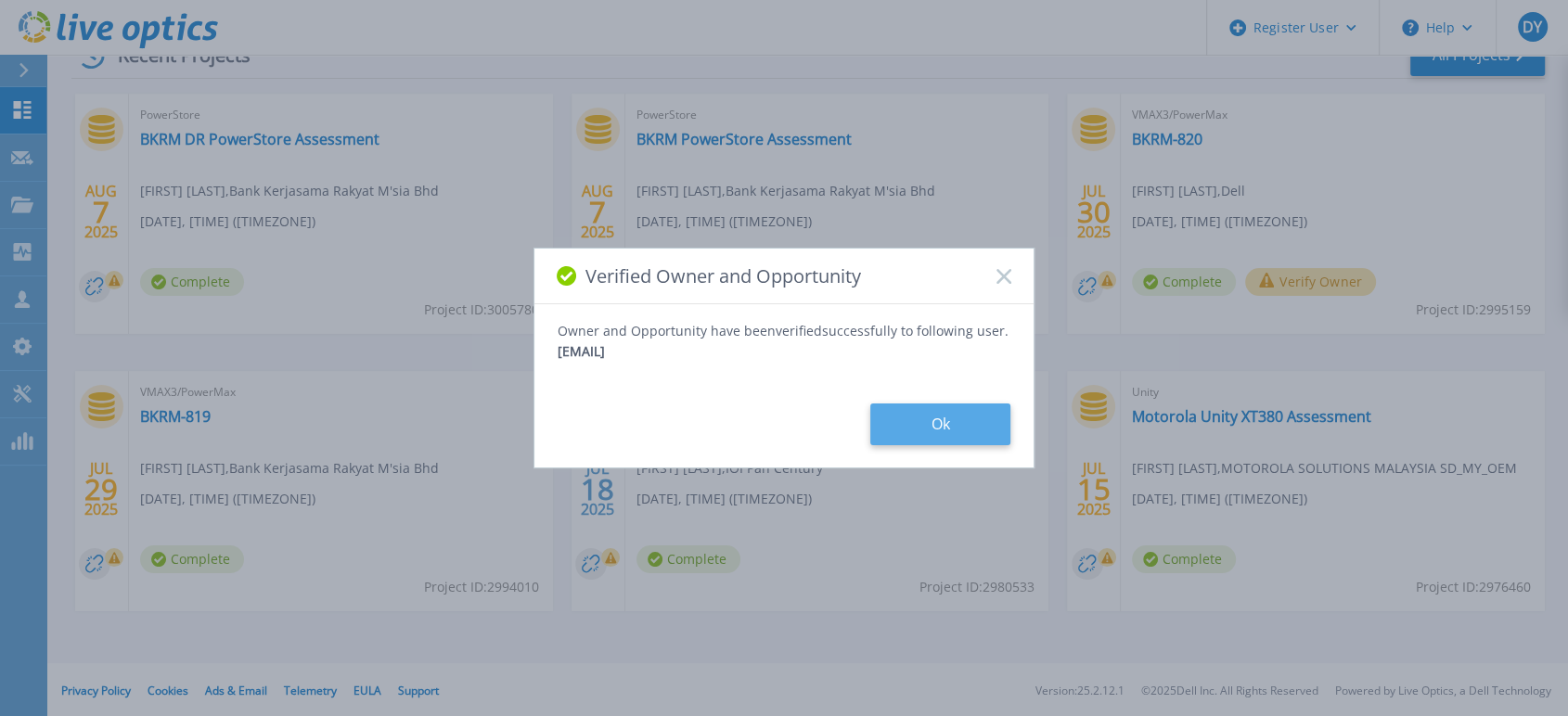 click on "Ok" at bounding box center [940, 424] 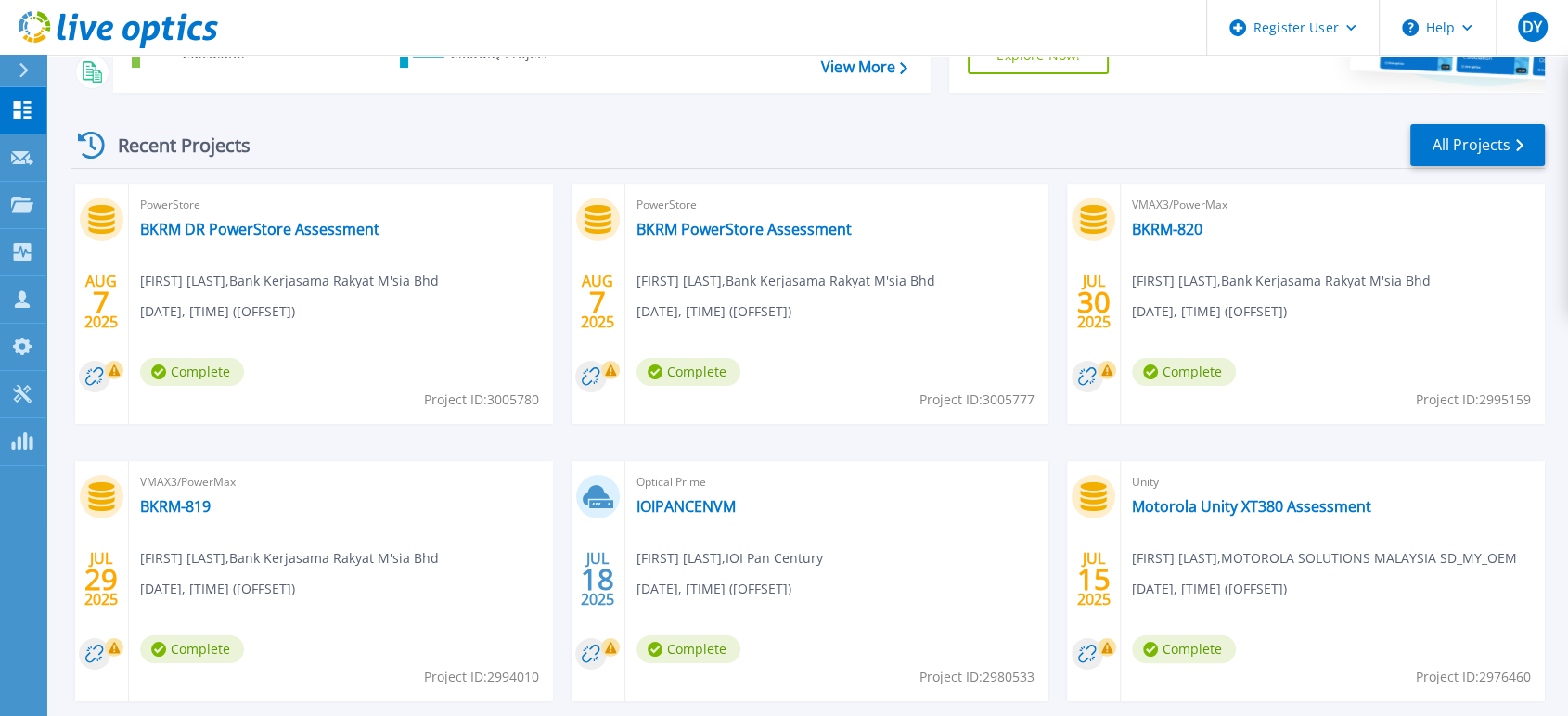 scroll, scrollTop: 309, scrollLeft: 0, axis: vertical 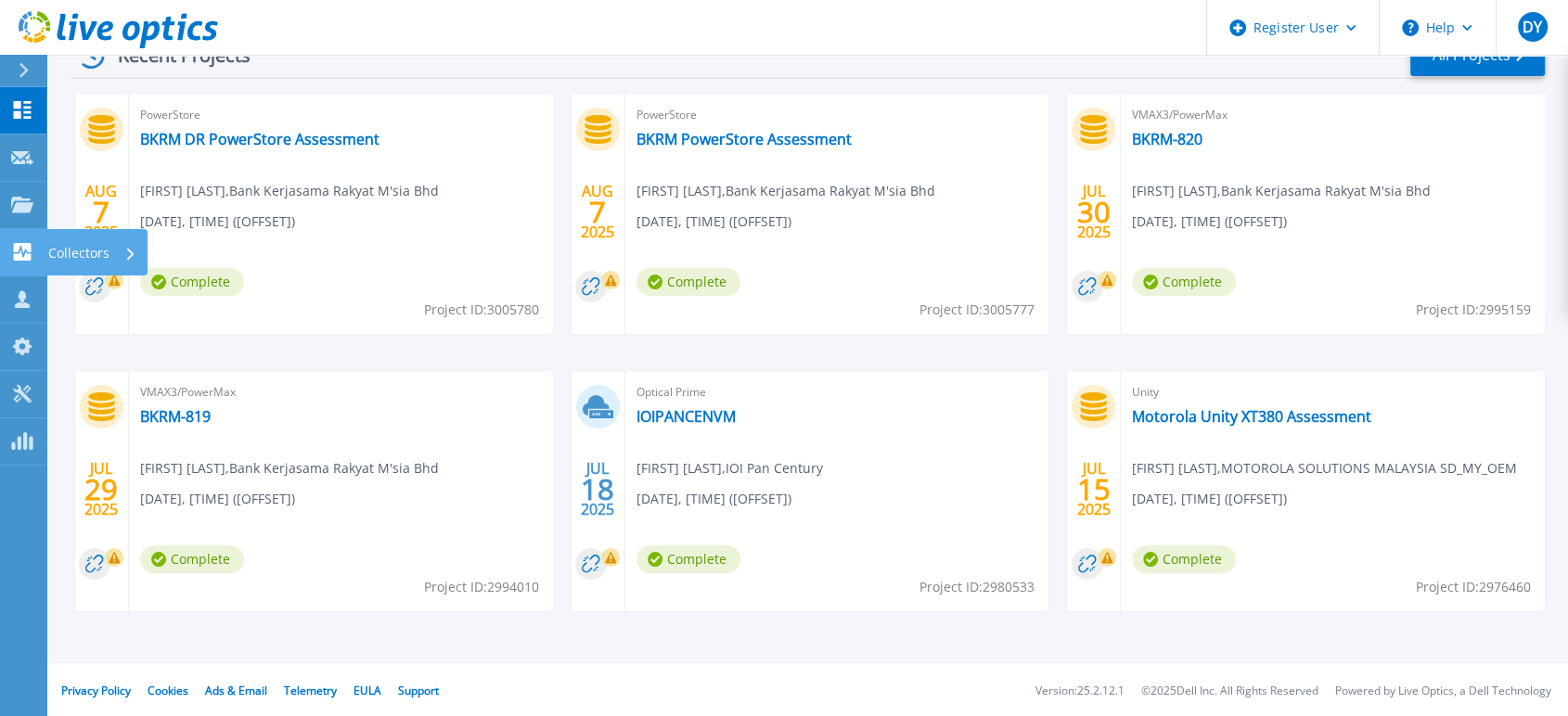 click on "Collectors Collectors" at bounding box center (23, 252) 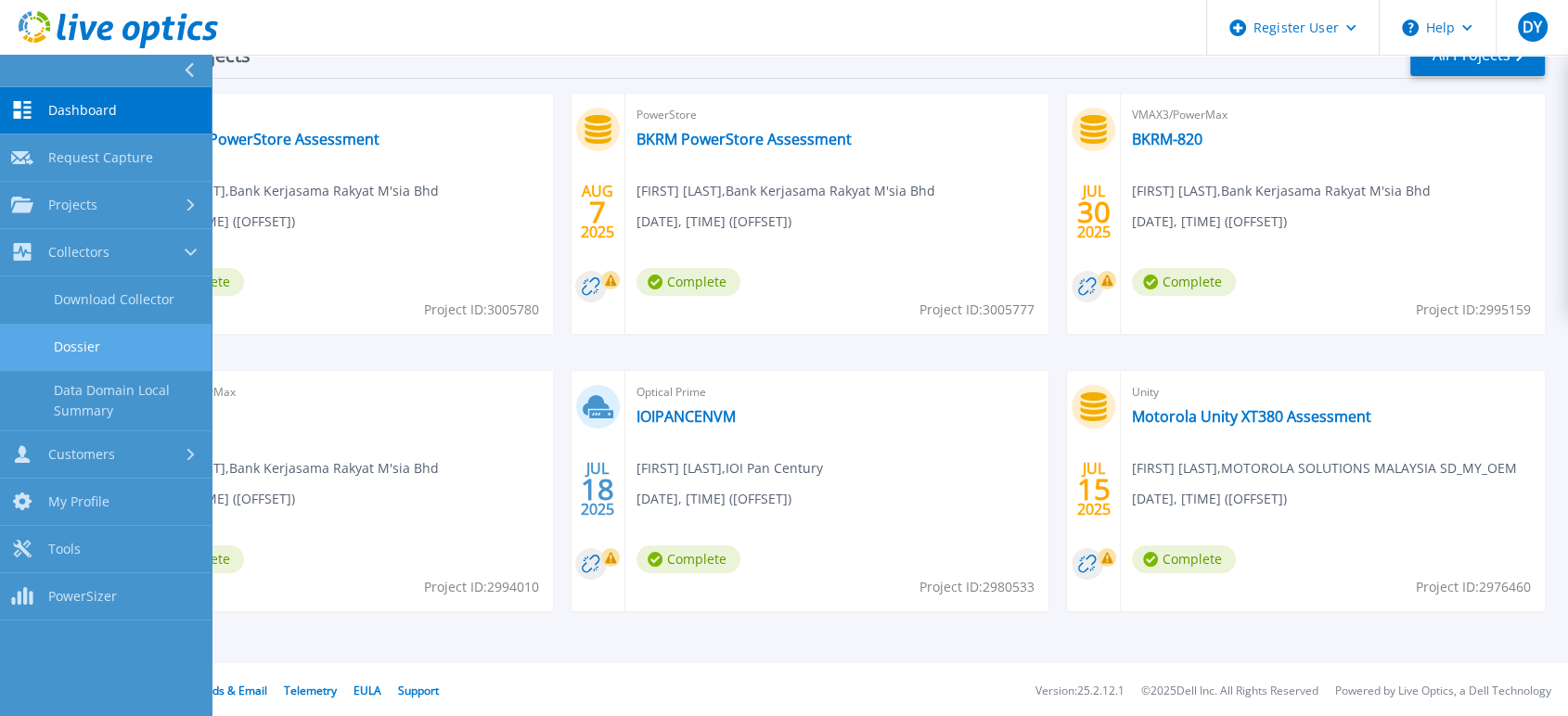 click on "Dossier" at bounding box center (106, 347) 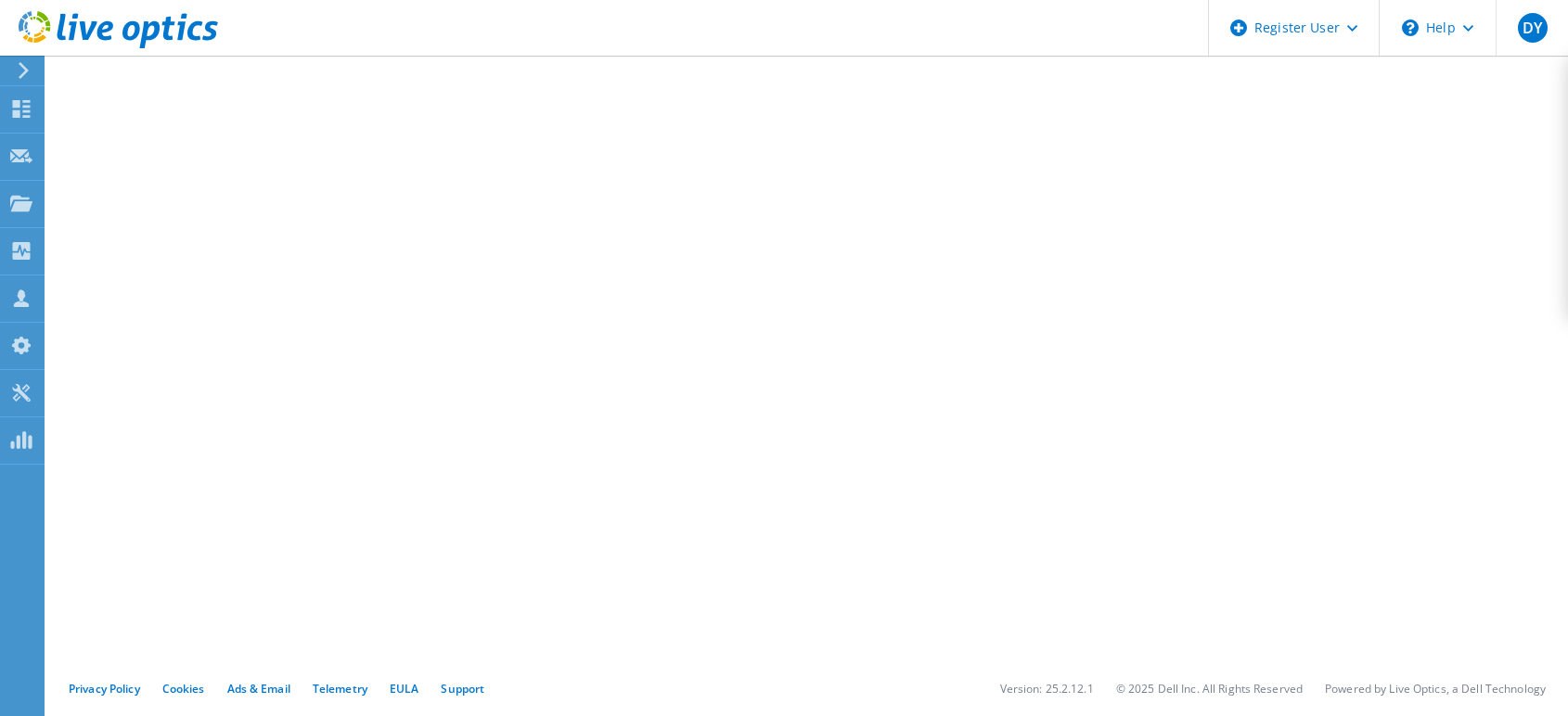 scroll, scrollTop: 0, scrollLeft: 0, axis: both 